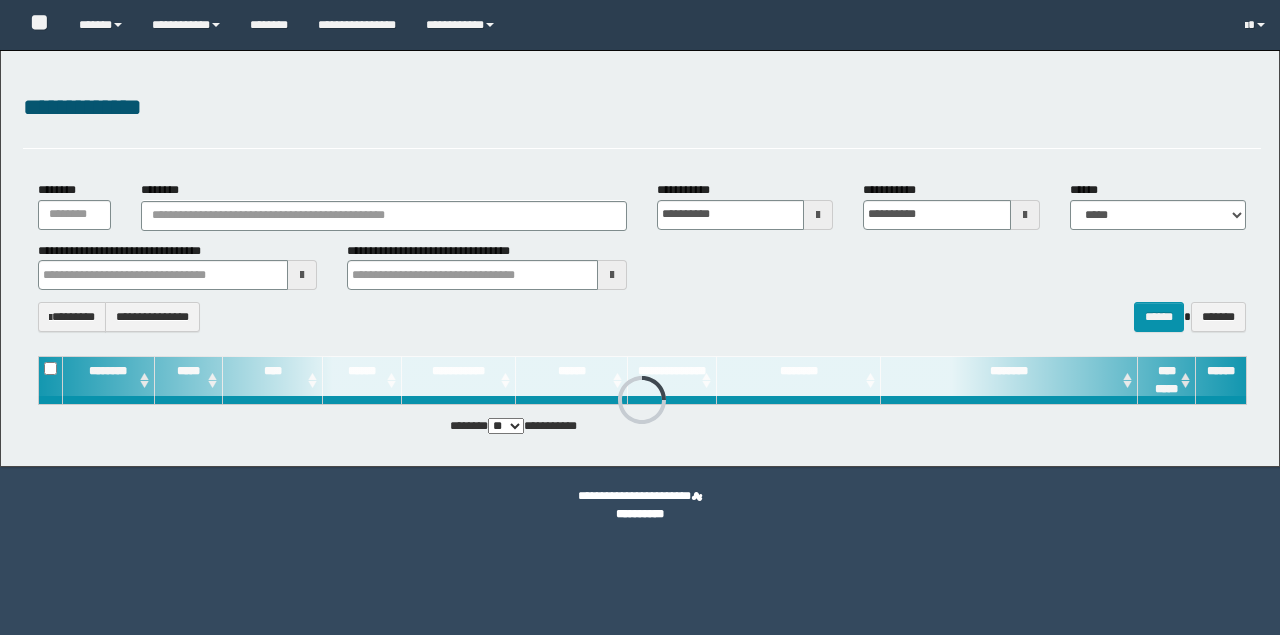 scroll, scrollTop: 0, scrollLeft: 0, axis: both 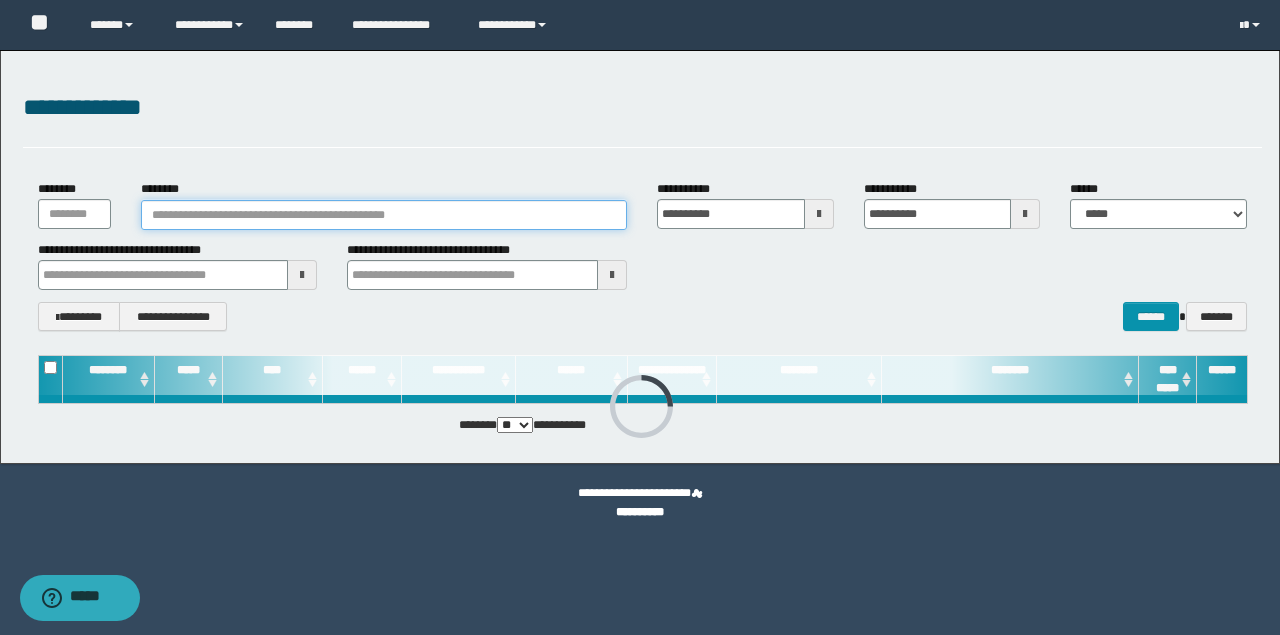 click on "********" at bounding box center (384, 215) 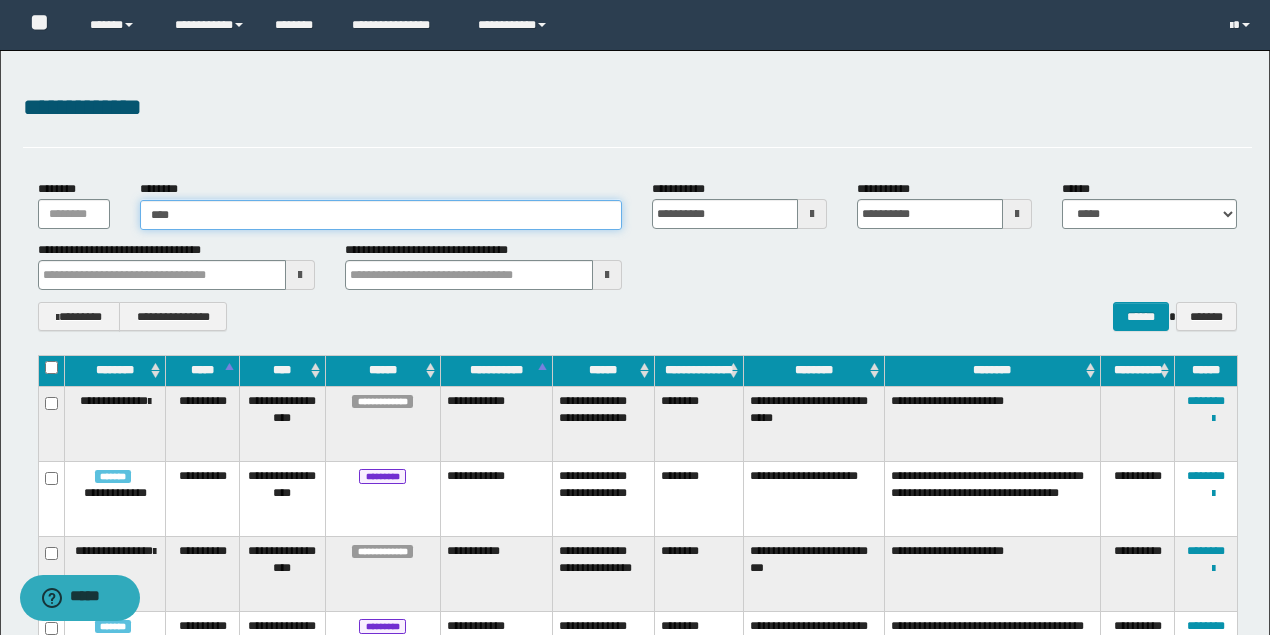 type on "*****" 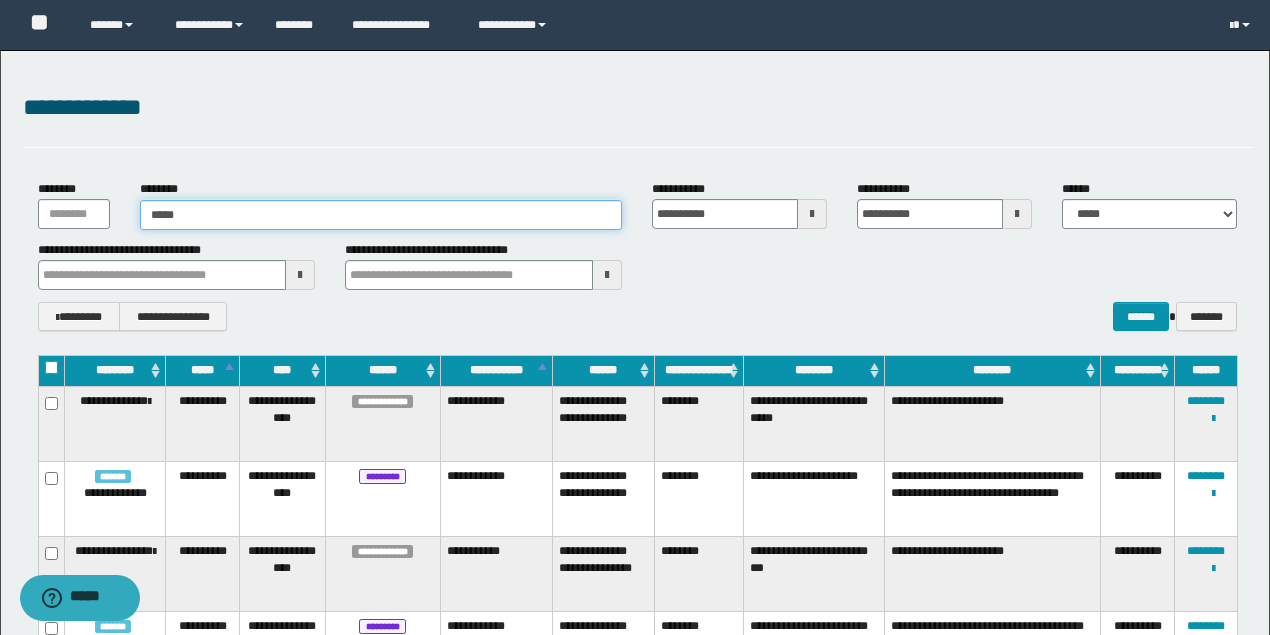 type on "*****" 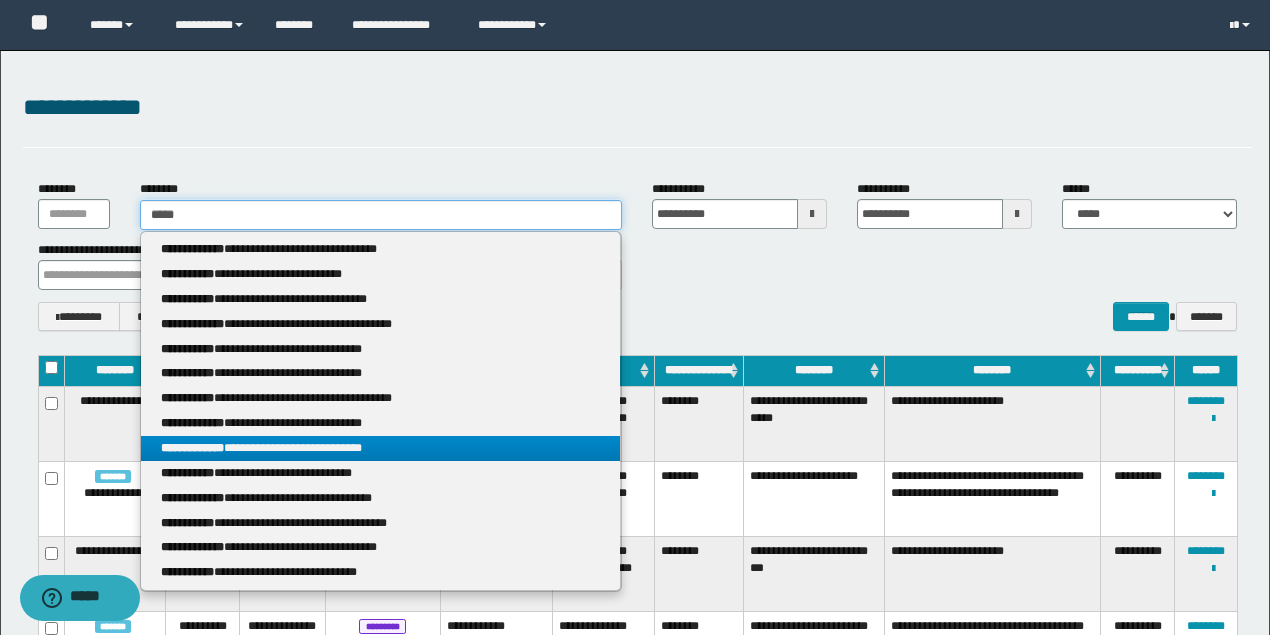 type on "*****" 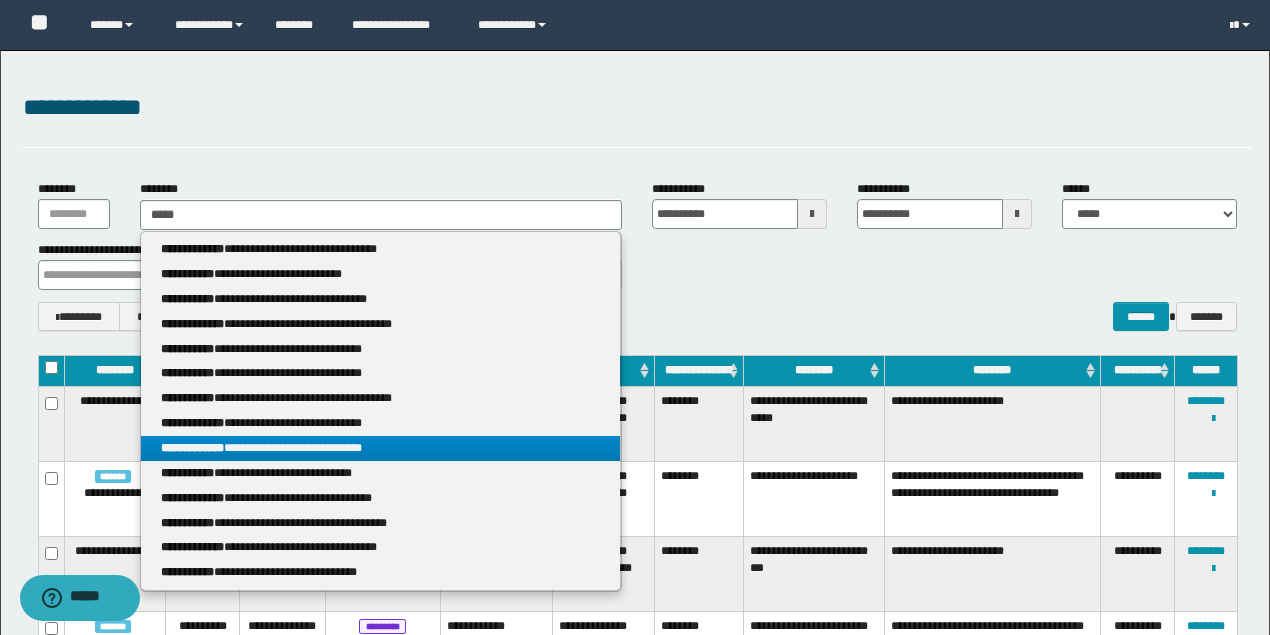 click on "**********" at bounding box center [380, 448] 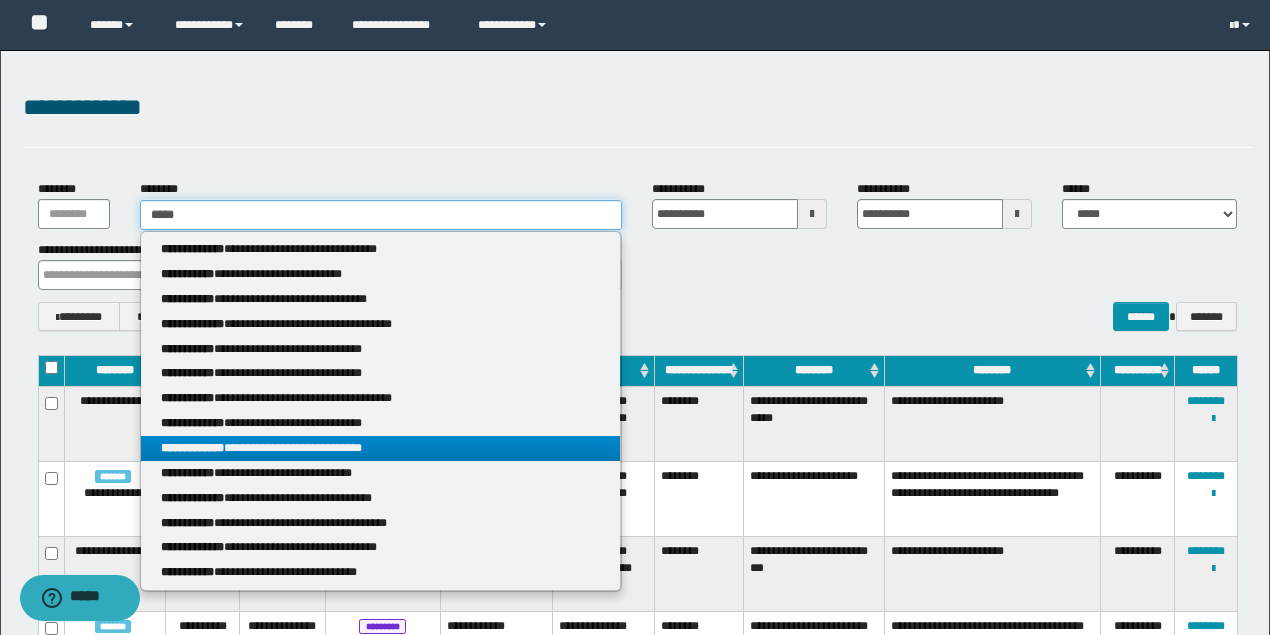 type 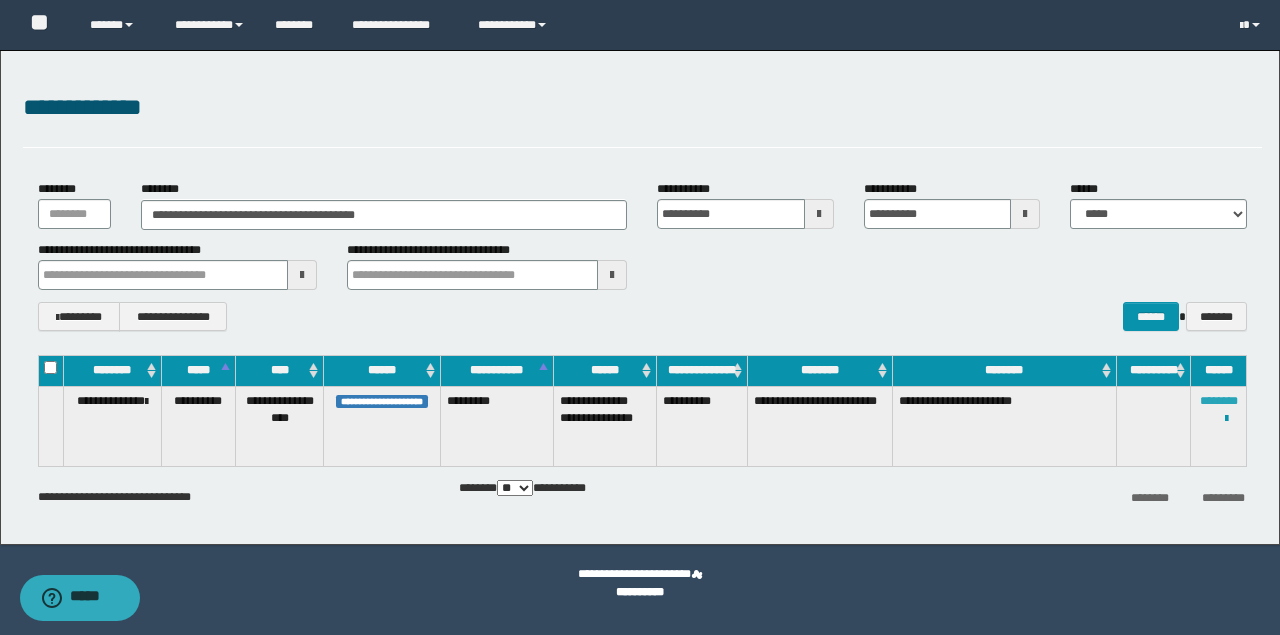 click on "********" at bounding box center (1219, 401) 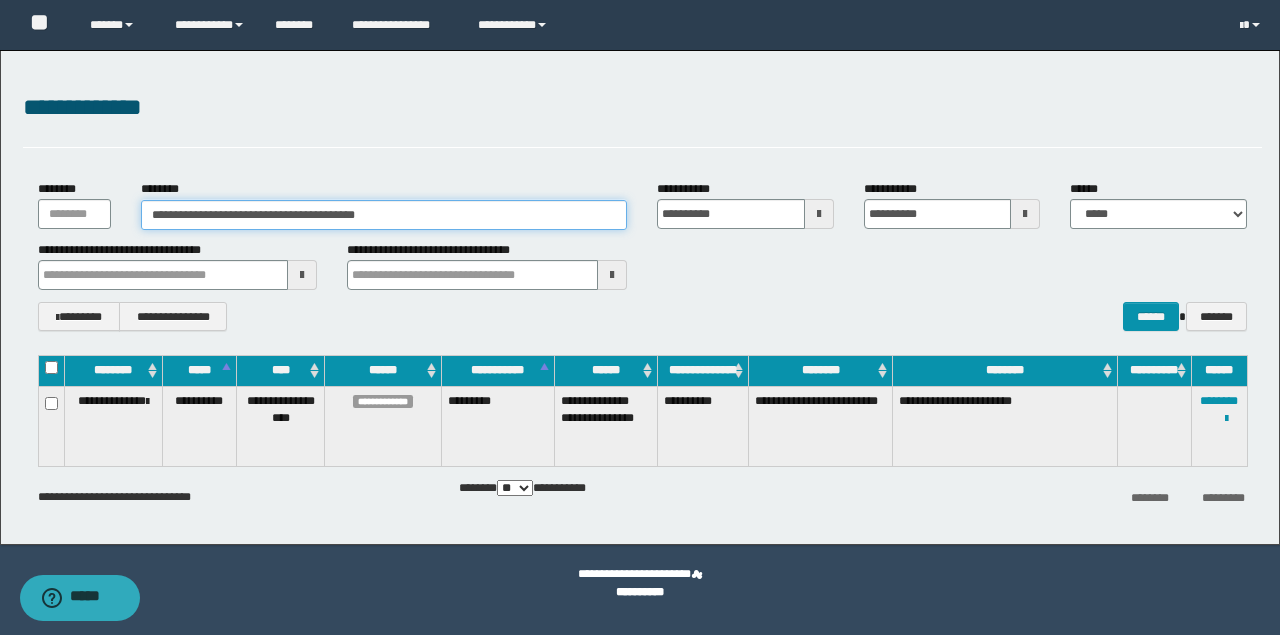 drag, startPoint x: 396, startPoint y: 219, endPoint x: 3, endPoint y: 188, distance: 394.22076 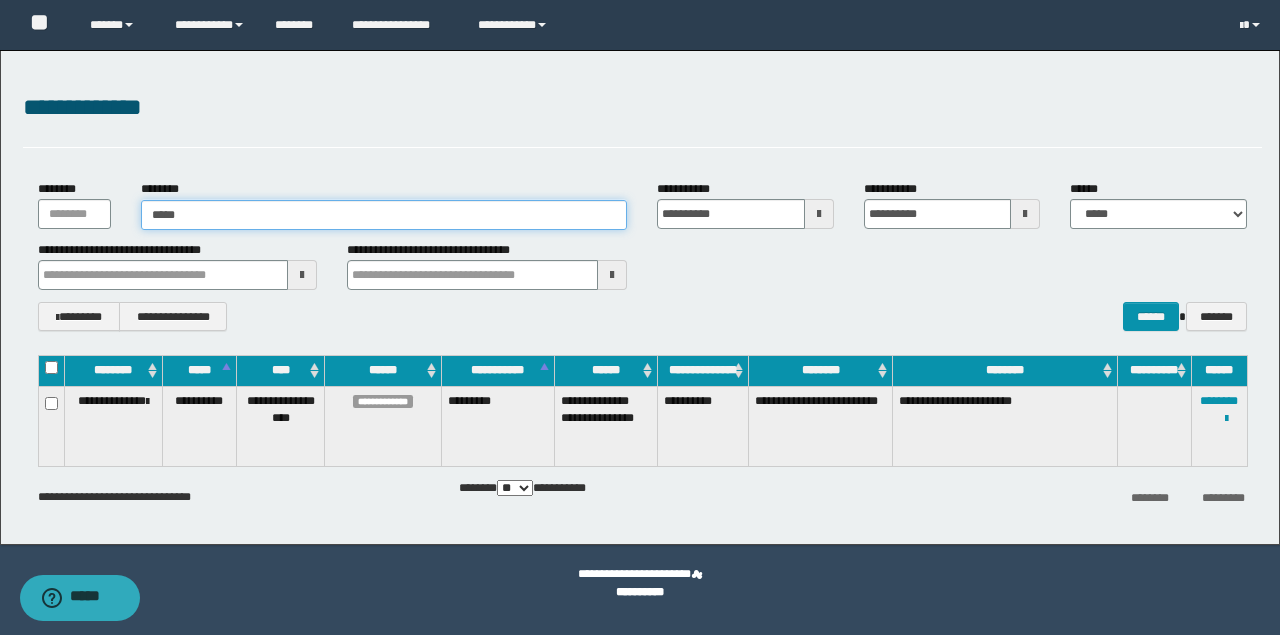type on "*****" 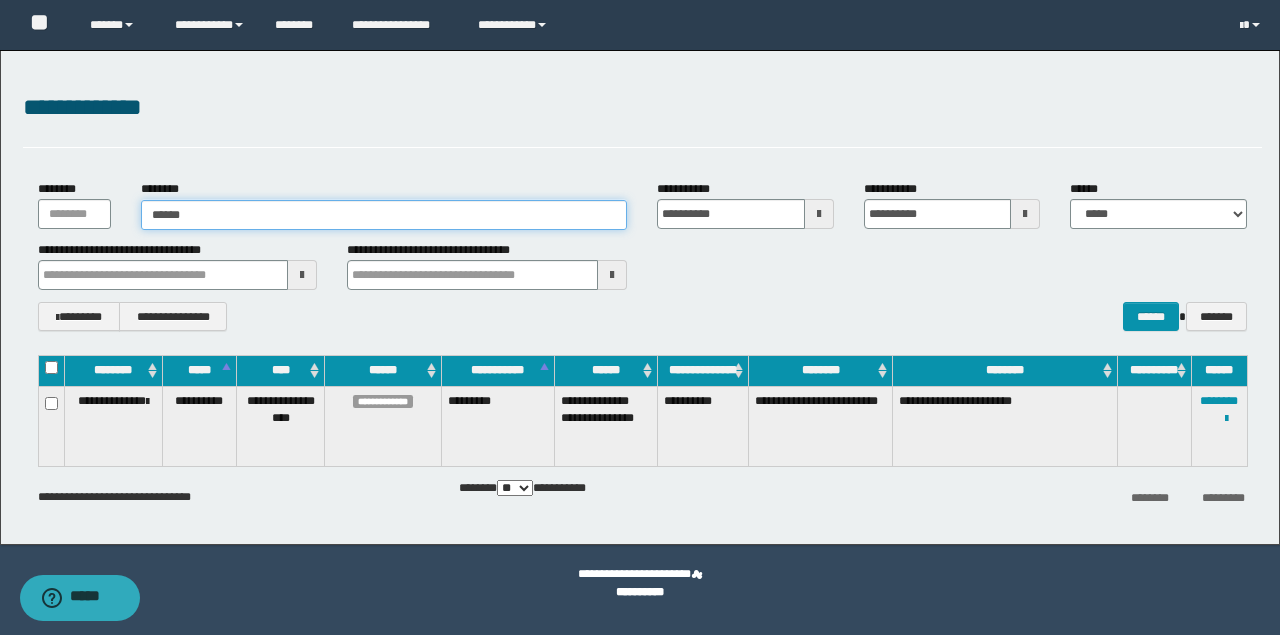 type on "*****" 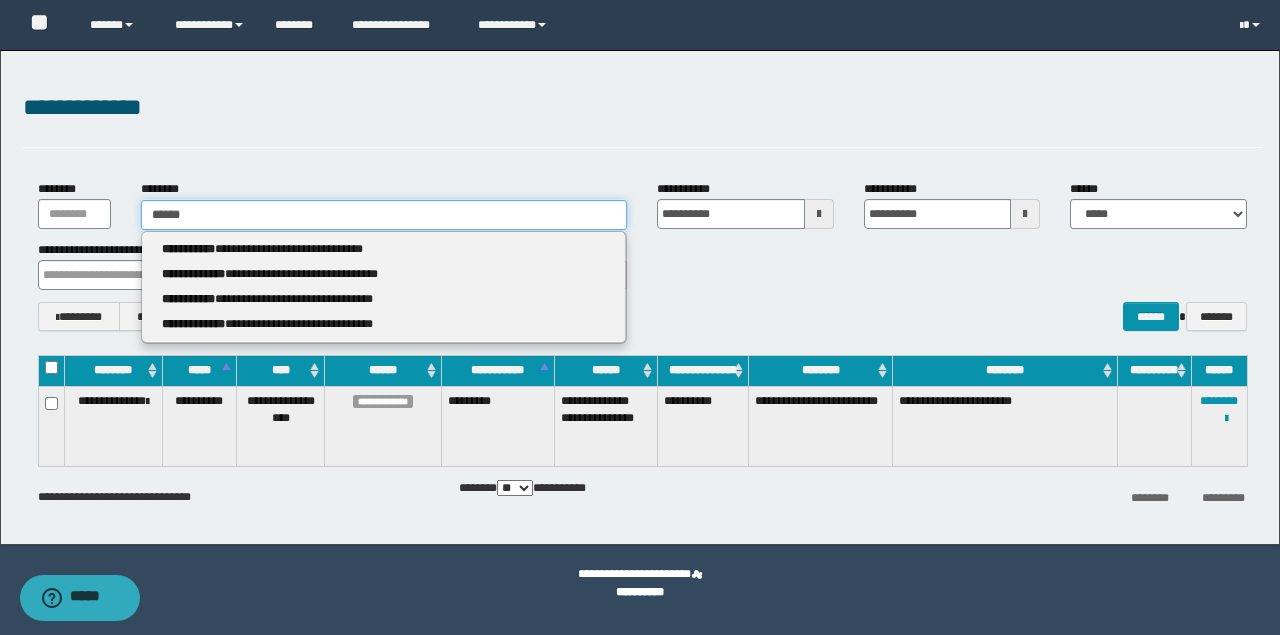 type 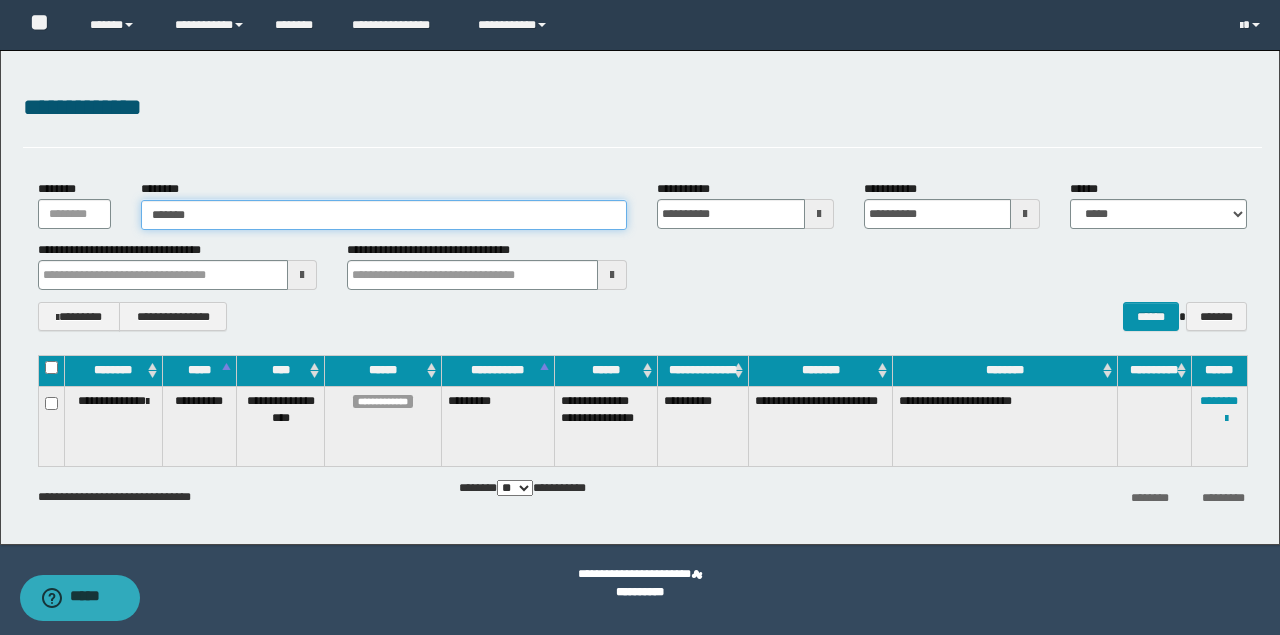 type on "*****" 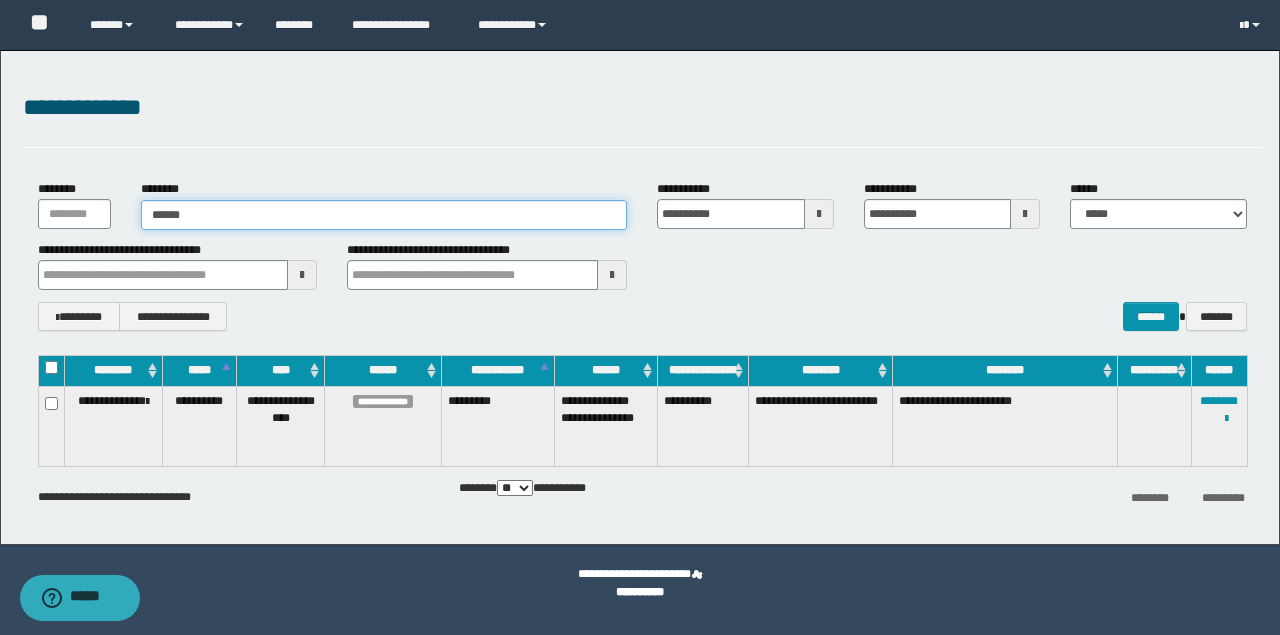 type on "*****" 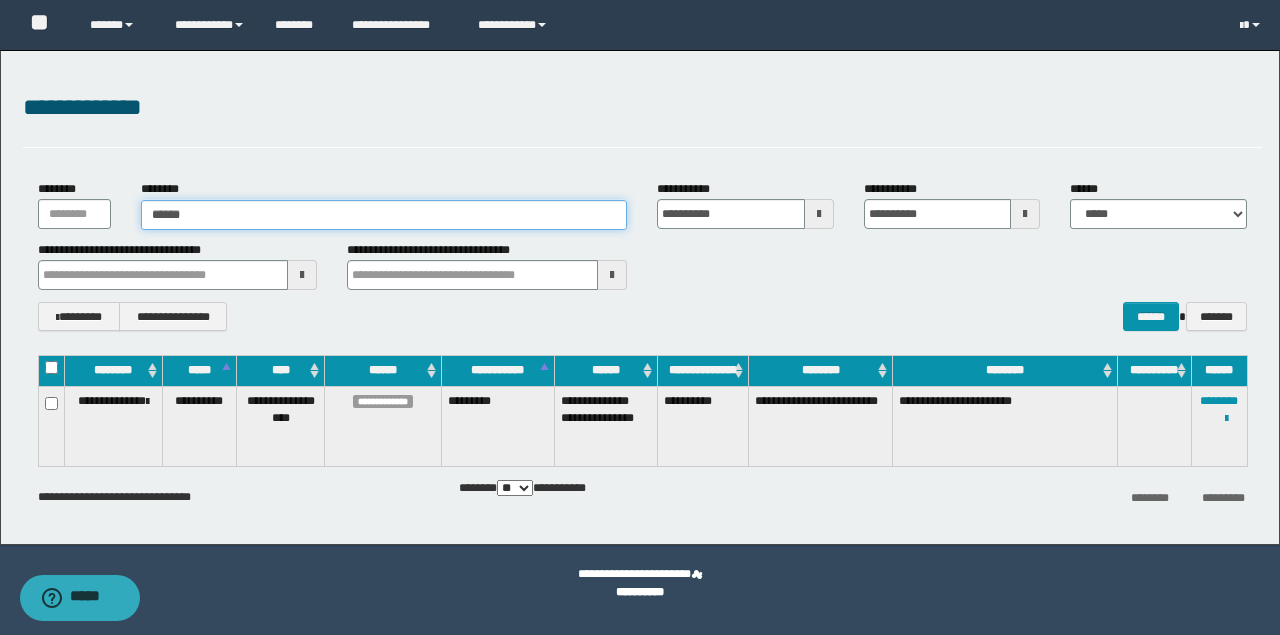type 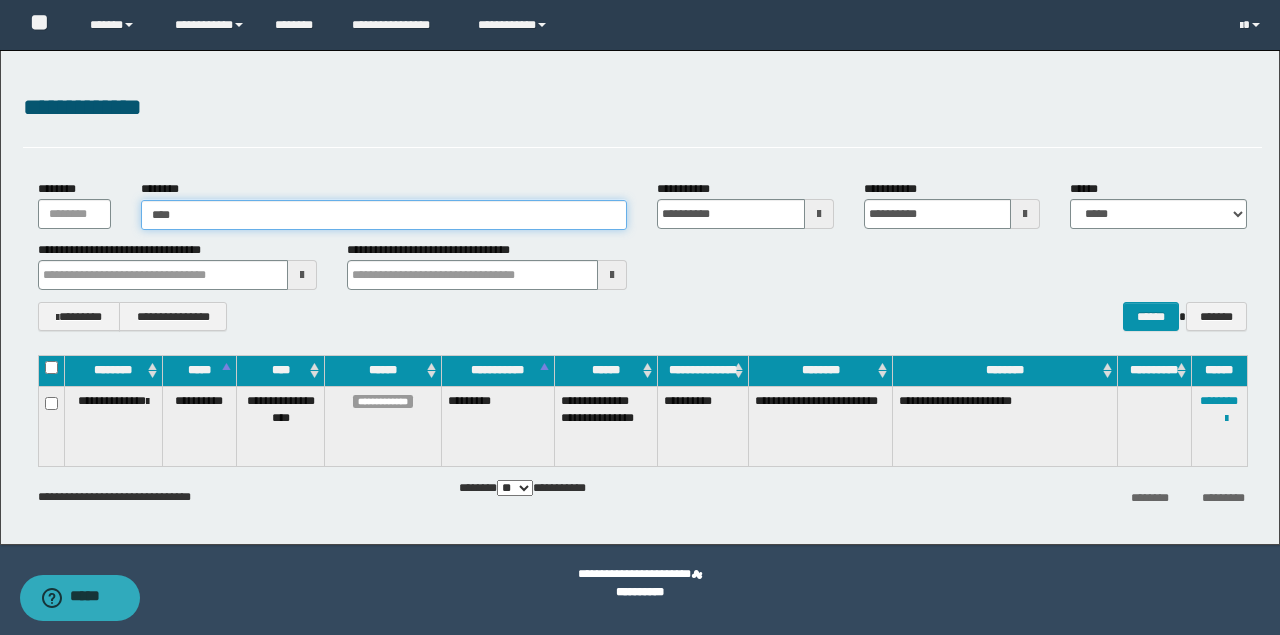 type on "*****" 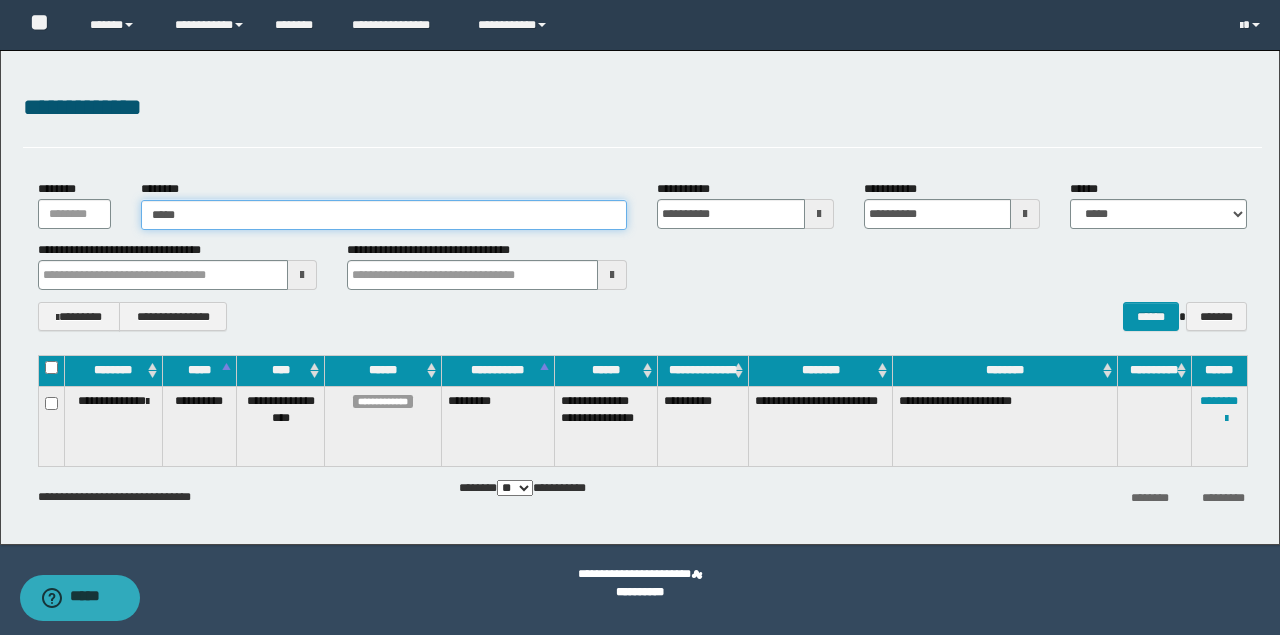 type on "*****" 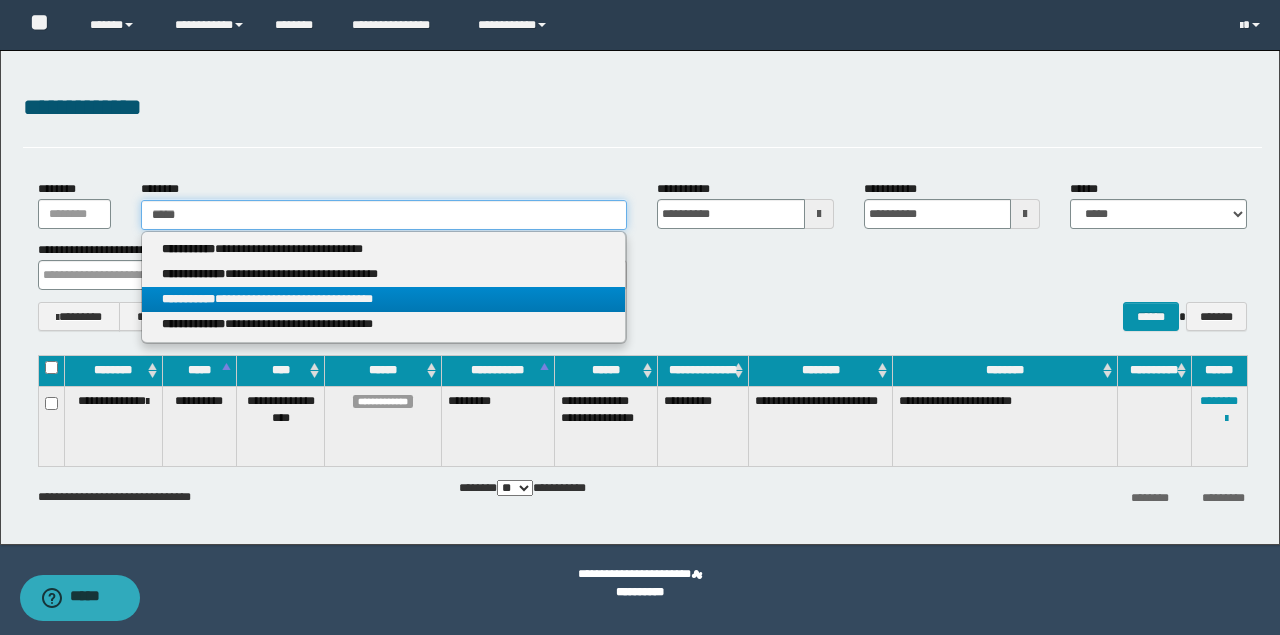 type on "*****" 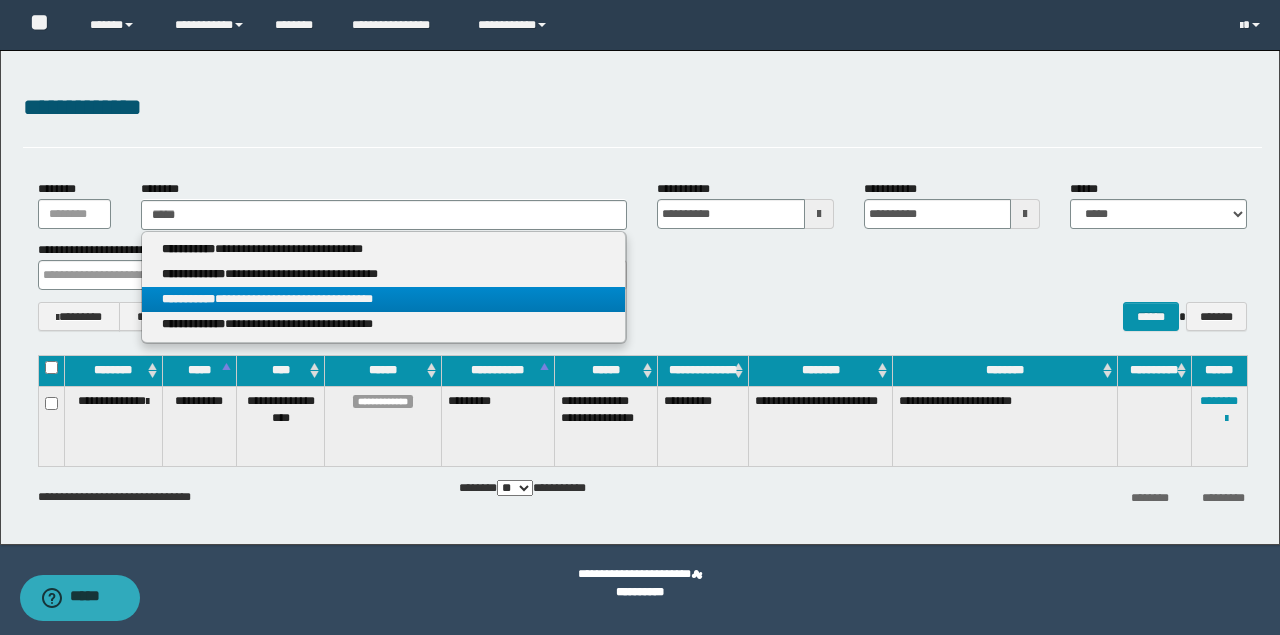 click on "**********" at bounding box center (384, 299) 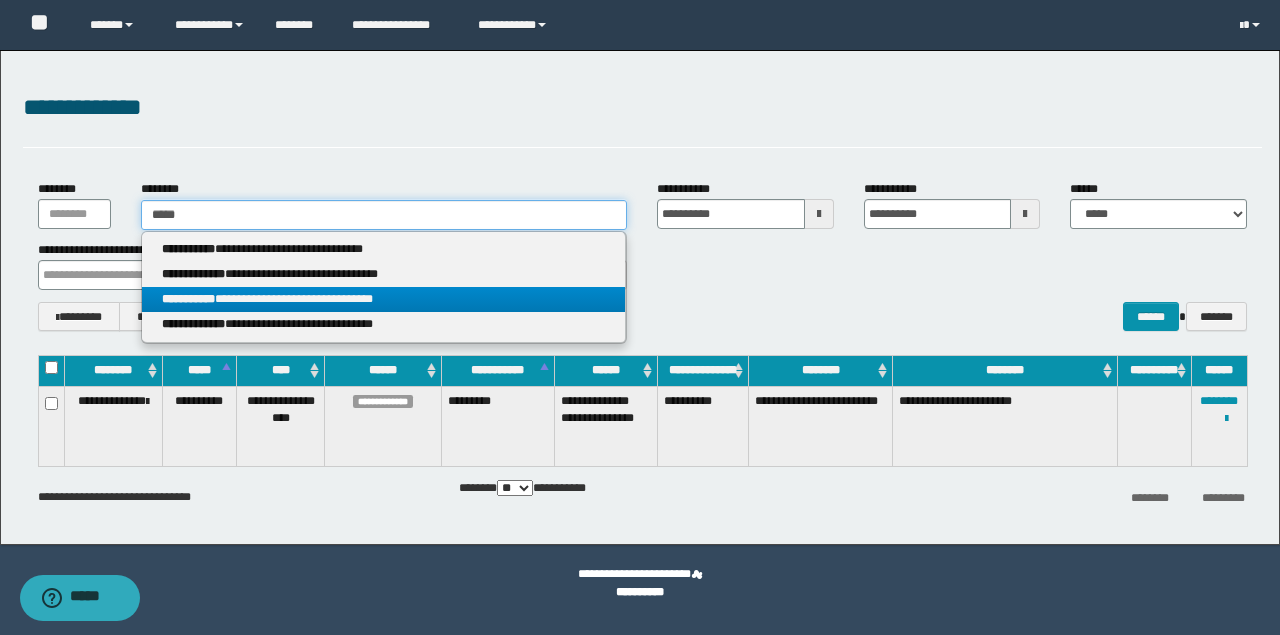 type 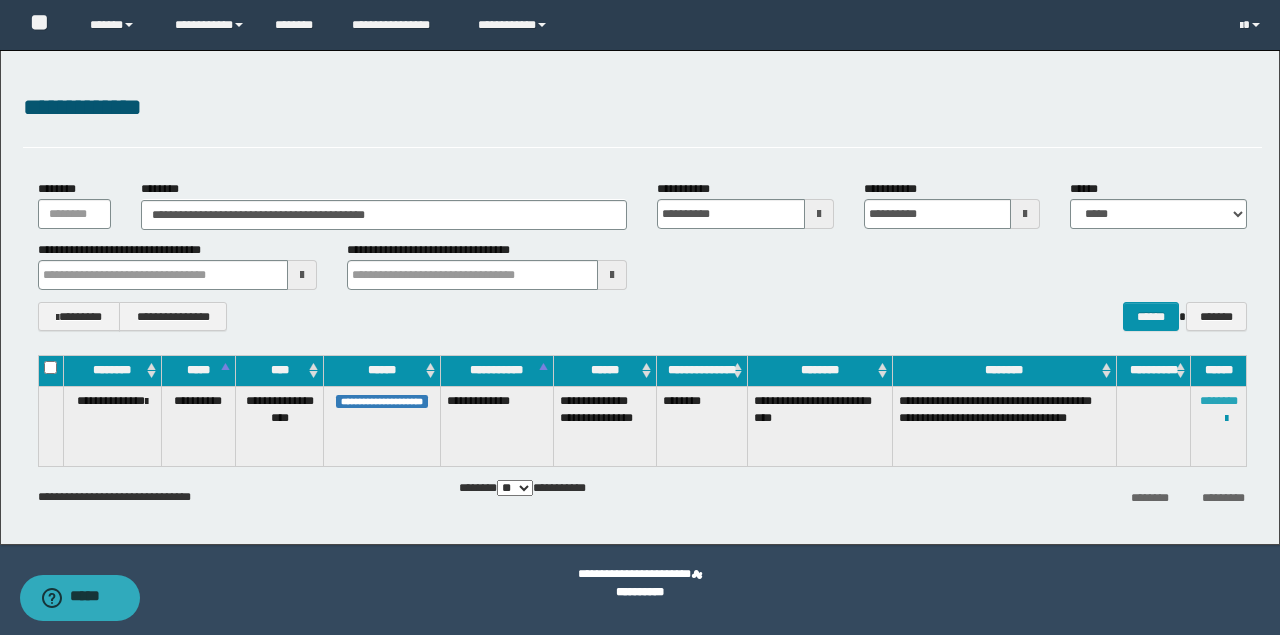 click on "********" at bounding box center (1219, 401) 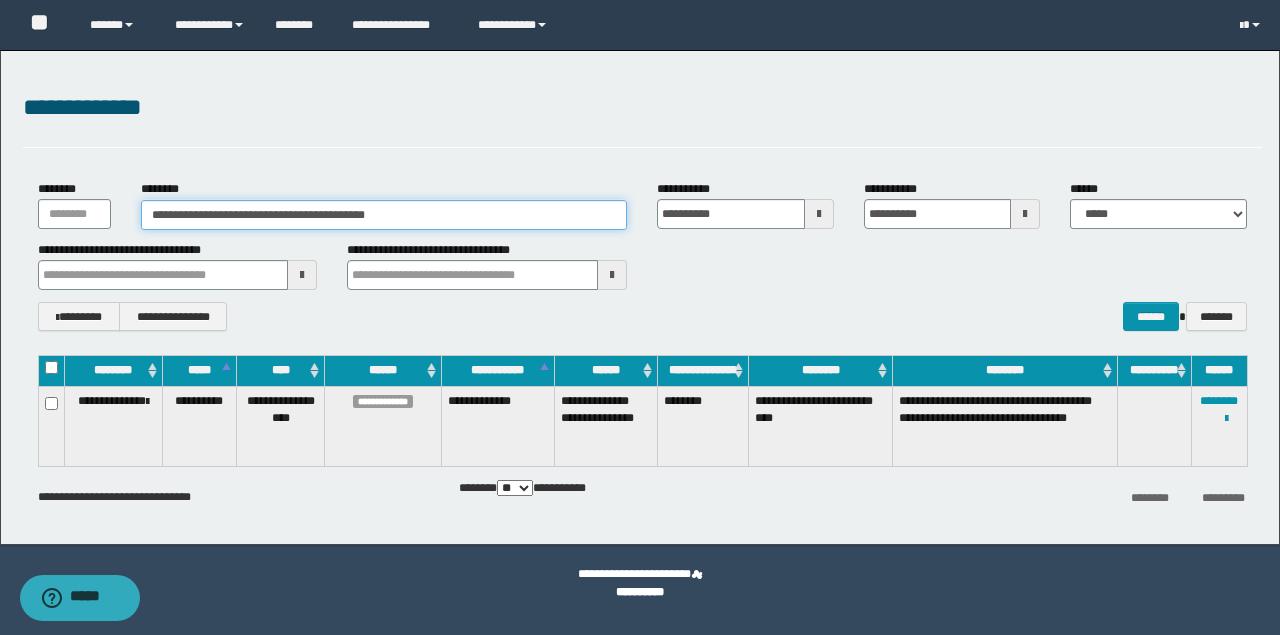 drag, startPoint x: 426, startPoint y: 214, endPoint x: 0, endPoint y: 201, distance: 426.1983 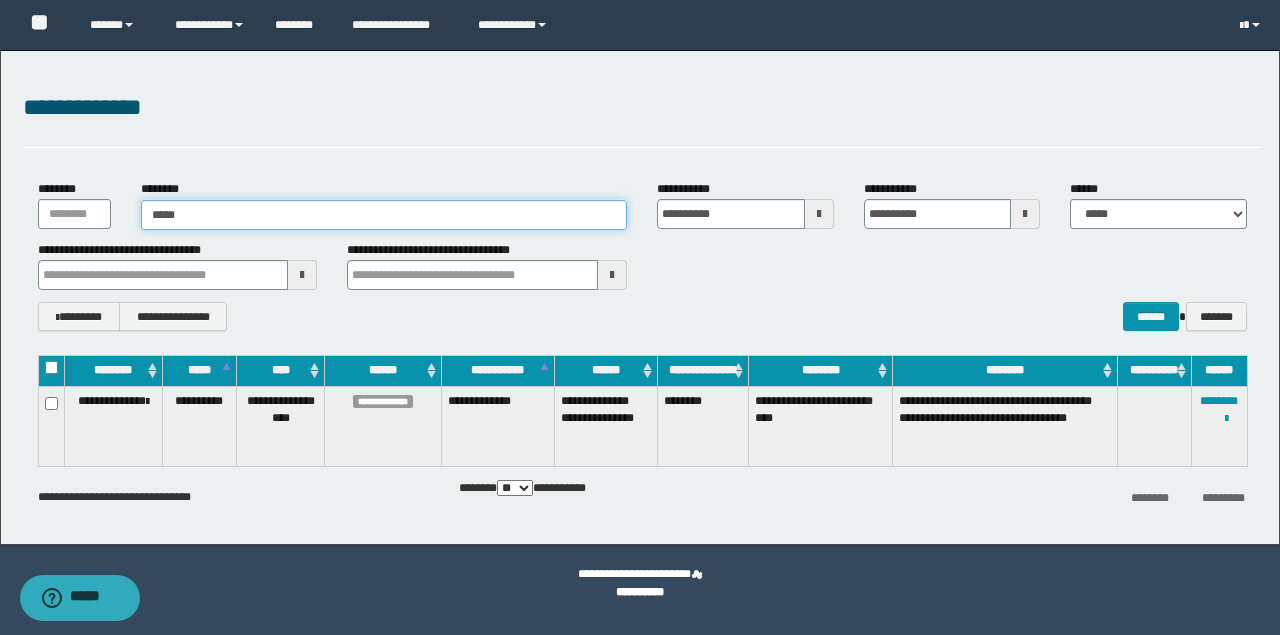 type on "******" 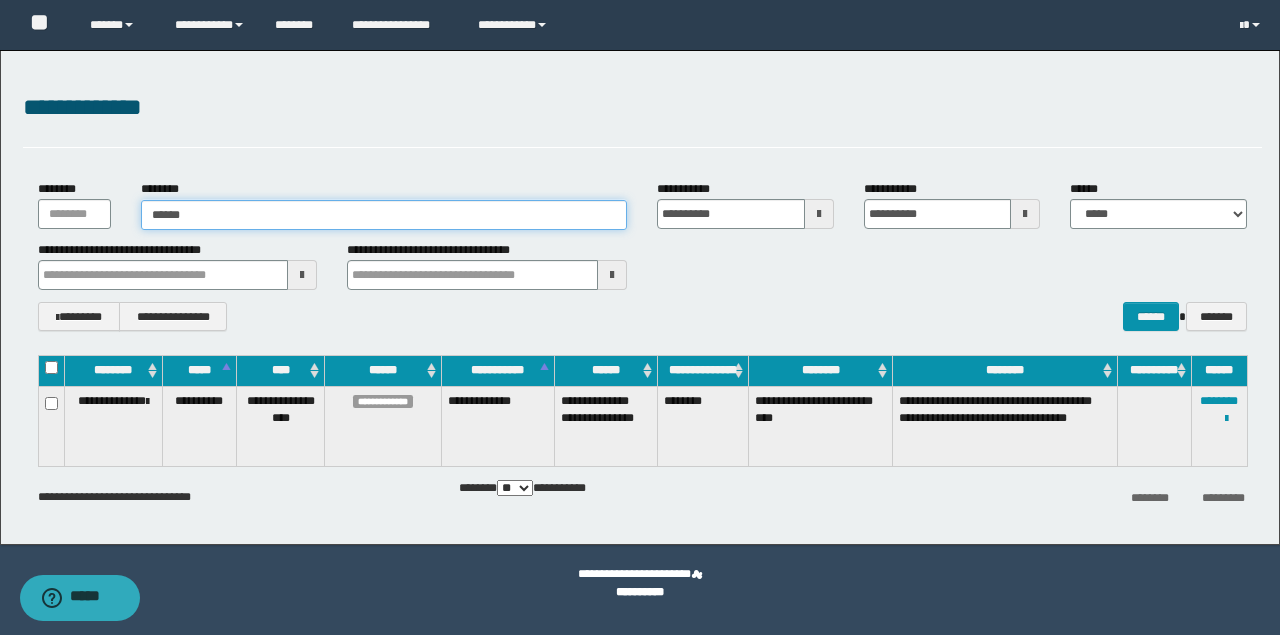 type on "******" 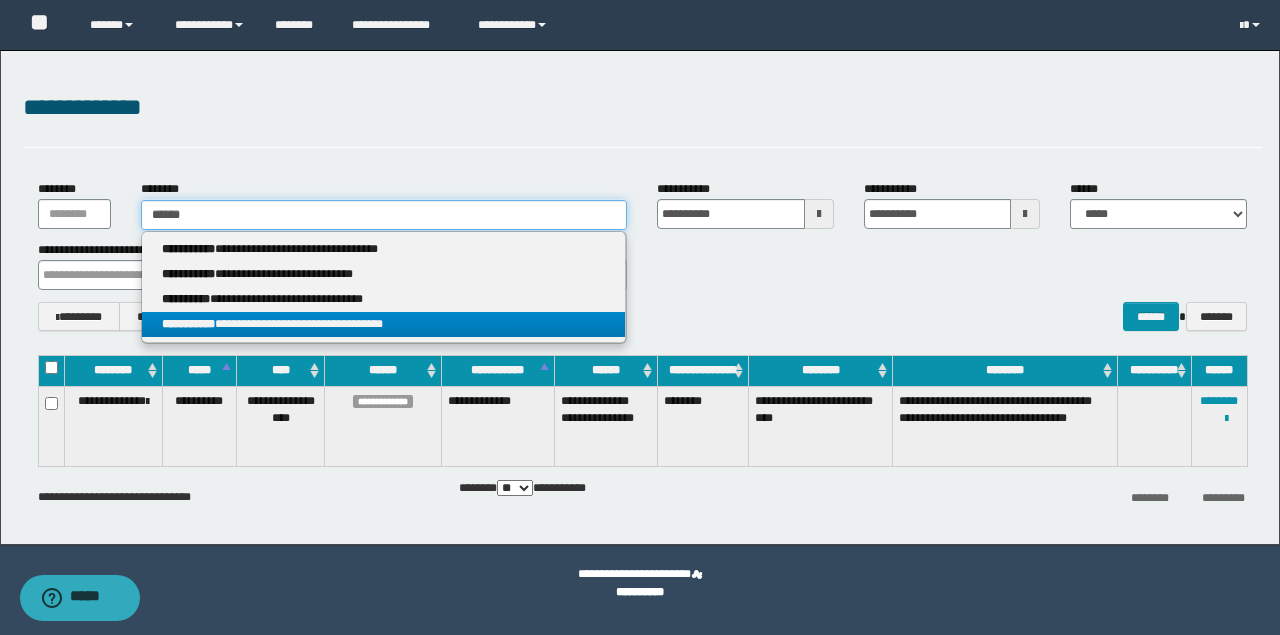 type on "******" 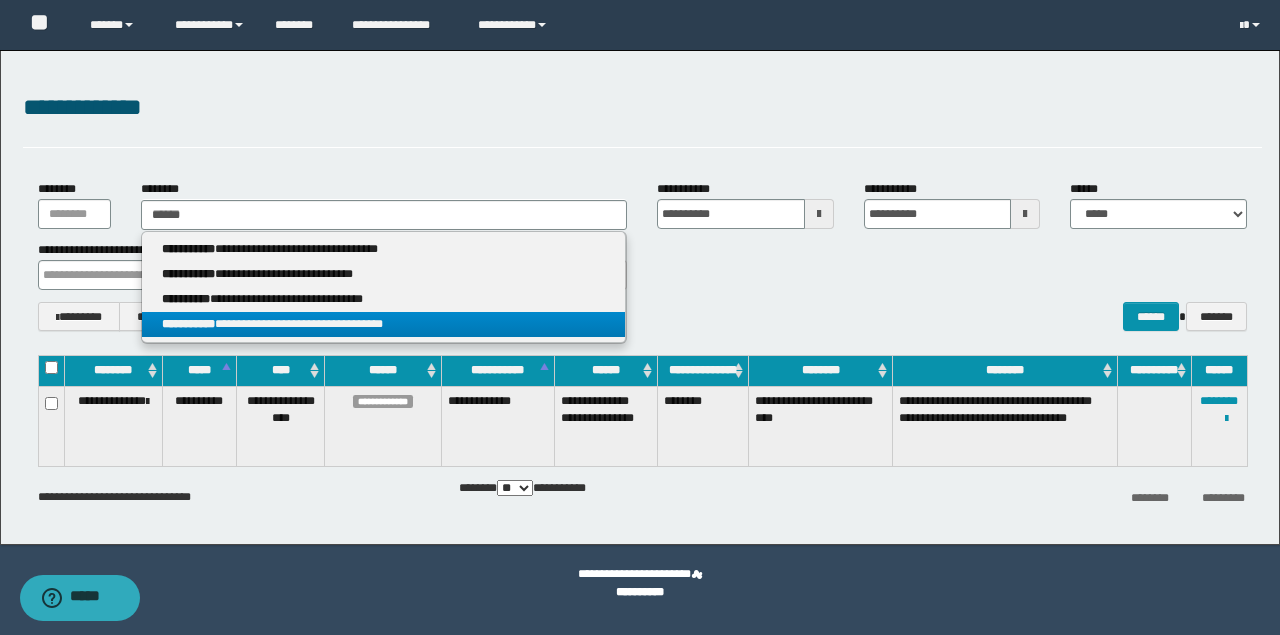 click on "**********" at bounding box center (384, 324) 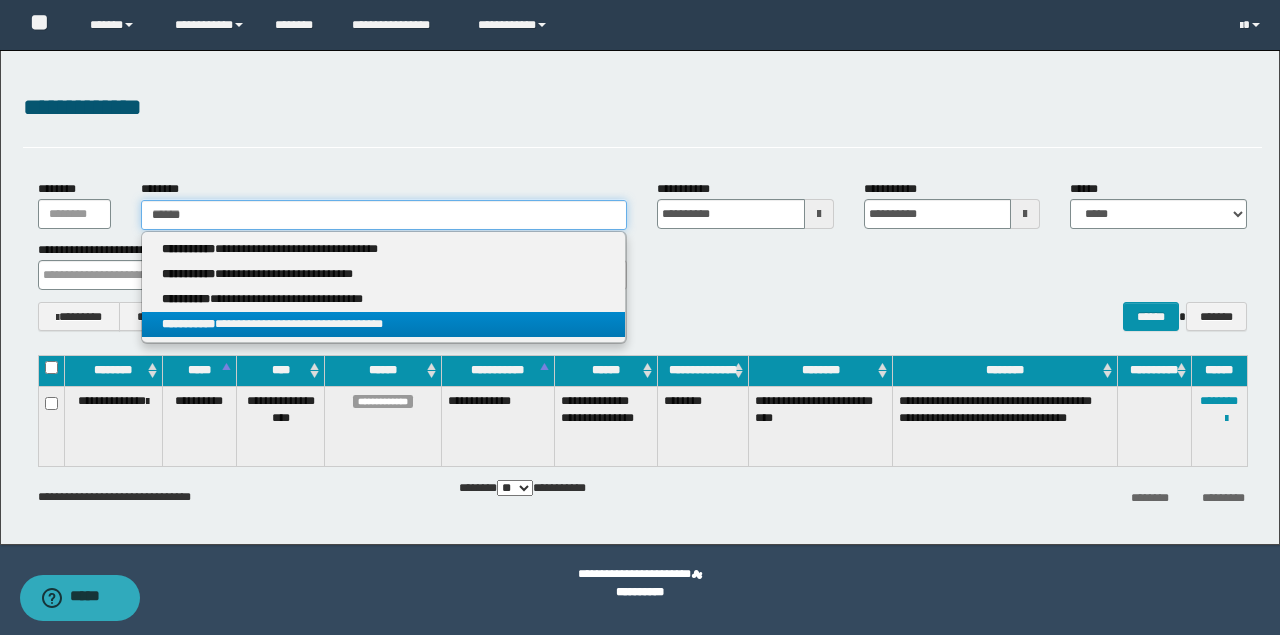 type 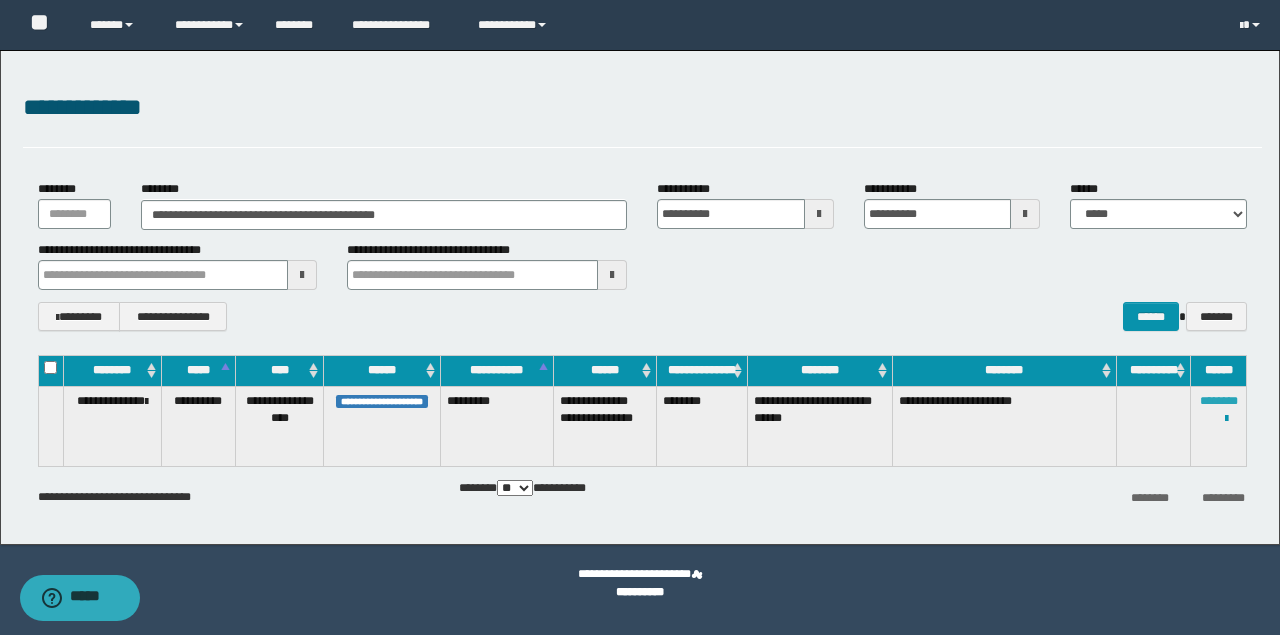 click on "********" at bounding box center (1219, 401) 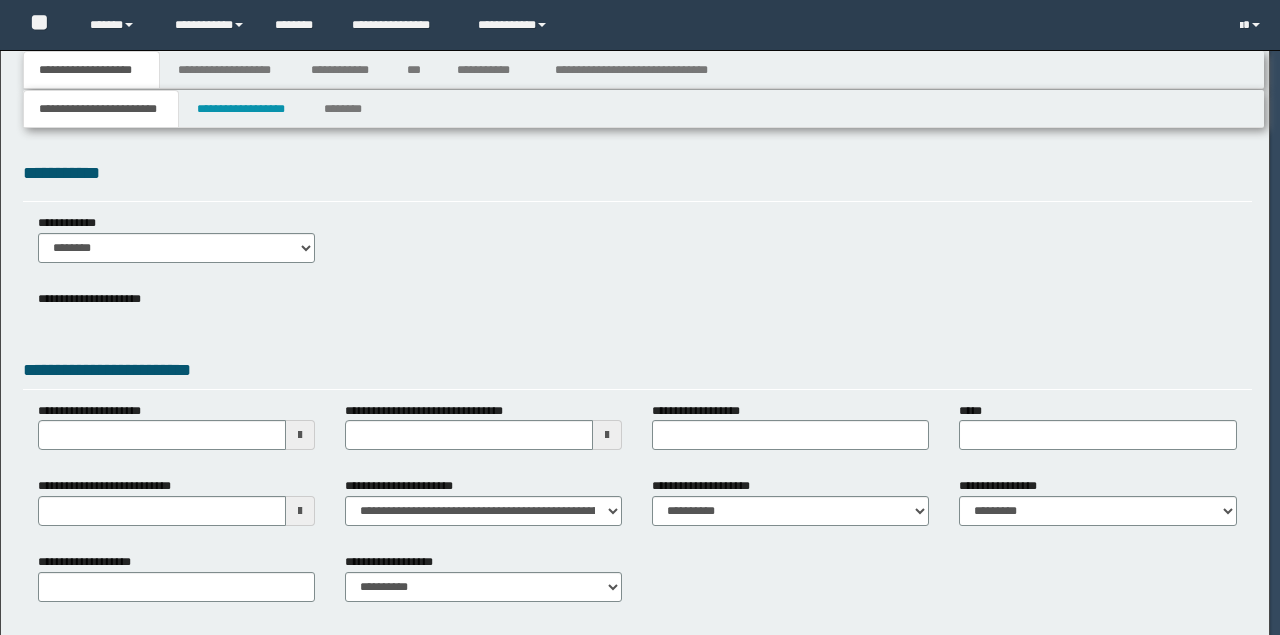 scroll, scrollTop: 0, scrollLeft: 0, axis: both 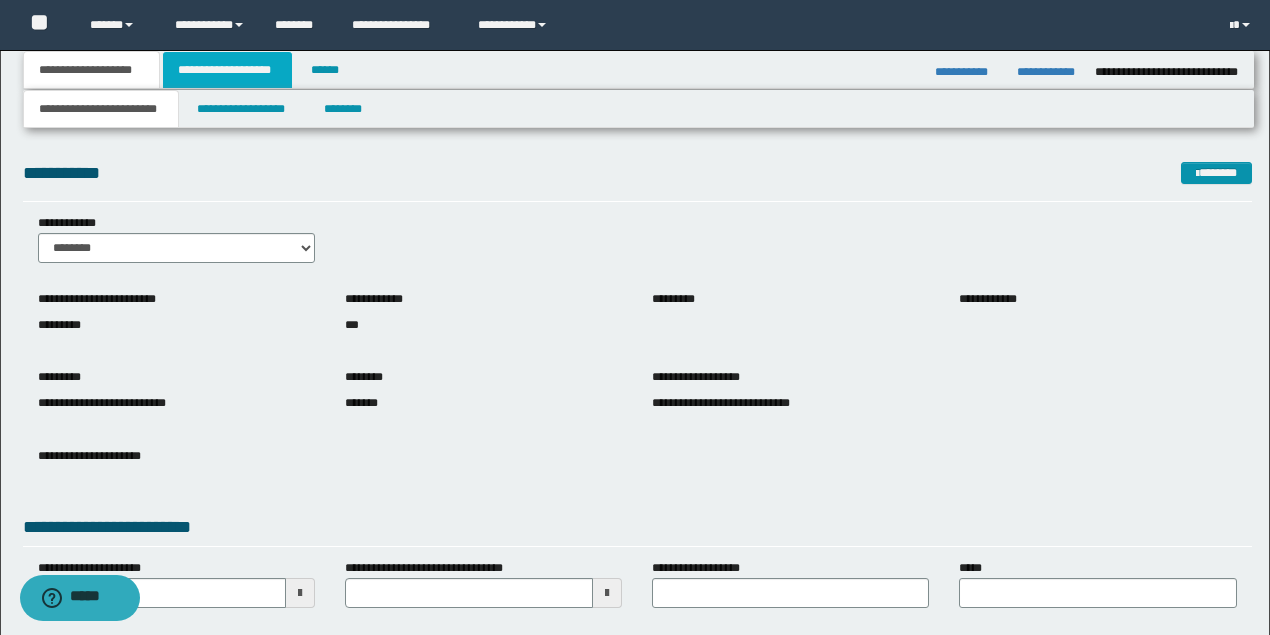click on "**********" at bounding box center (227, 70) 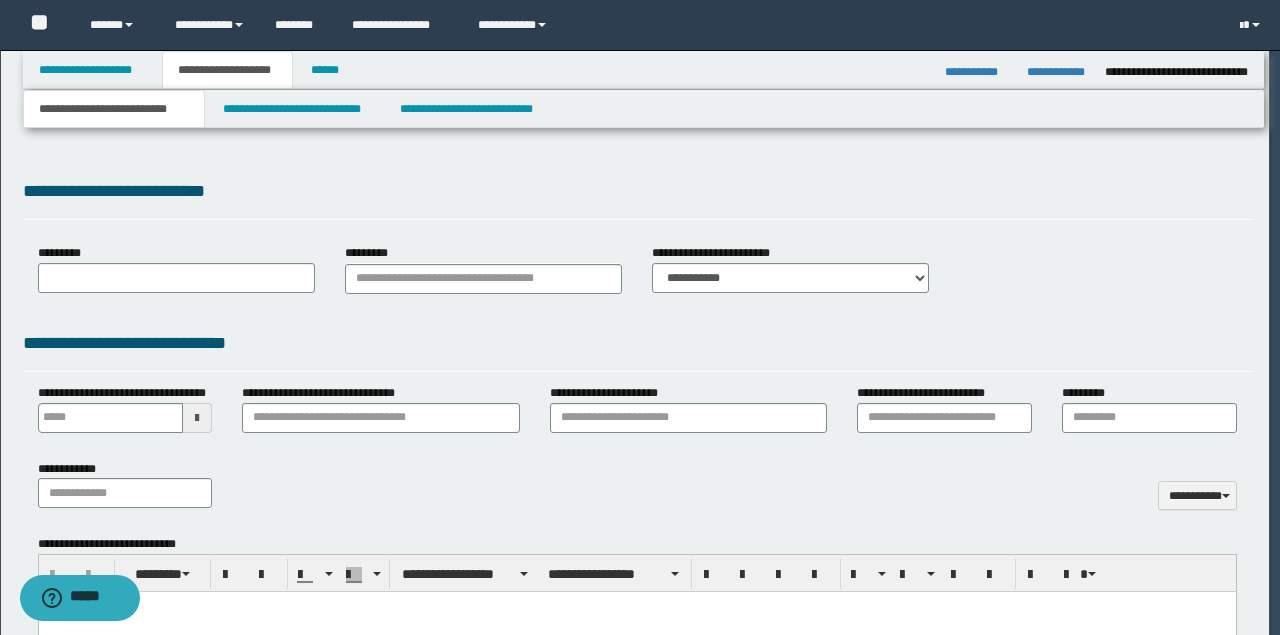 type 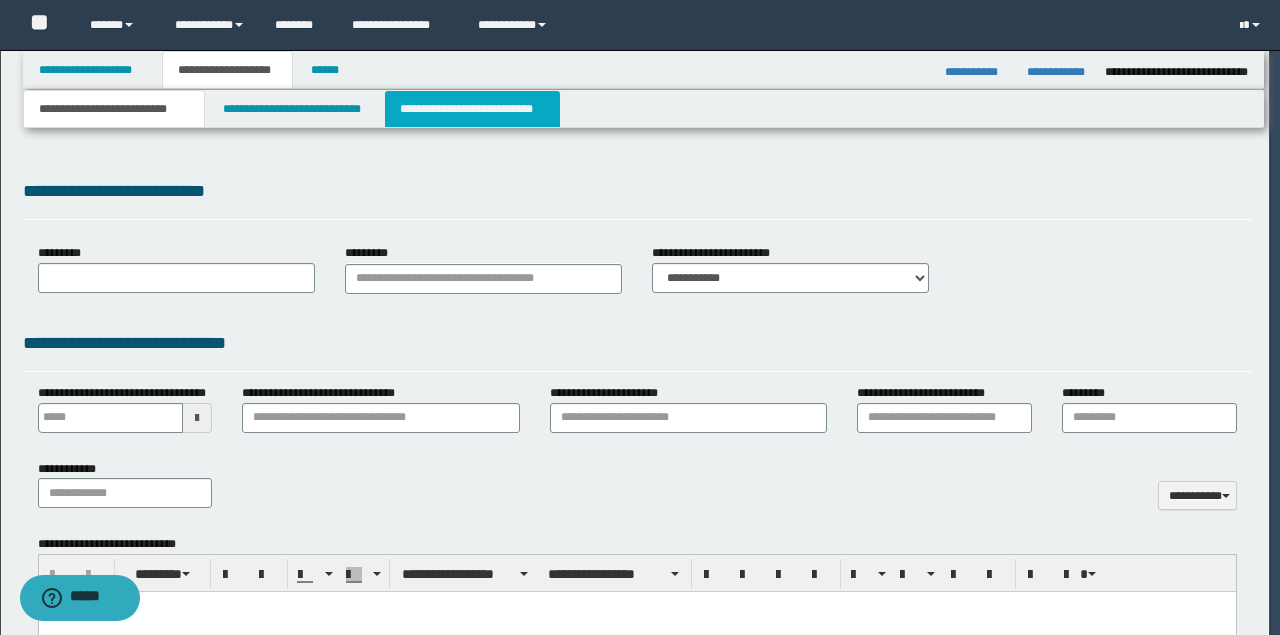 scroll, scrollTop: 0, scrollLeft: 0, axis: both 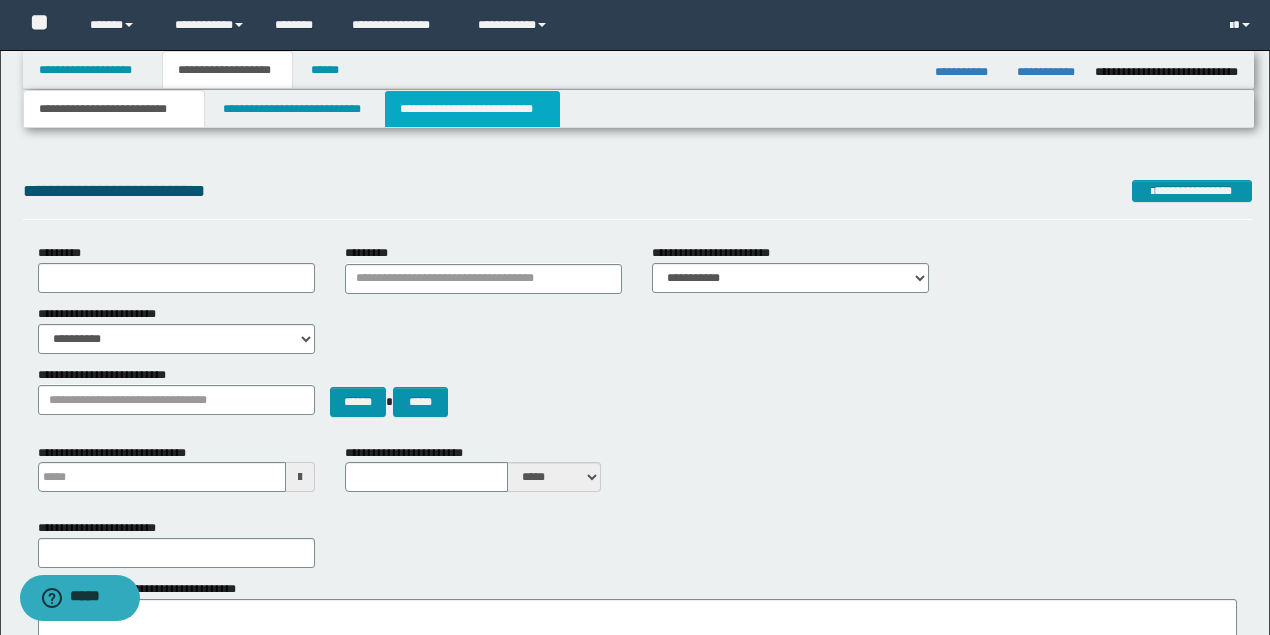 click on "**********" at bounding box center [472, 109] 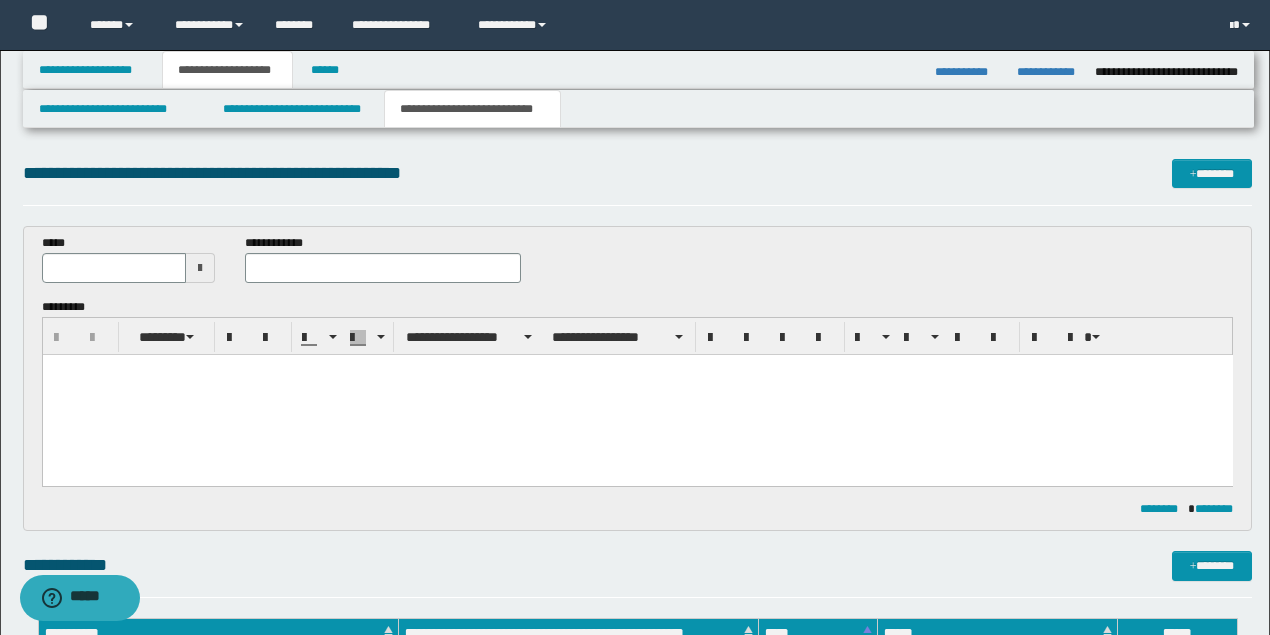 scroll, scrollTop: 0, scrollLeft: 0, axis: both 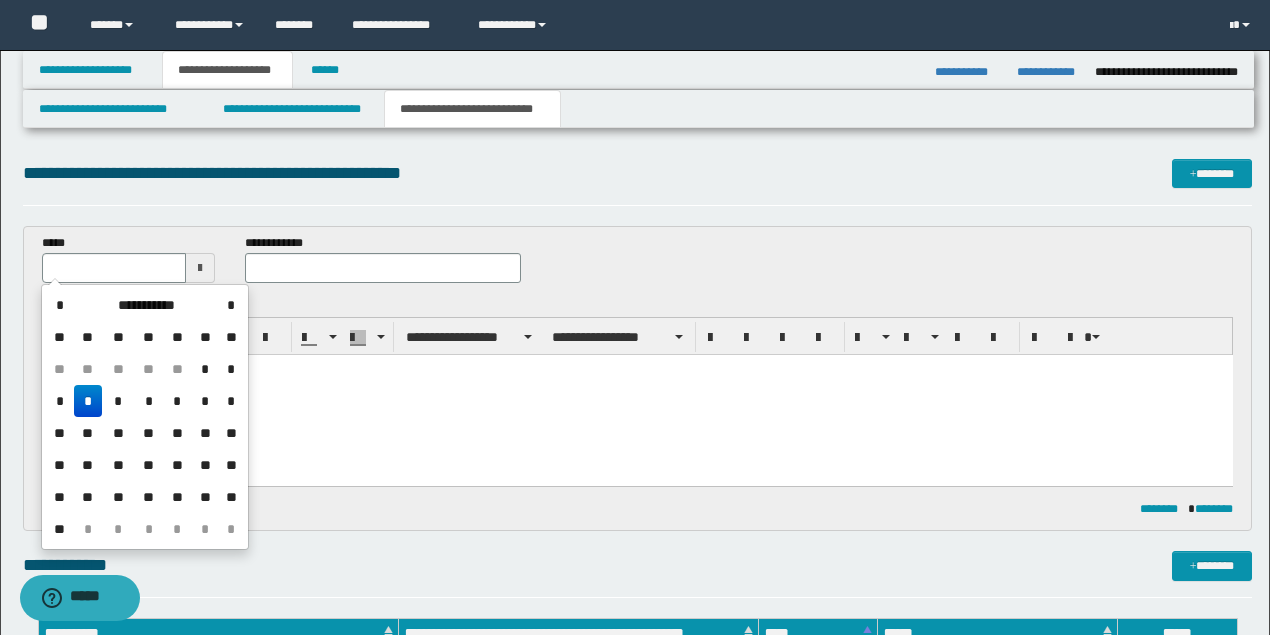 click on "*" at bounding box center (88, 401) 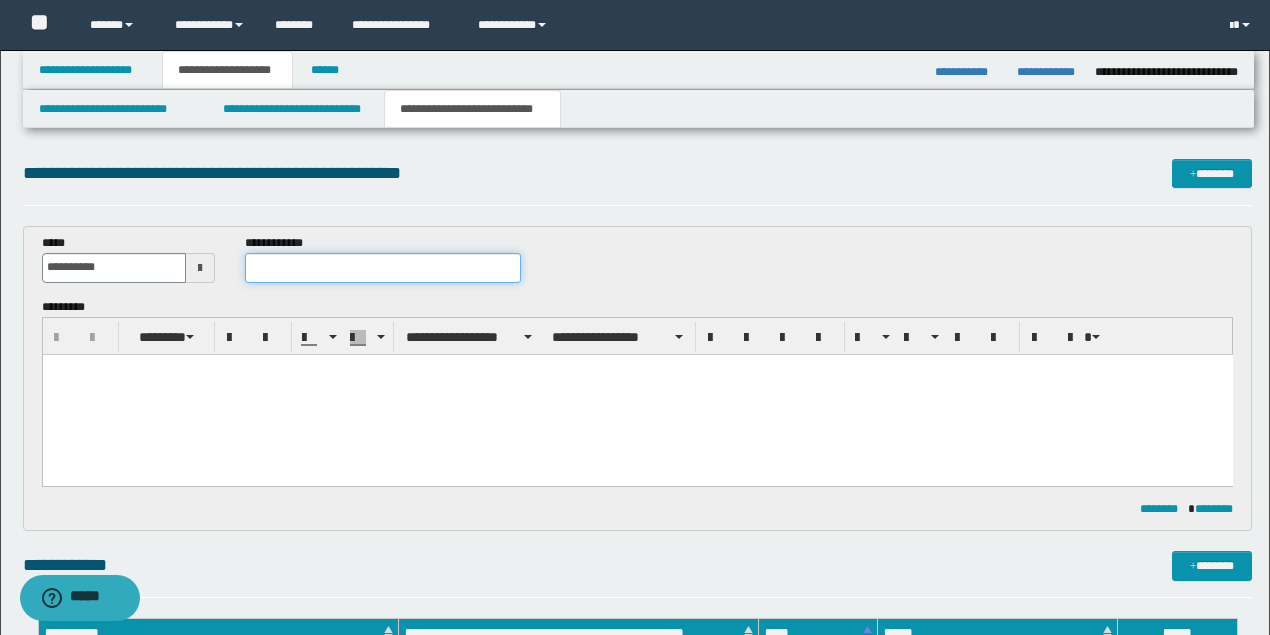 click at bounding box center (382, 268) 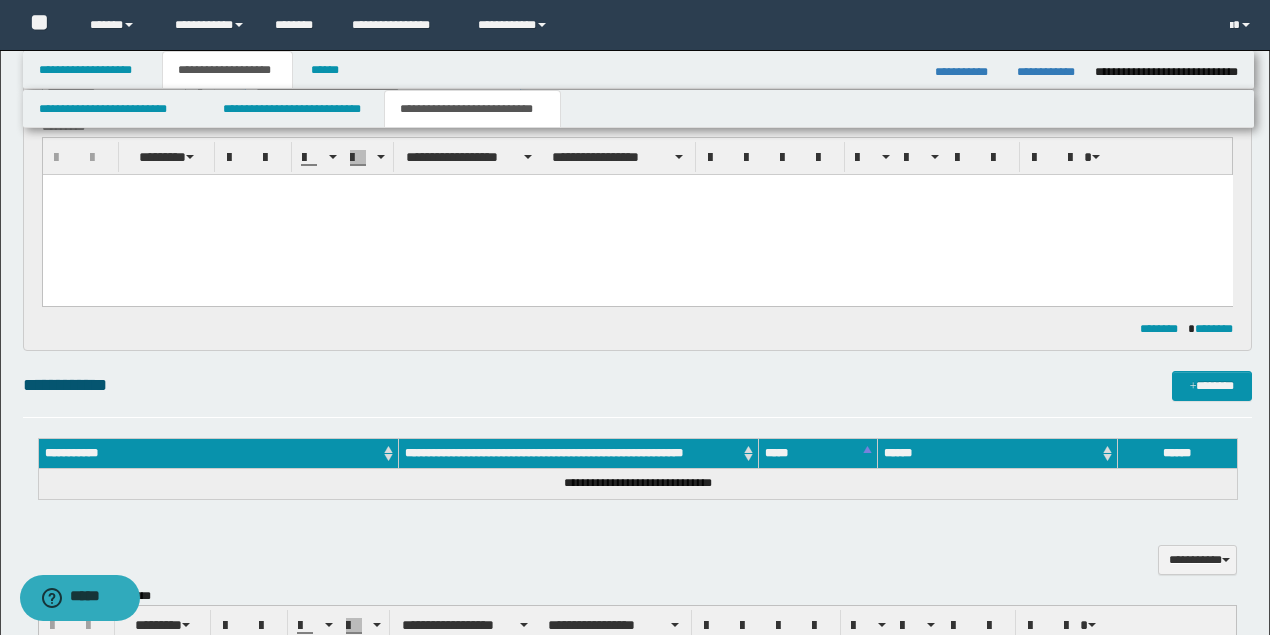 scroll, scrollTop: 200, scrollLeft: 0, axis: vertical 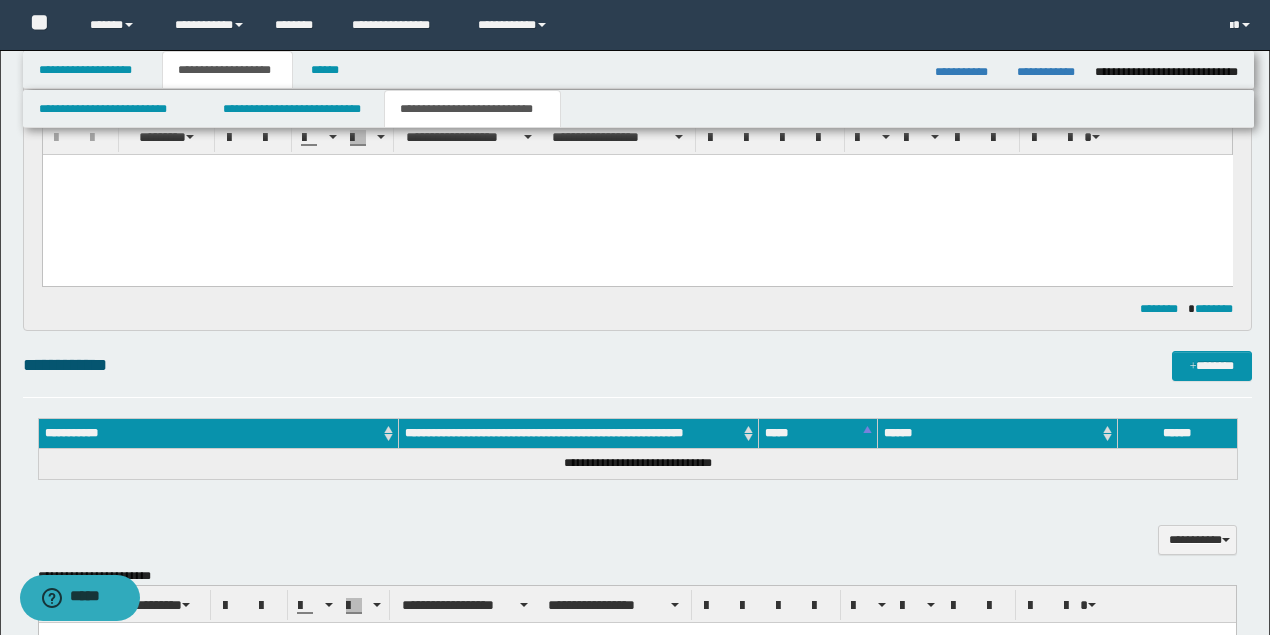 type on "**********" 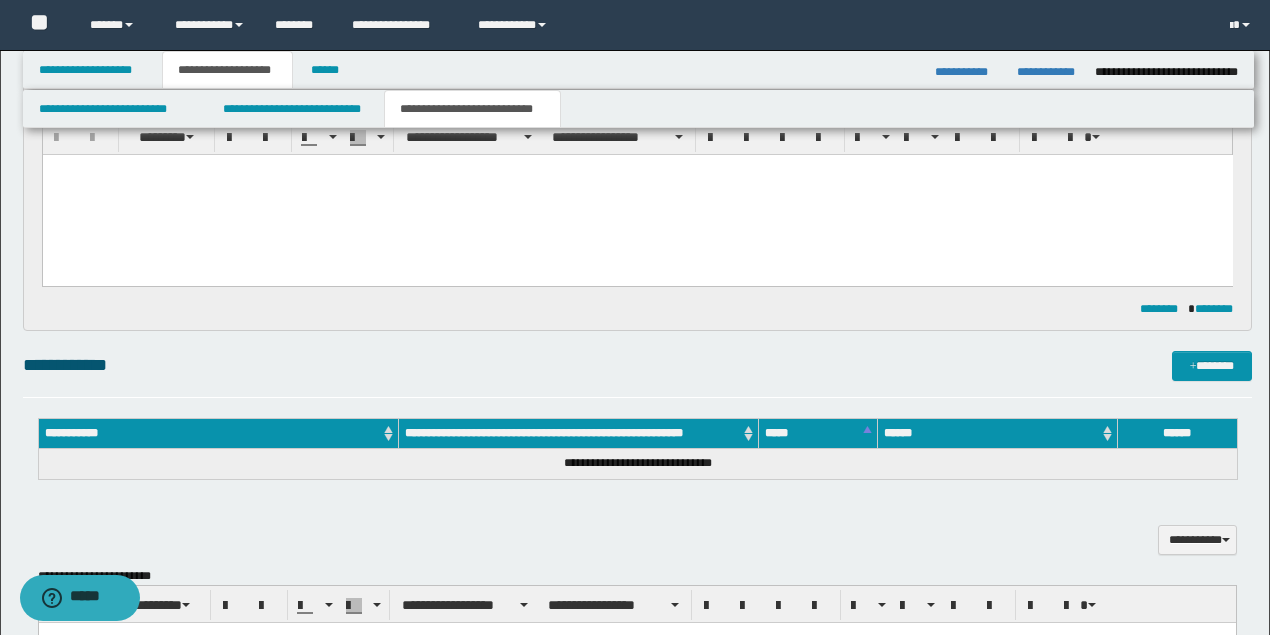 click on "**********" at bounding box center (637, 374) 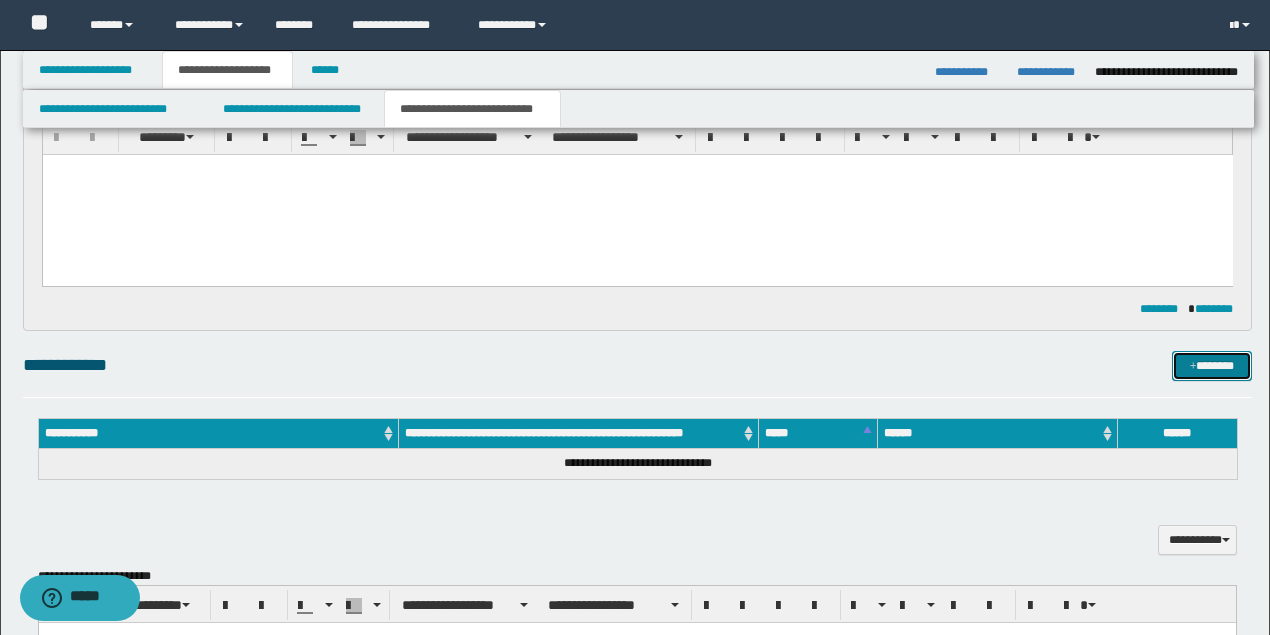 click on "*******" at bounding box center [1211, 365] 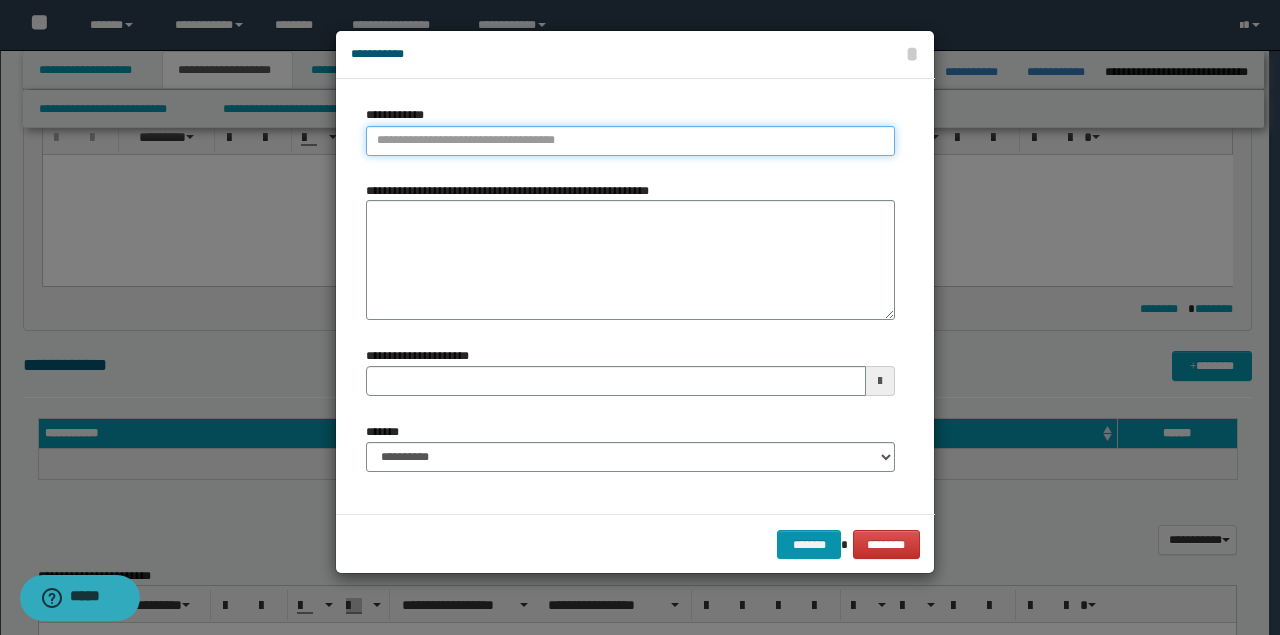 click on "**********" at bounding box center (630, 141) 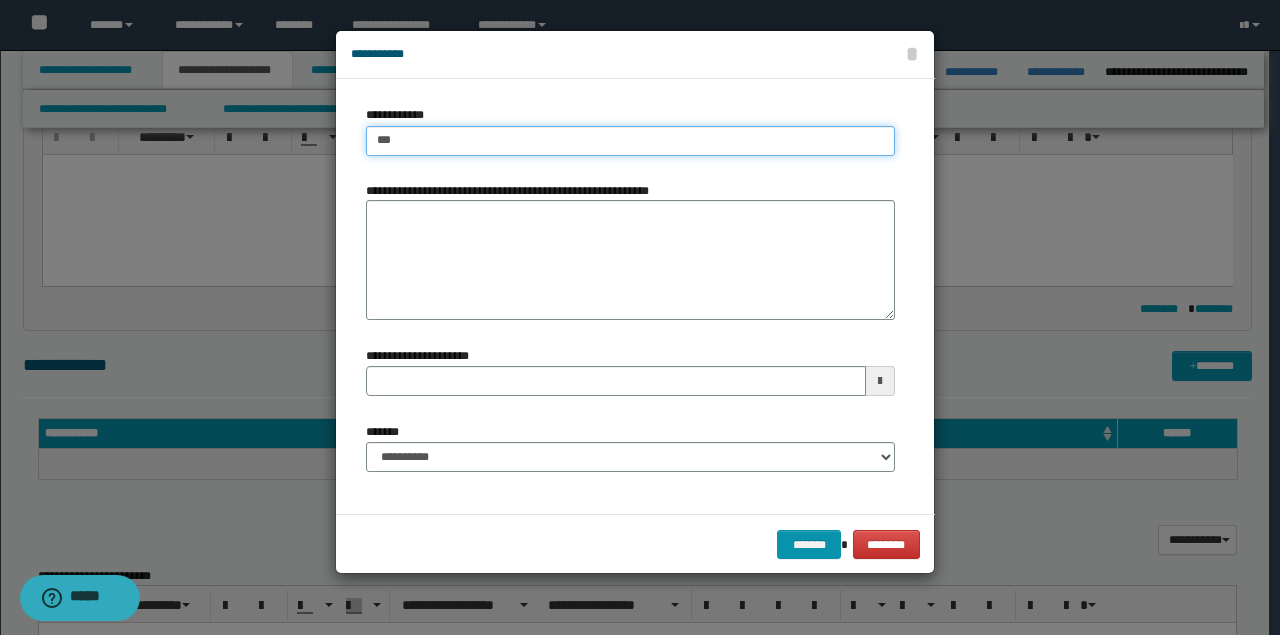 type on "****" 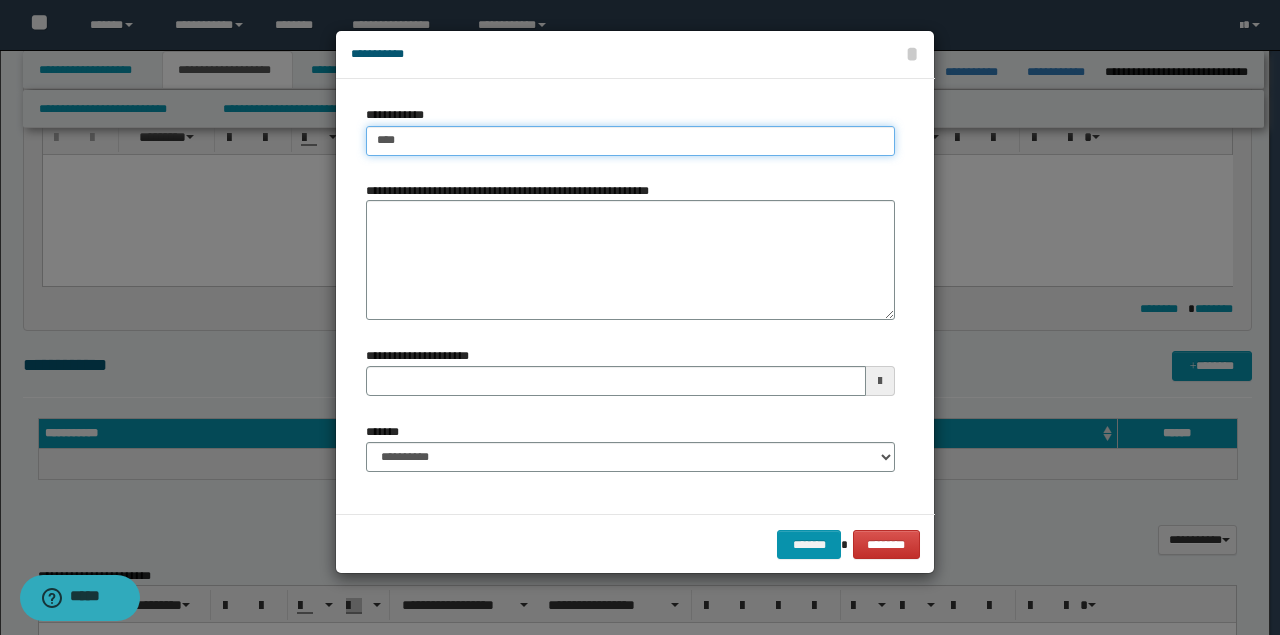 type on "****" 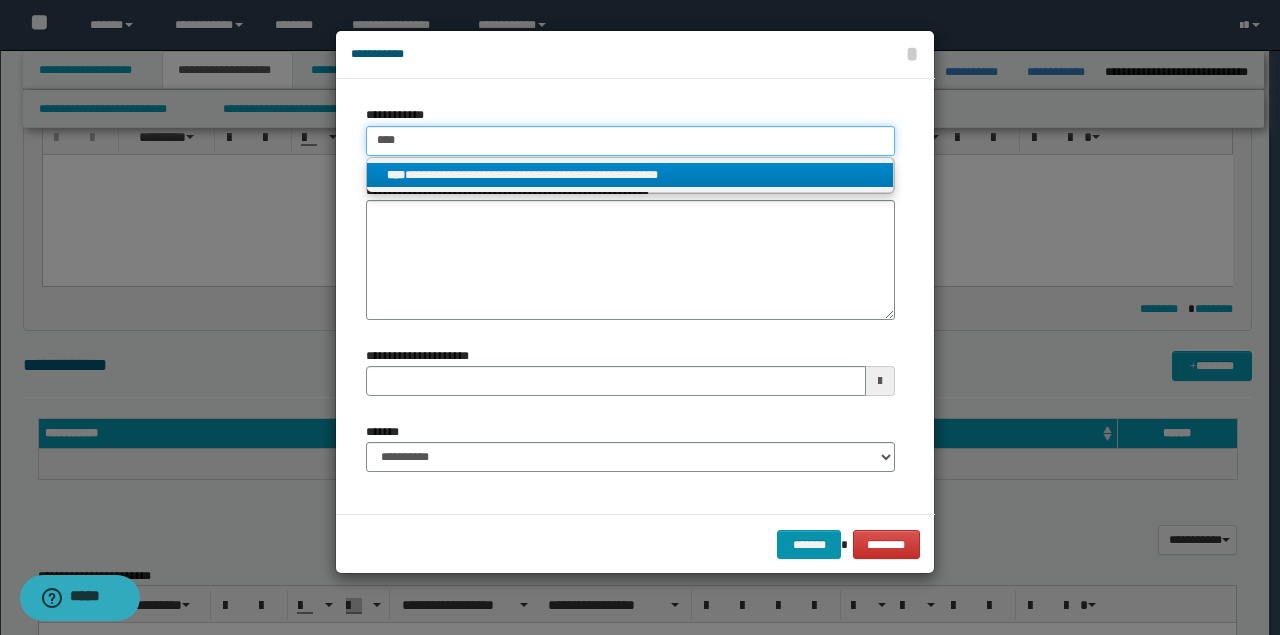 type on "****" 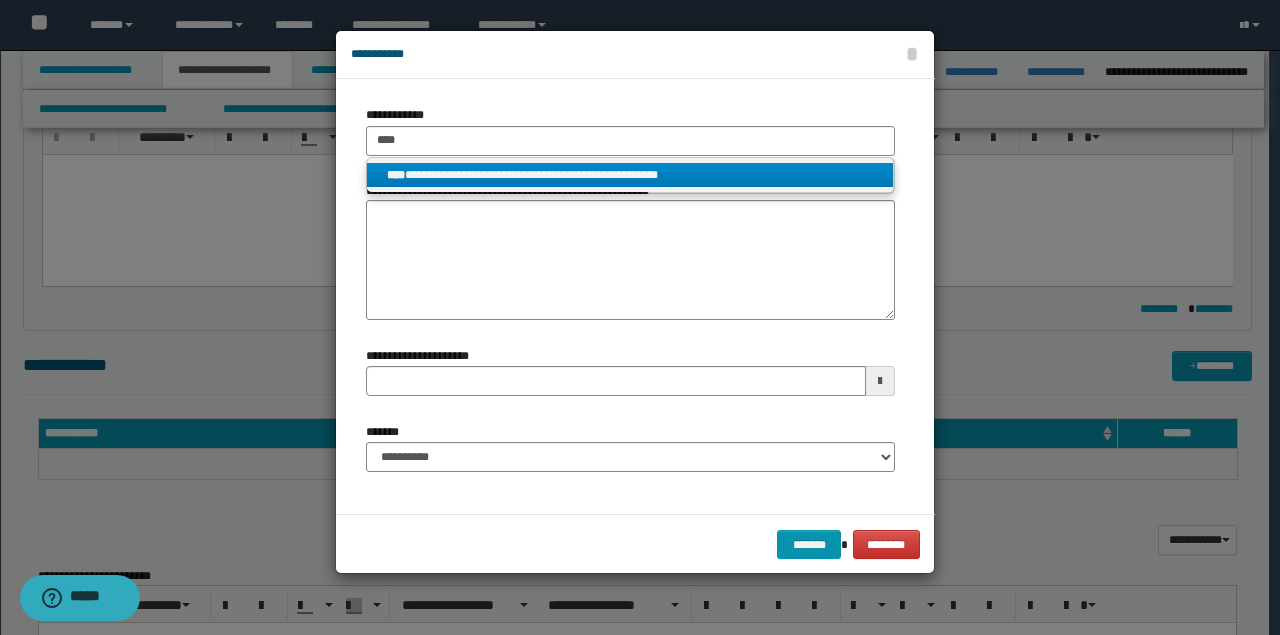 click on "**********" at bounding box center [630, 175] 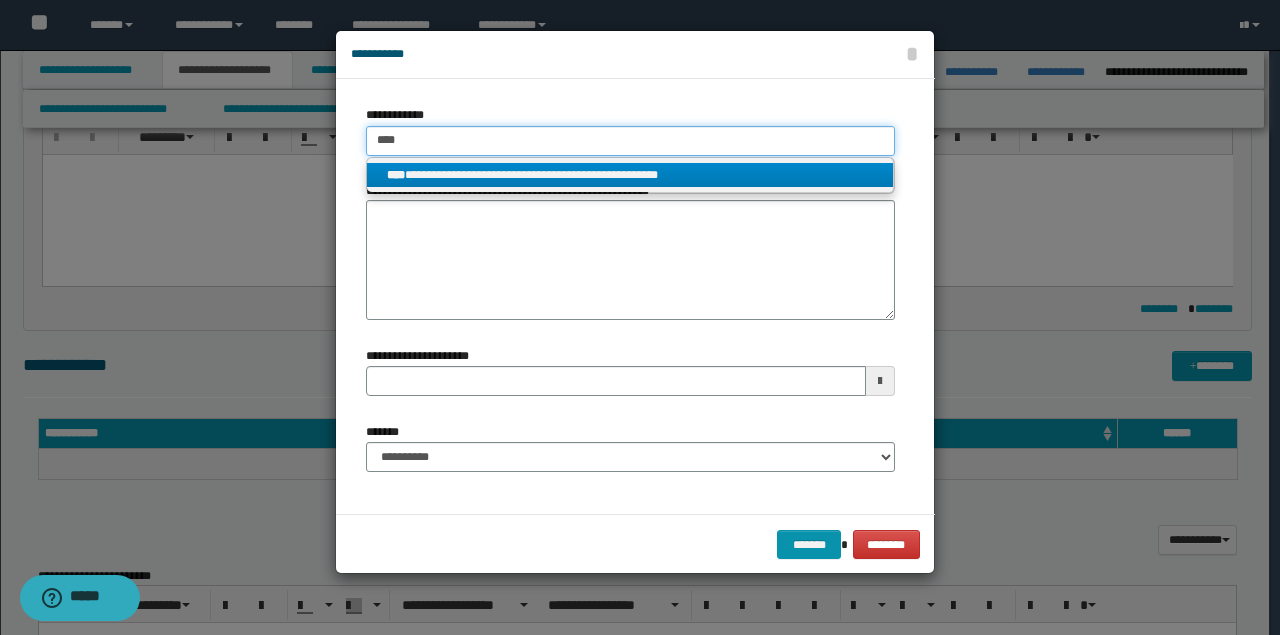 type 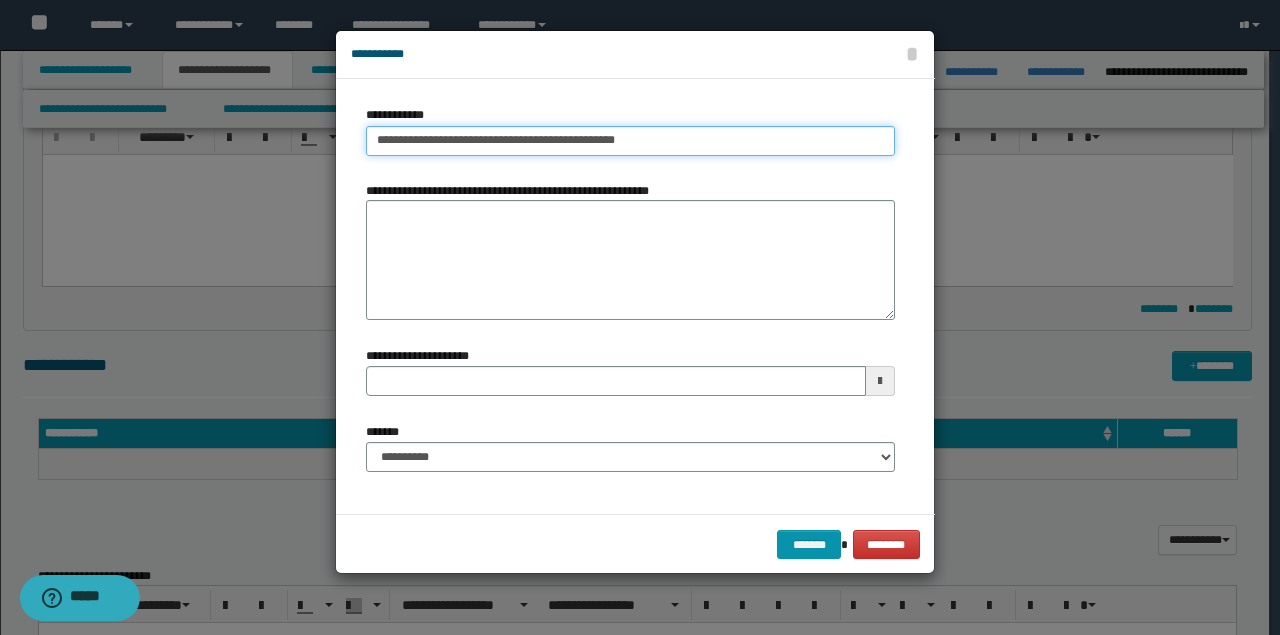type 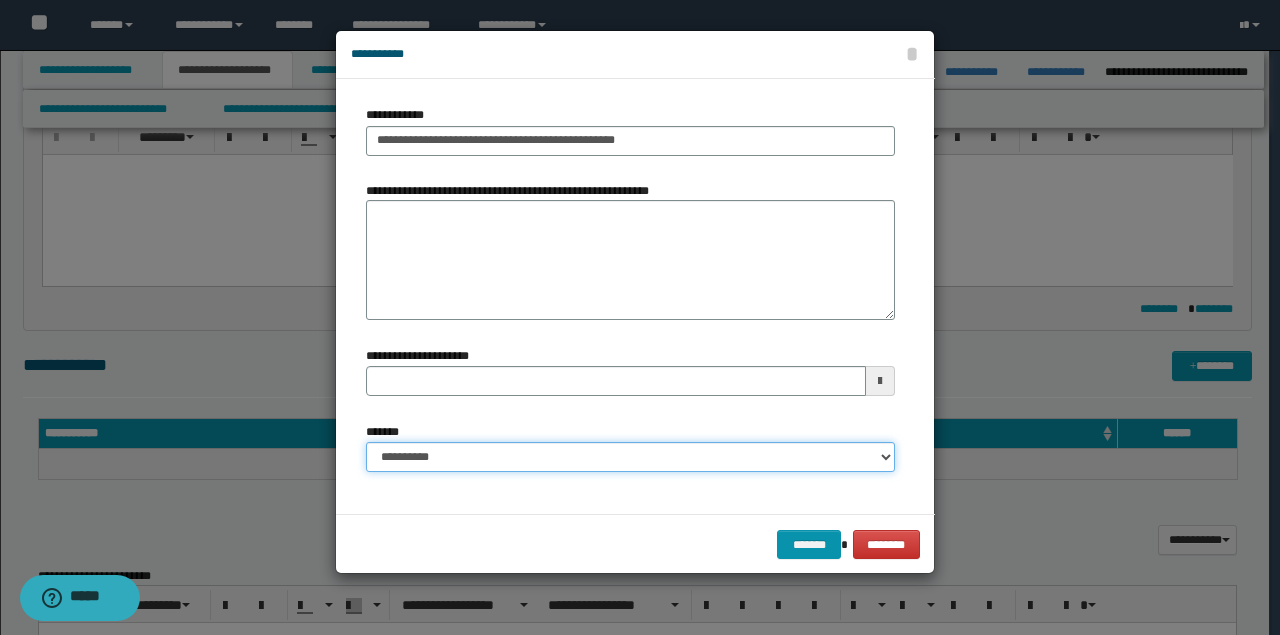 click on "**********" at bounding box center (630, 457) 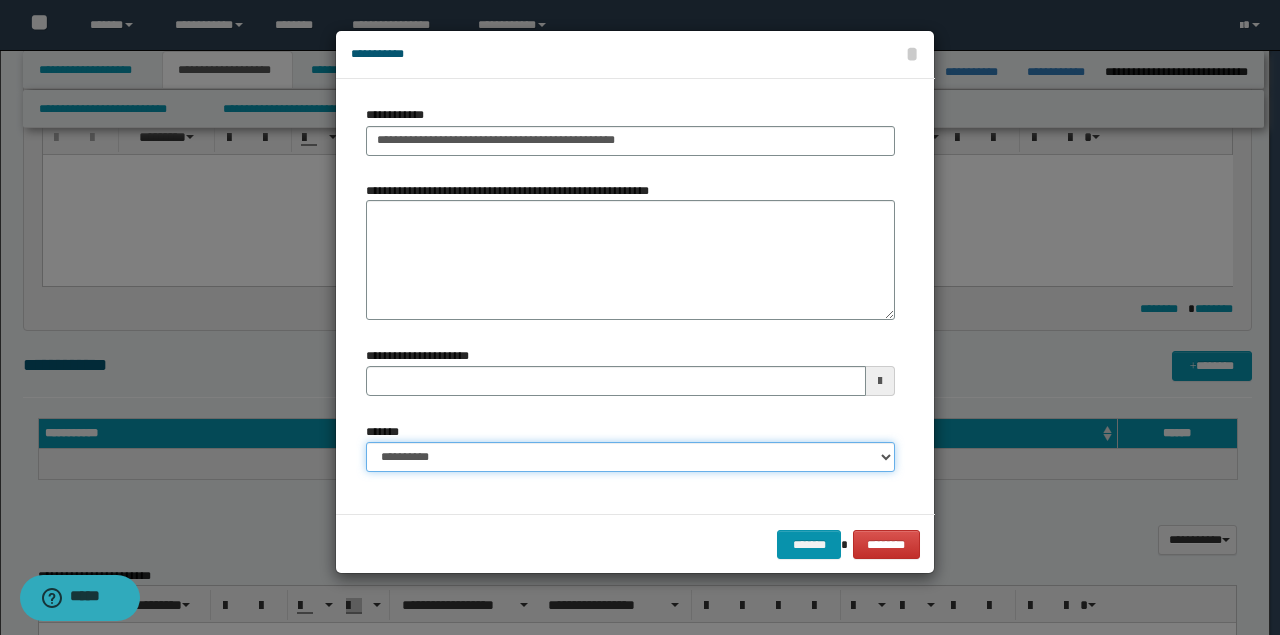select on "*" 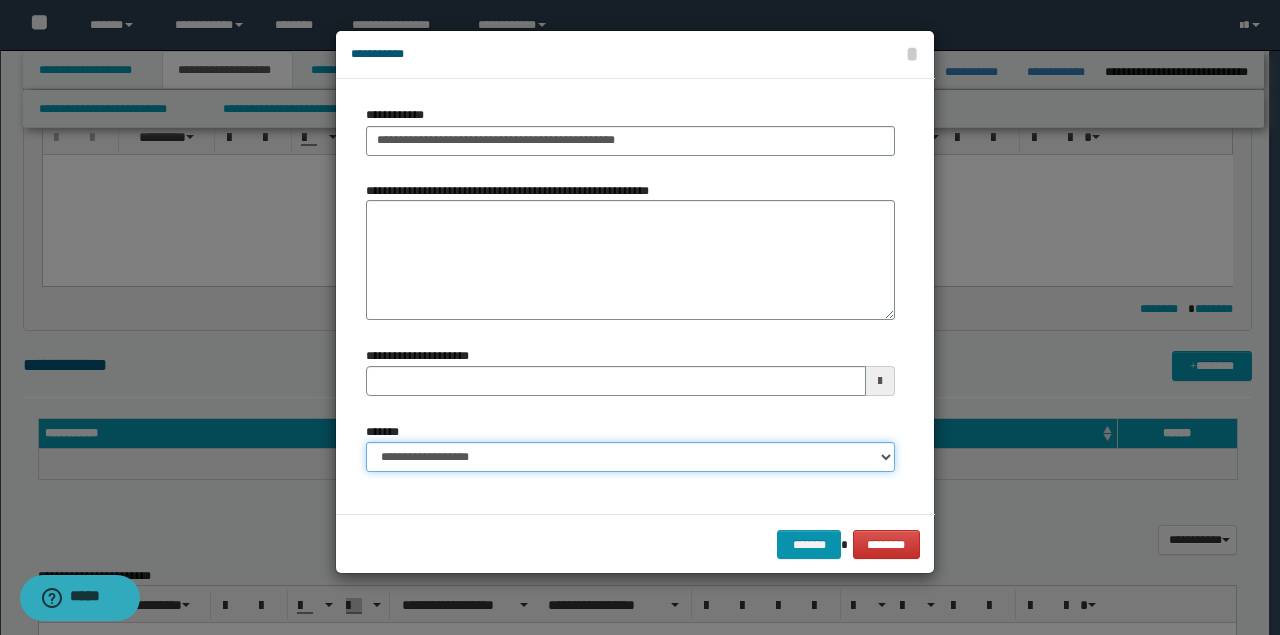 type 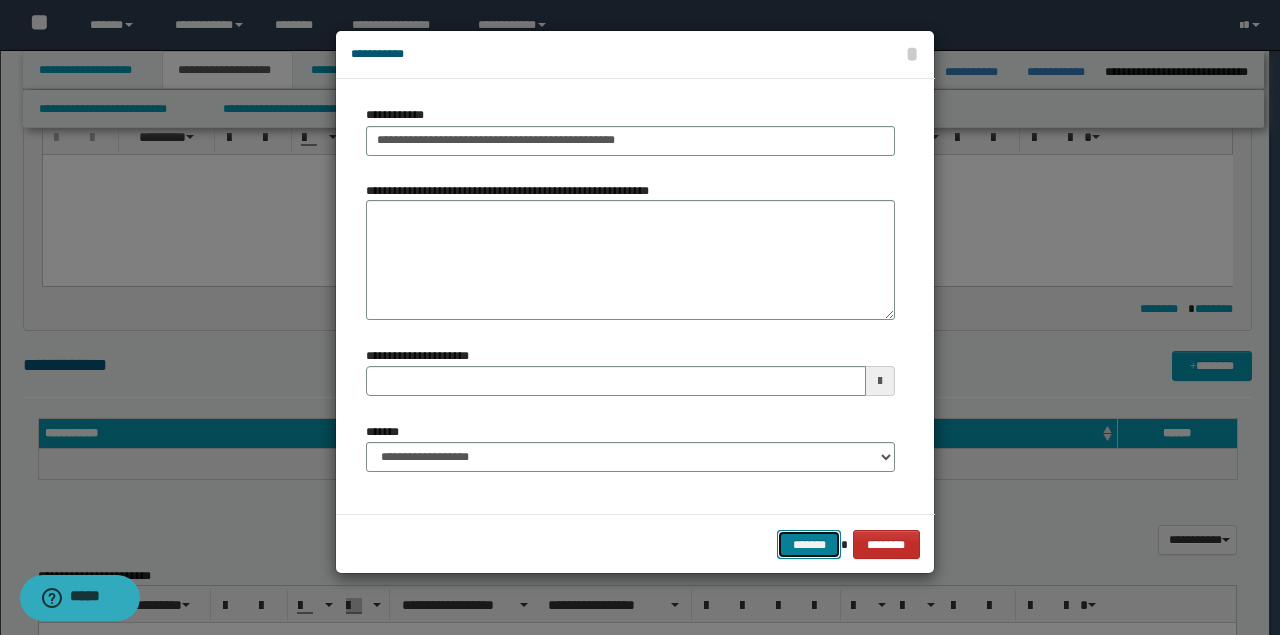 drag, startPoint x: 821, startPoint y: 540, endPoint x: 856, endPoint y: 544, distance: 35.22783 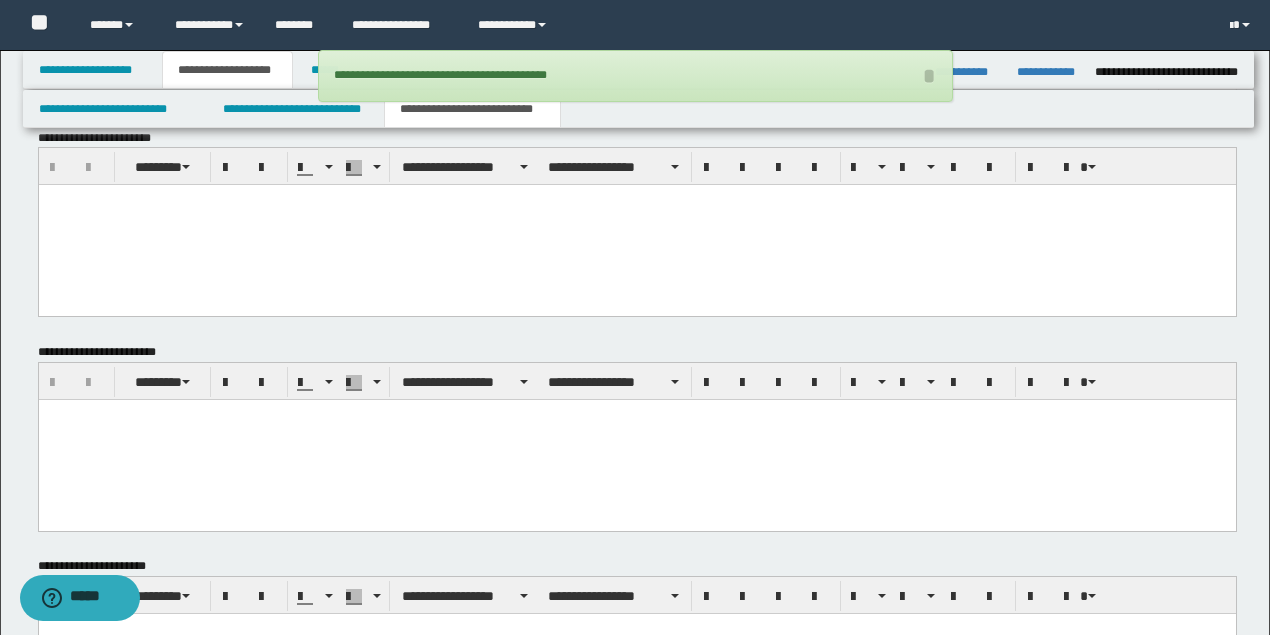 scroll, scrollTop: 468, scrollLeft: 0, axis: vertical 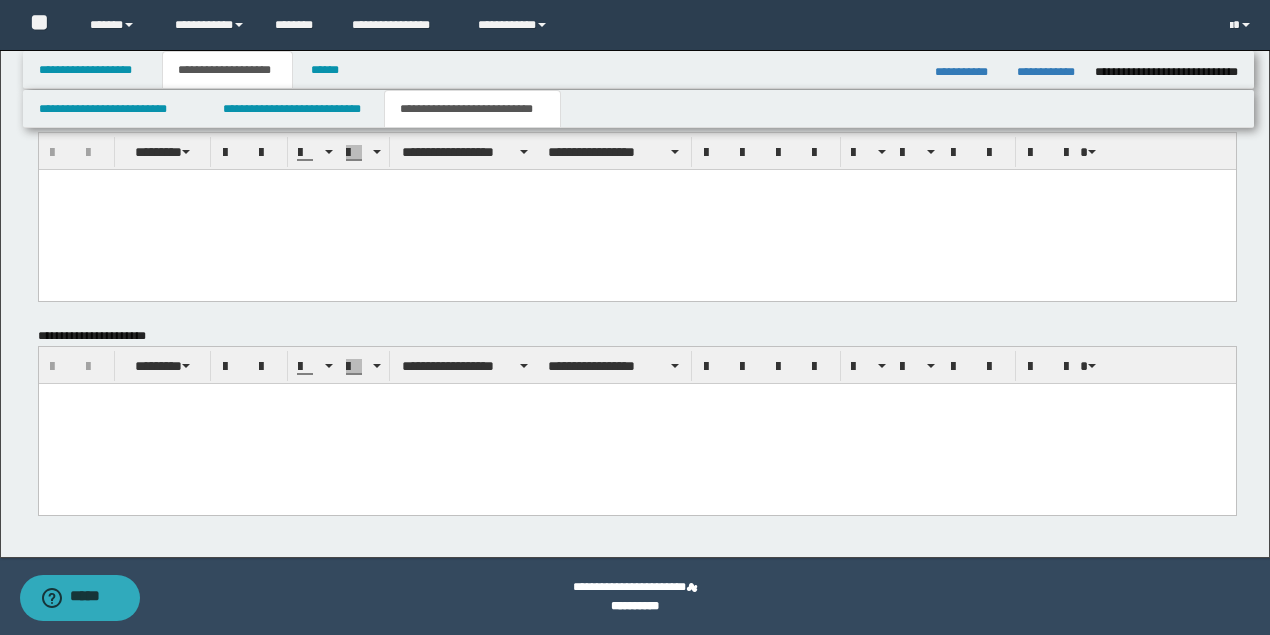 click at bounding box center (636, 398) 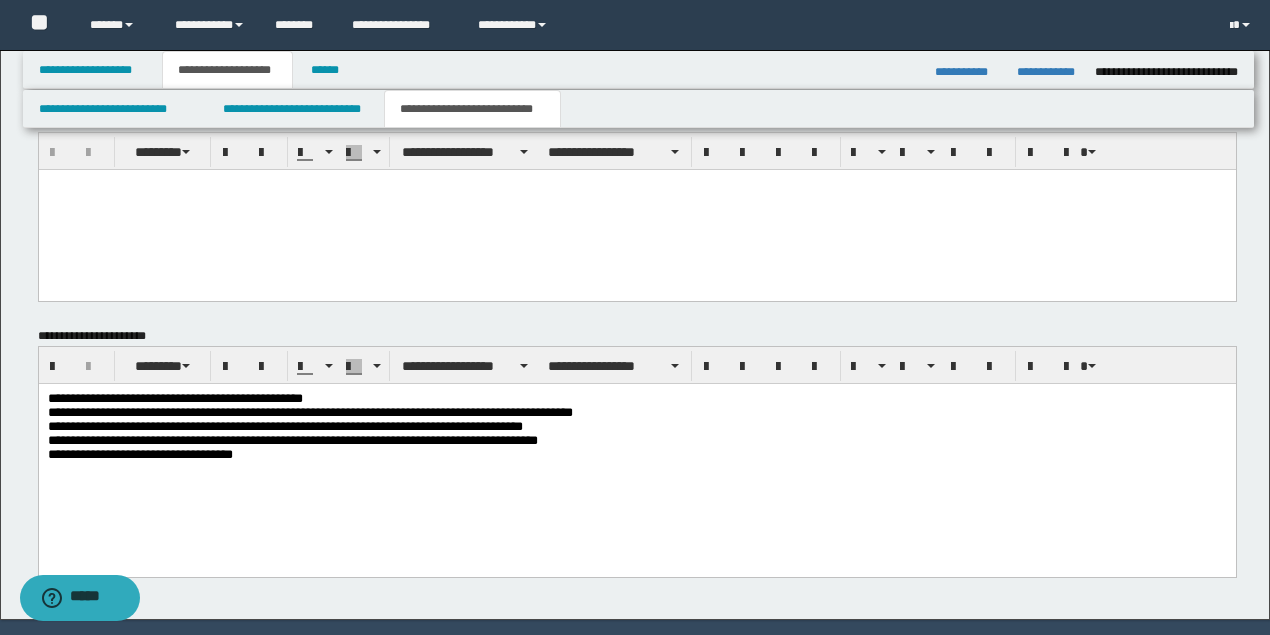 click on "**********" at bounding box center [637, 429] 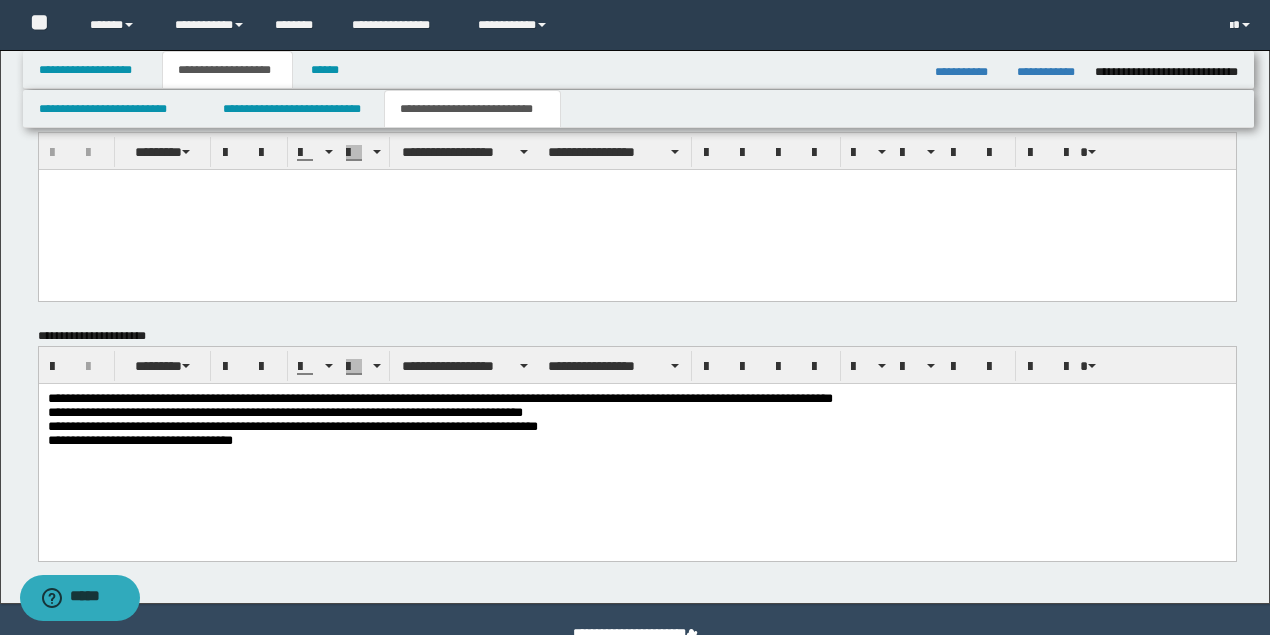 click on "**********" at bounding box center (637, 421) 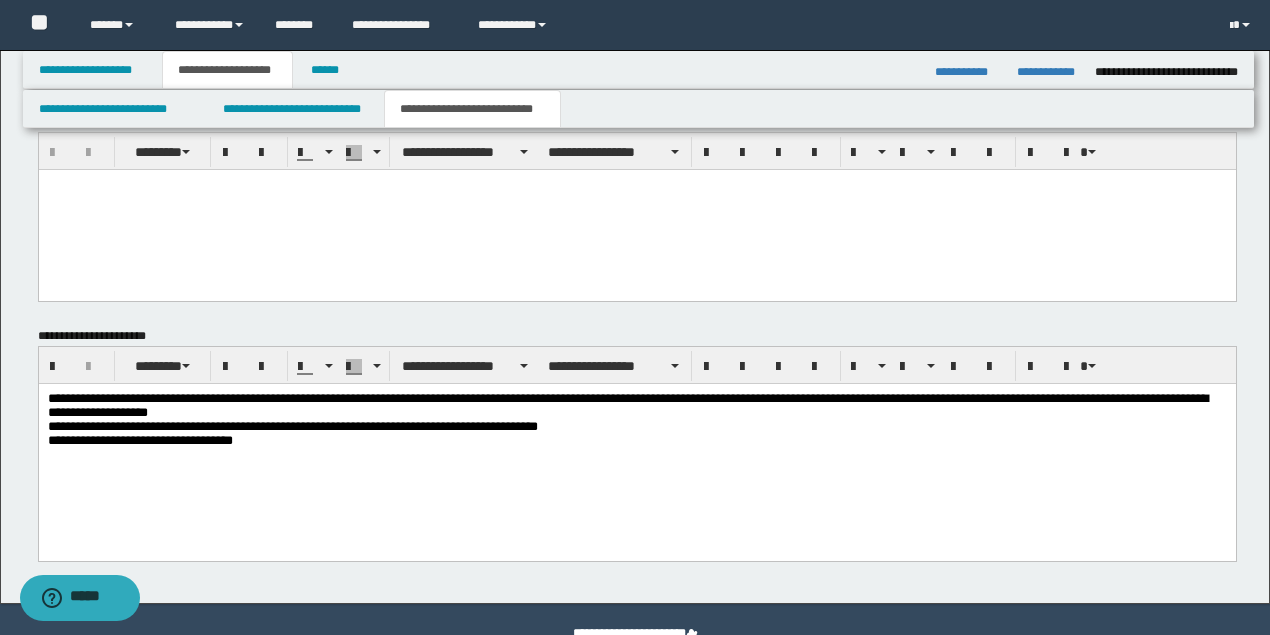 click on "**********" at bounding box center [637, 421] 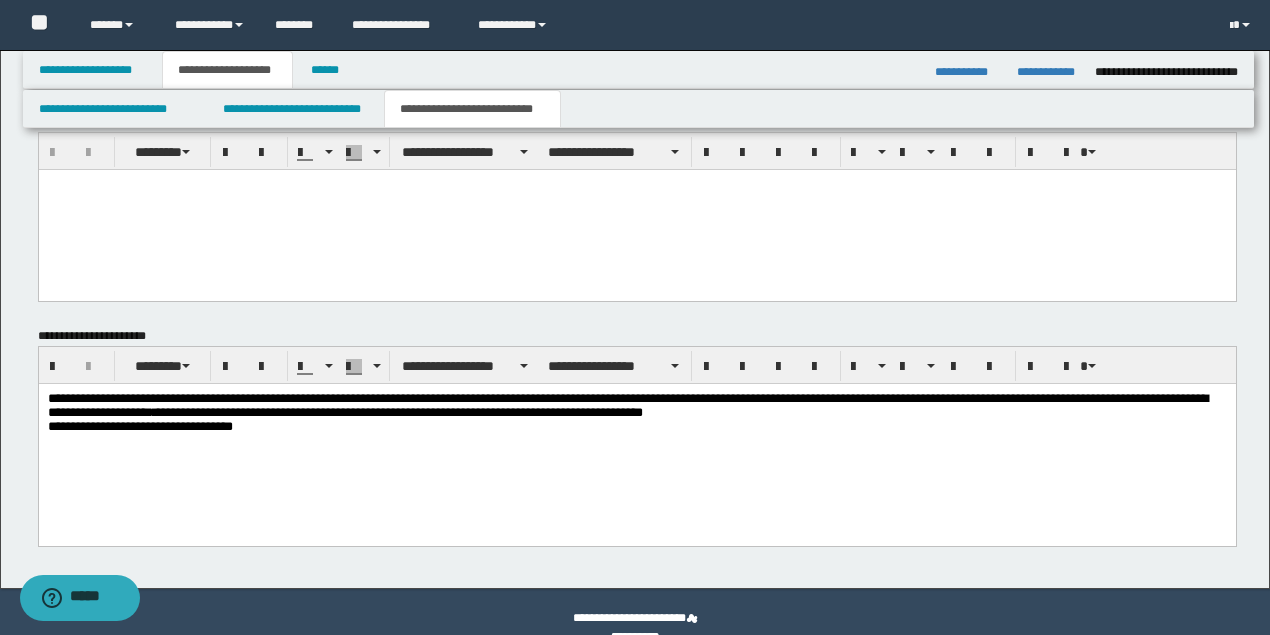 click on "**********" at bounding box center [637, 414] 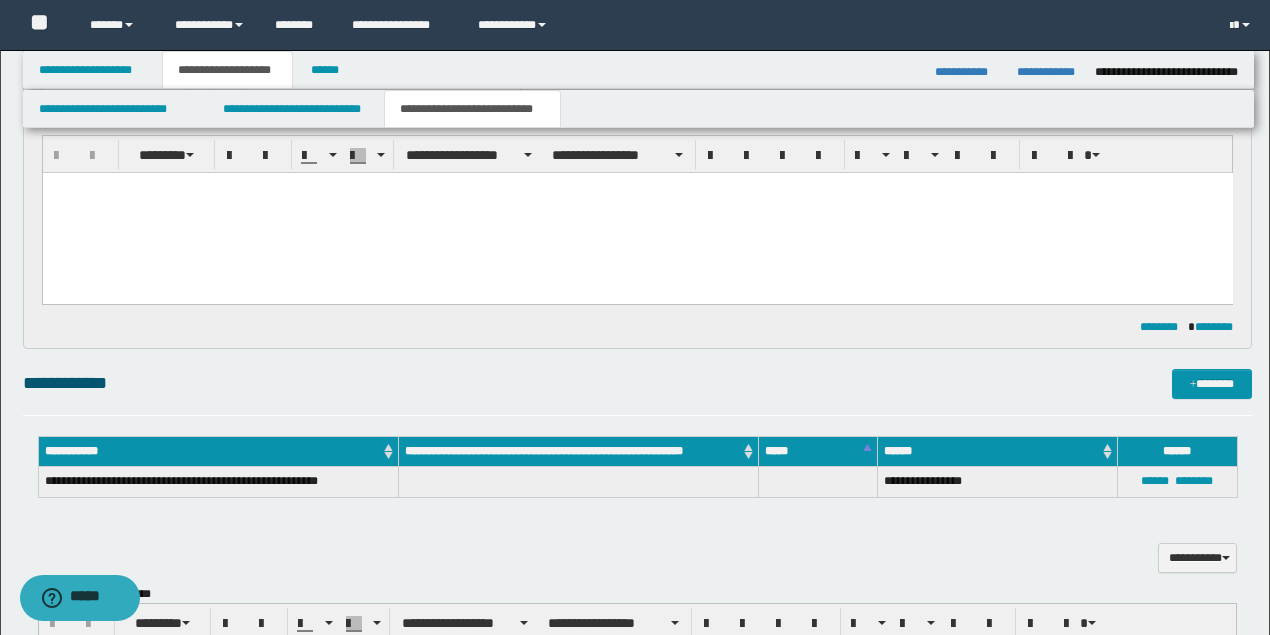 scroll, scrollTop: 2, scrollLeft: 0, axis: vertical 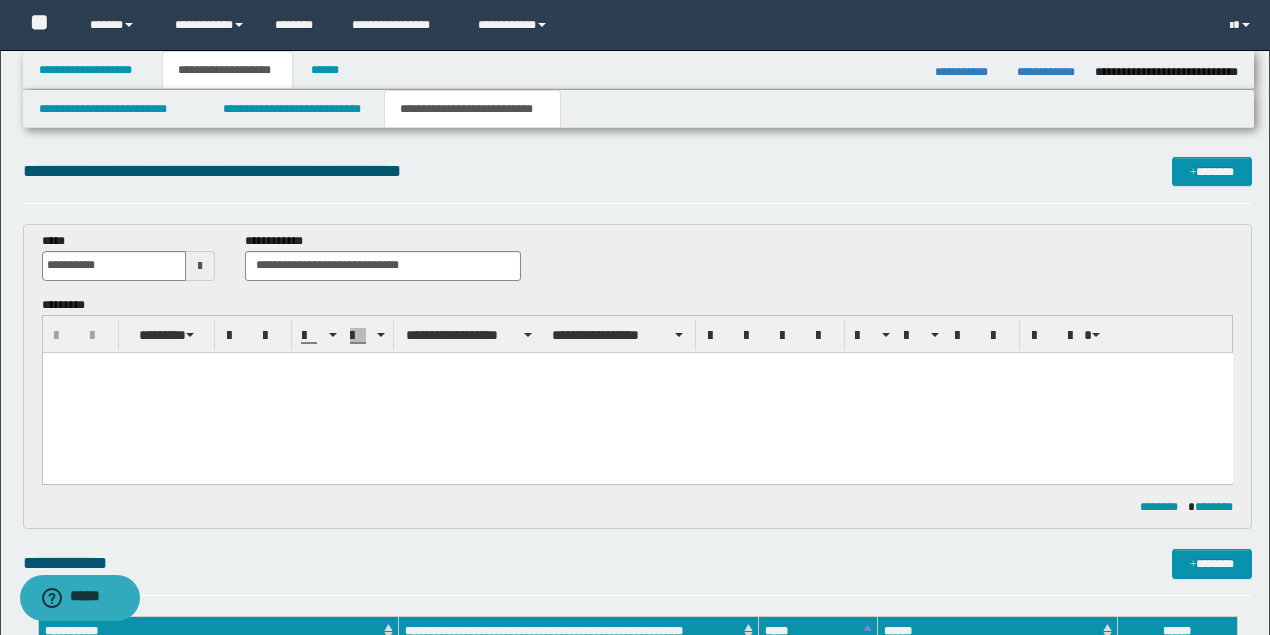 click at bounding box center (637, 392) 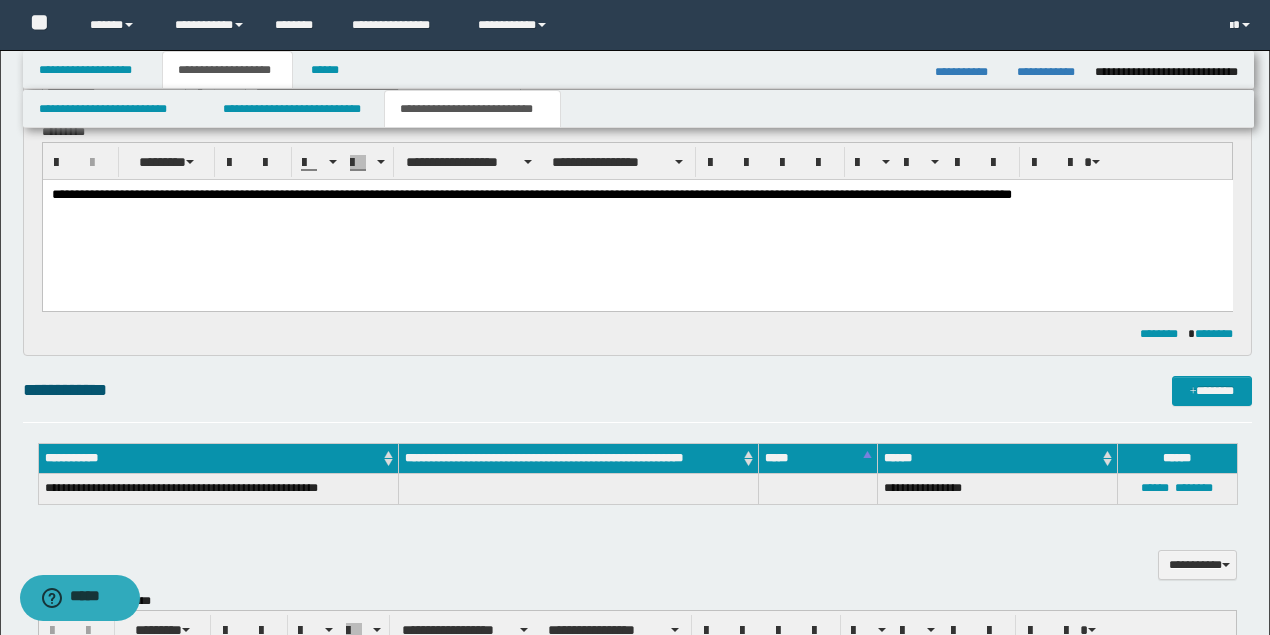 scroll, scrollTop: 135, scrollLeft: 0, axis: vertical 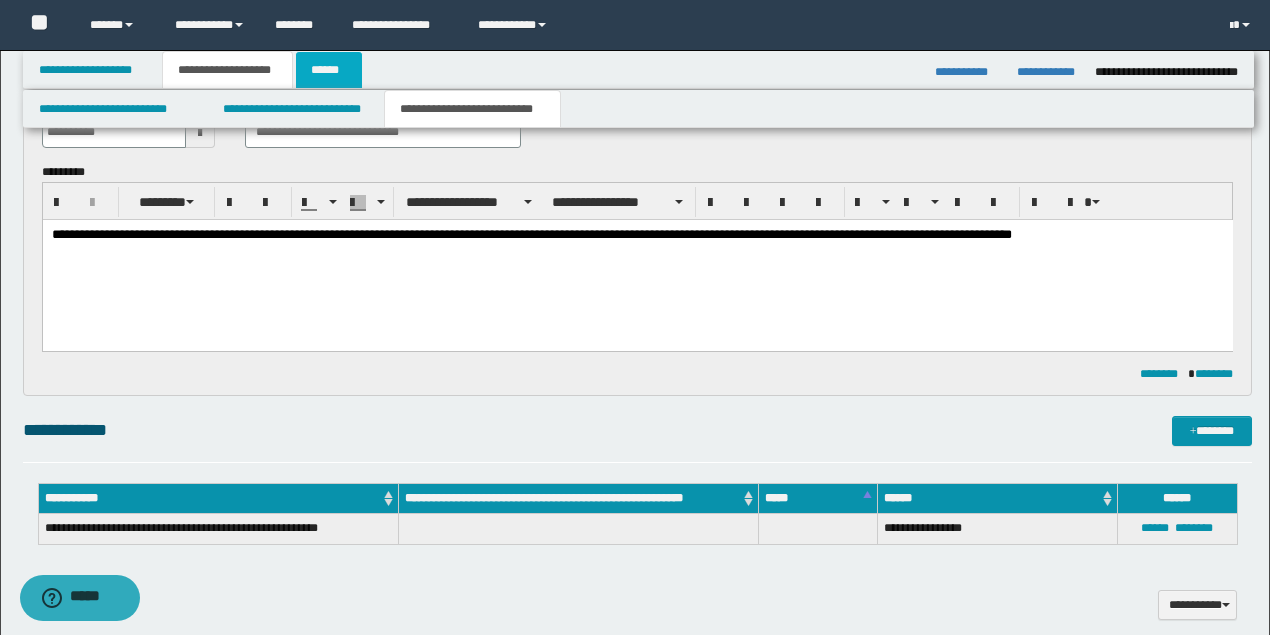 click on "******" at bounding box center (329, 70) 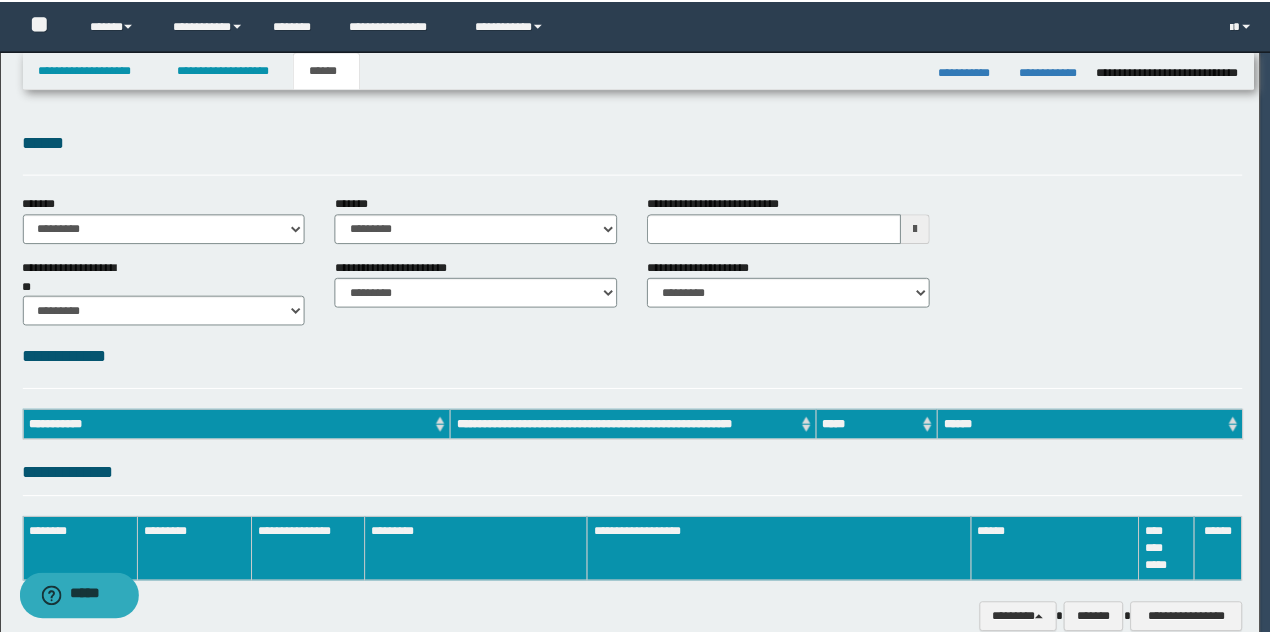 scroll, scrollTop: 0, scrollLeft: 0, axis: both 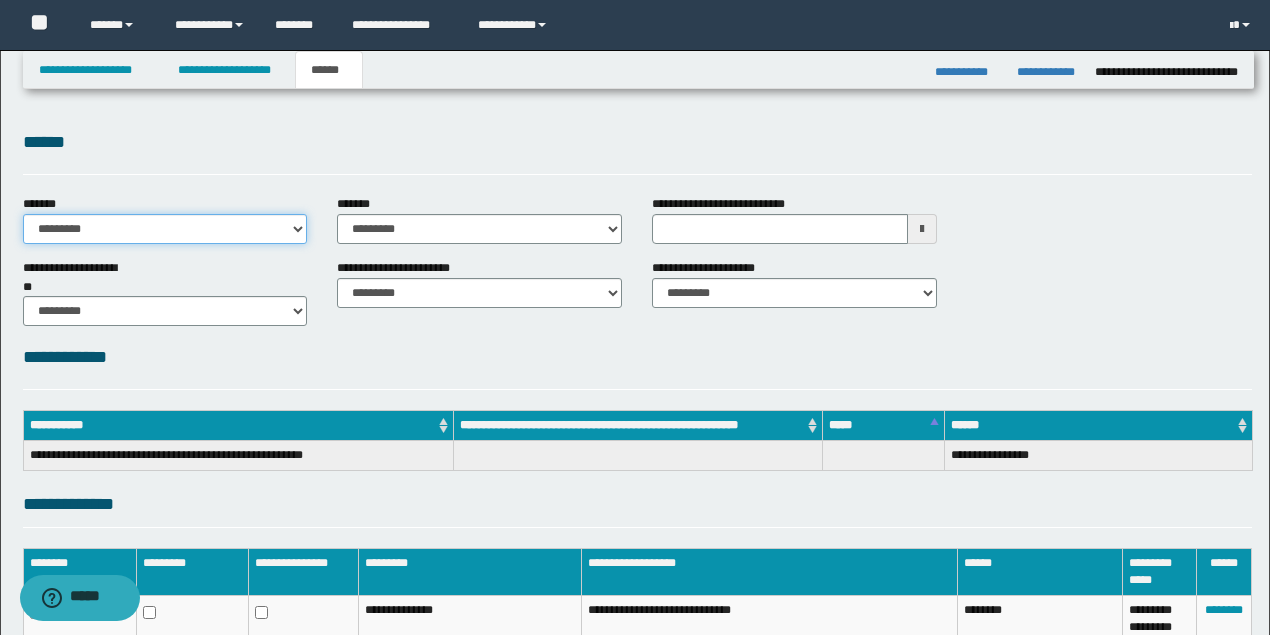 click on "**********" at bounding box center (165, 229) 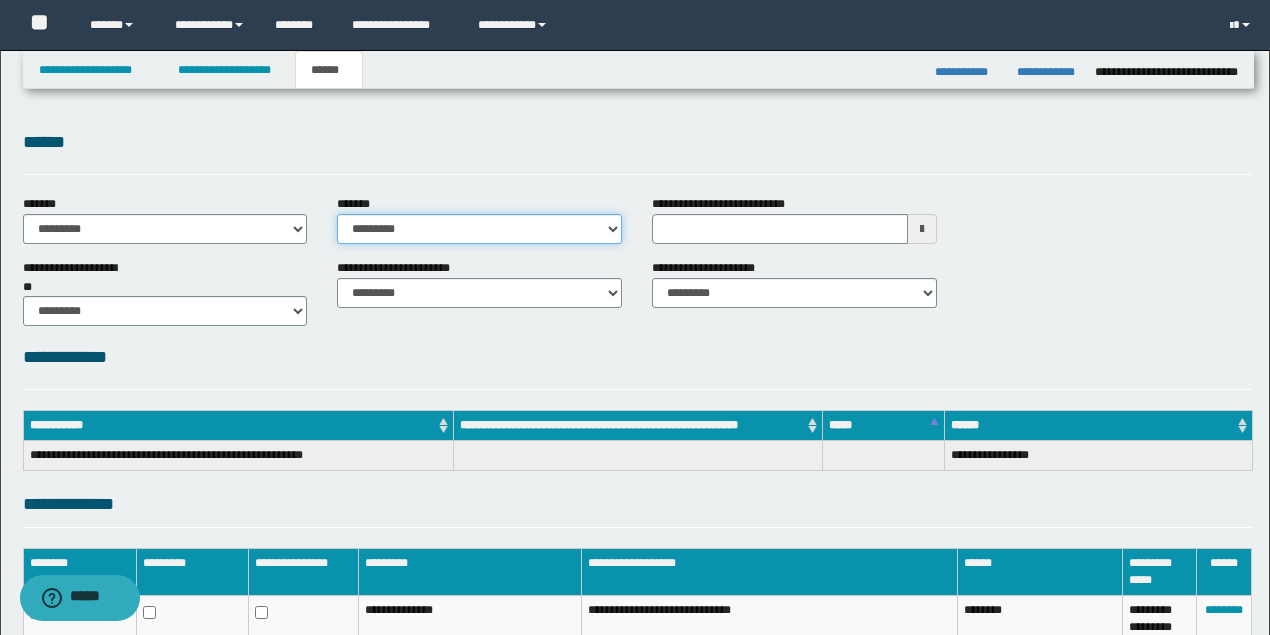 click on "**********" at bounding box center (479, 229) 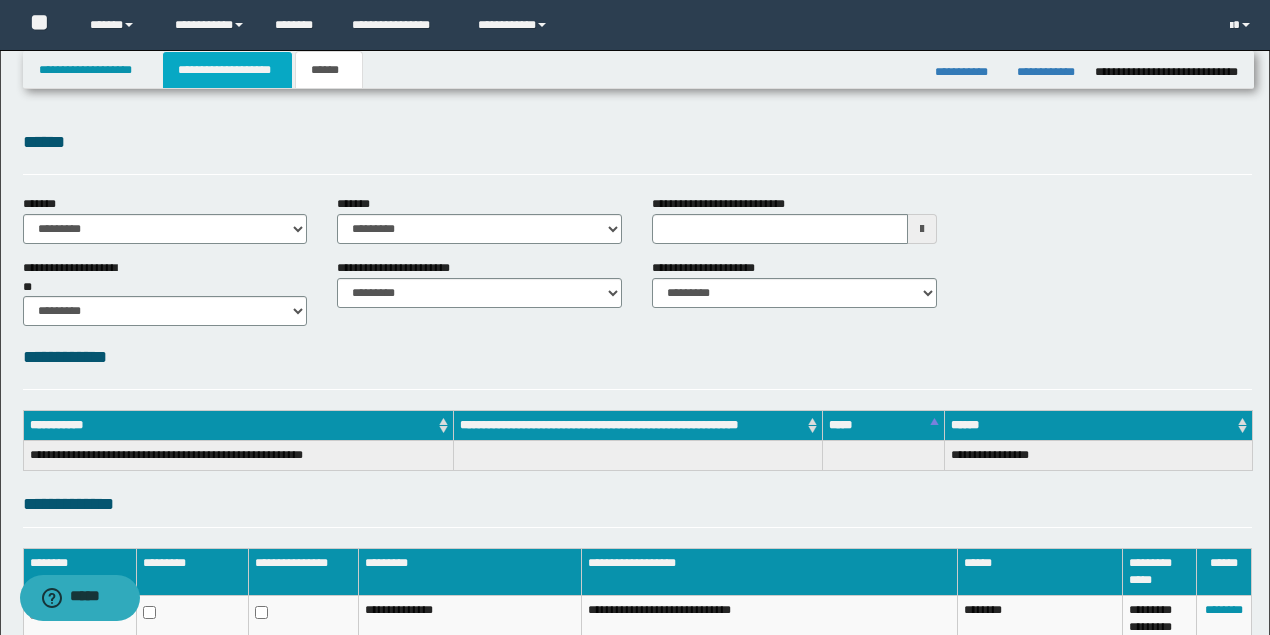 click on "**********" at bounding box center [227, 70] 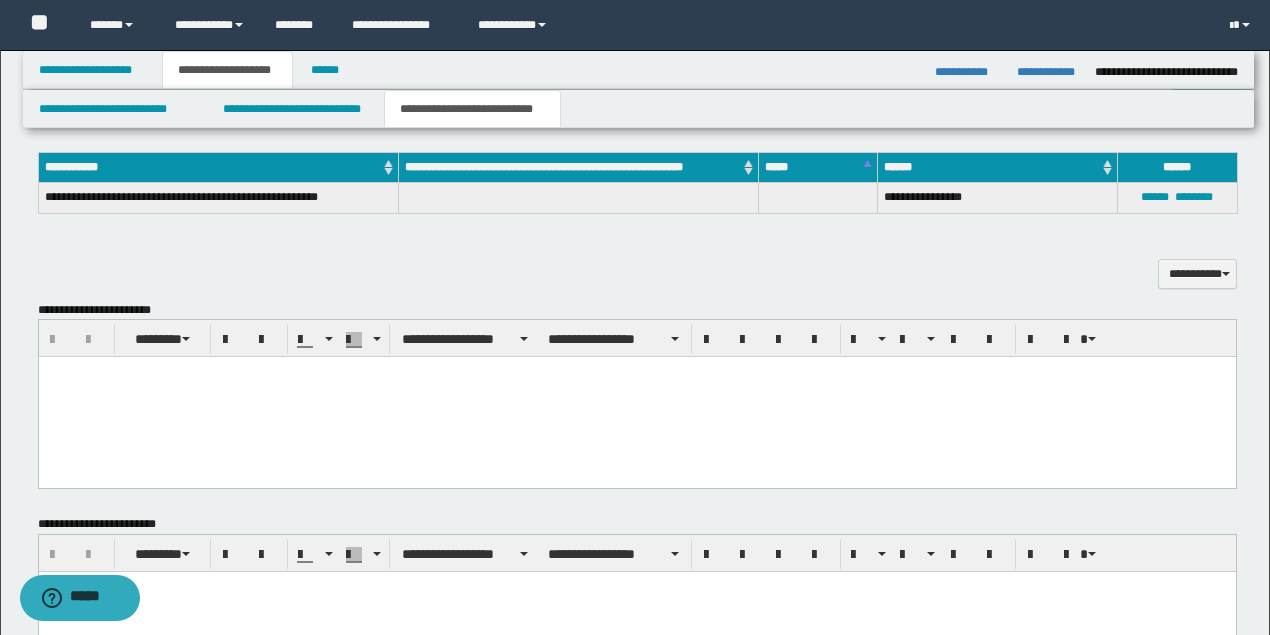 scroll, scrollTop: 466, scrollLeft: 0, axis: vertical 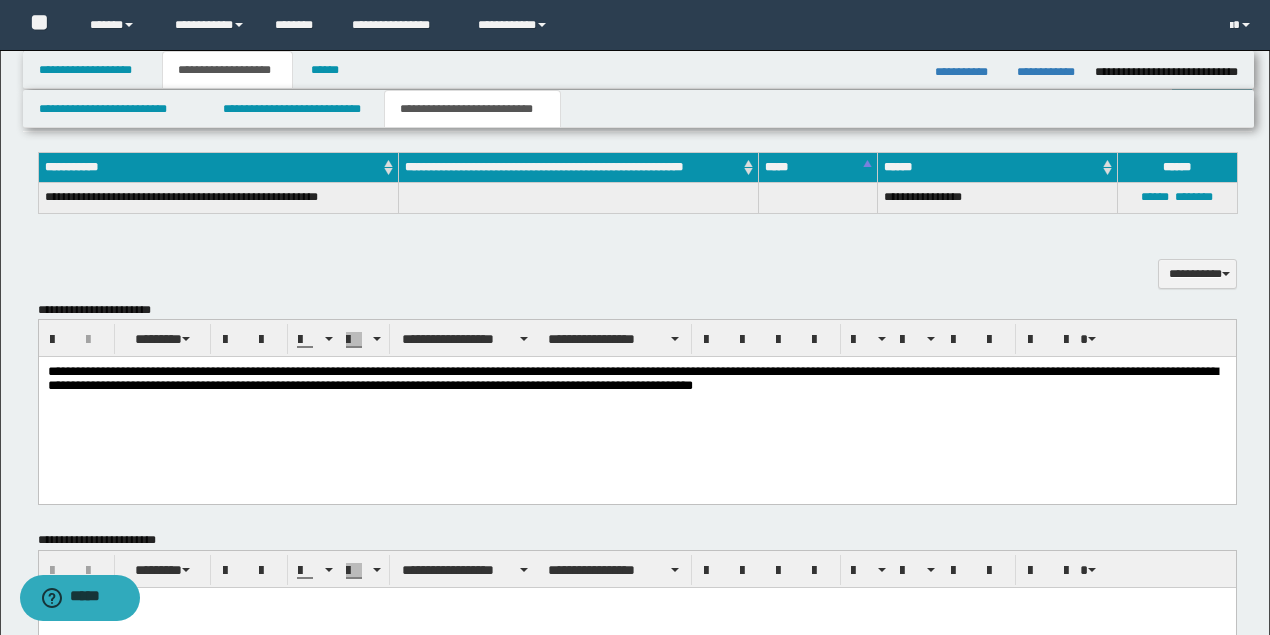 click on "**********" at bounding box center [637, 380] 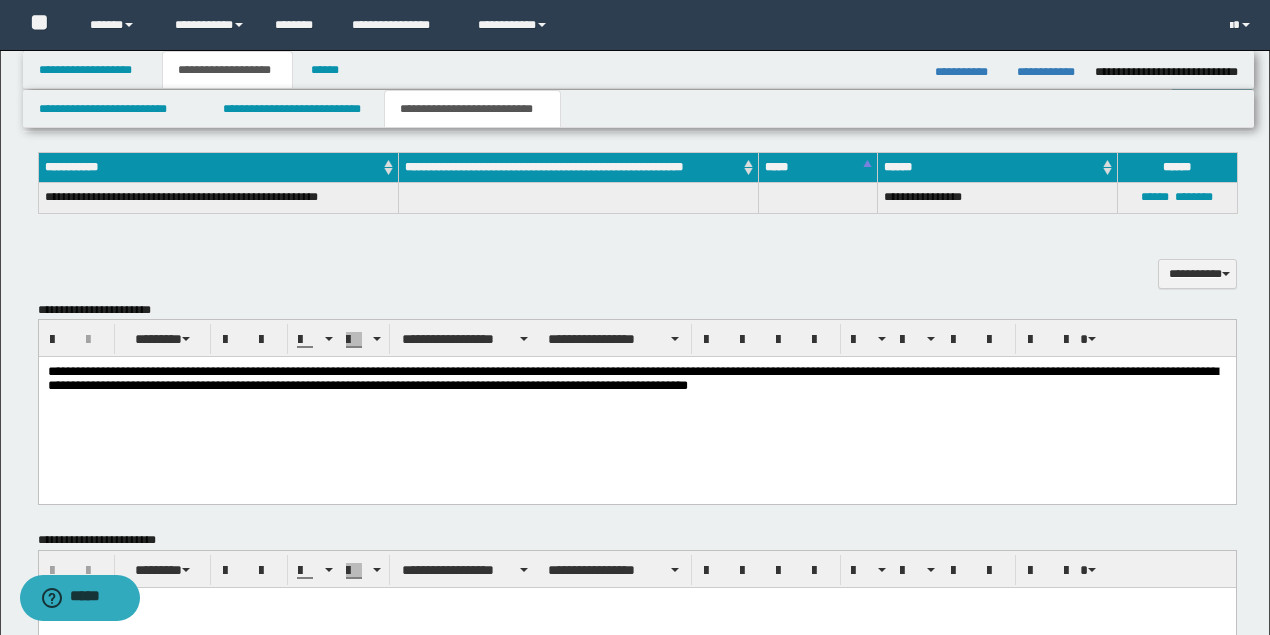 click on "**********" at bounding box center (637, 380) 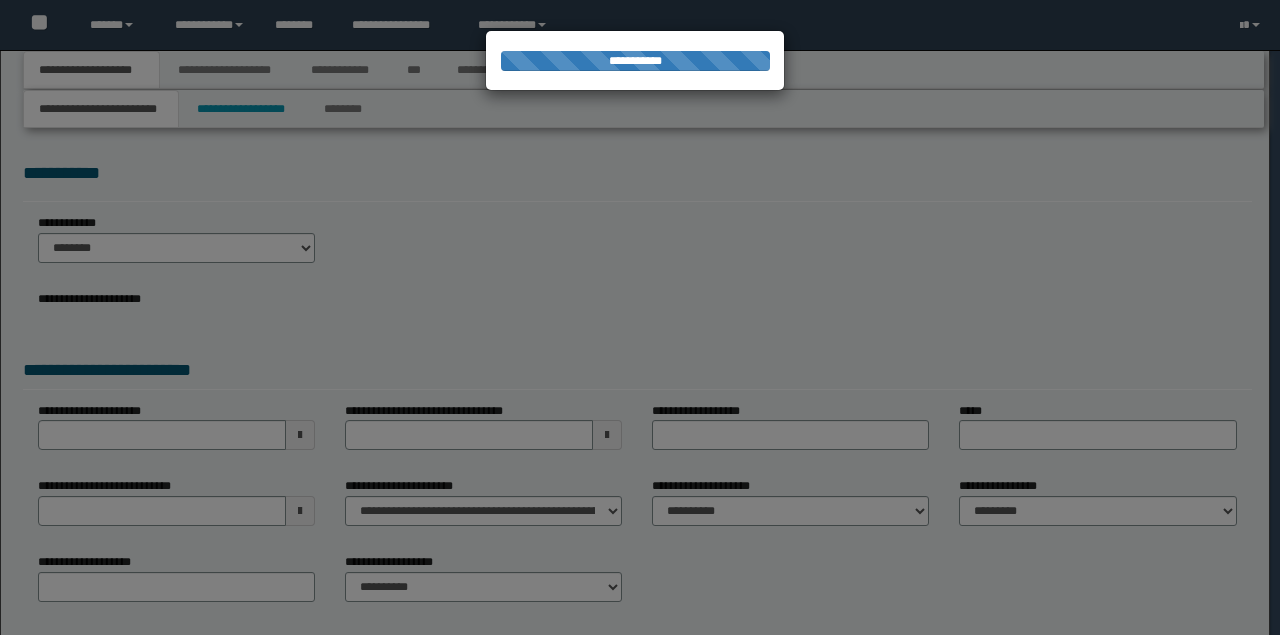 scroll, scrollTop: 0, scrollLeft: 0, axis: both 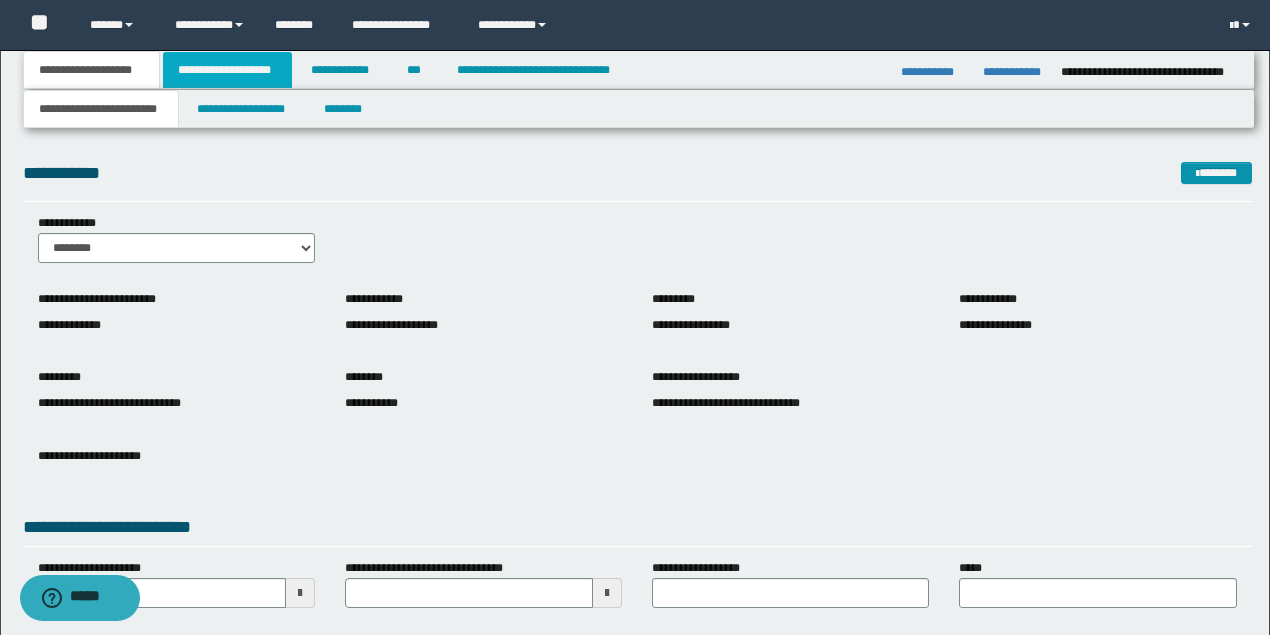 click on "**********" at bounding box center [227, 70] 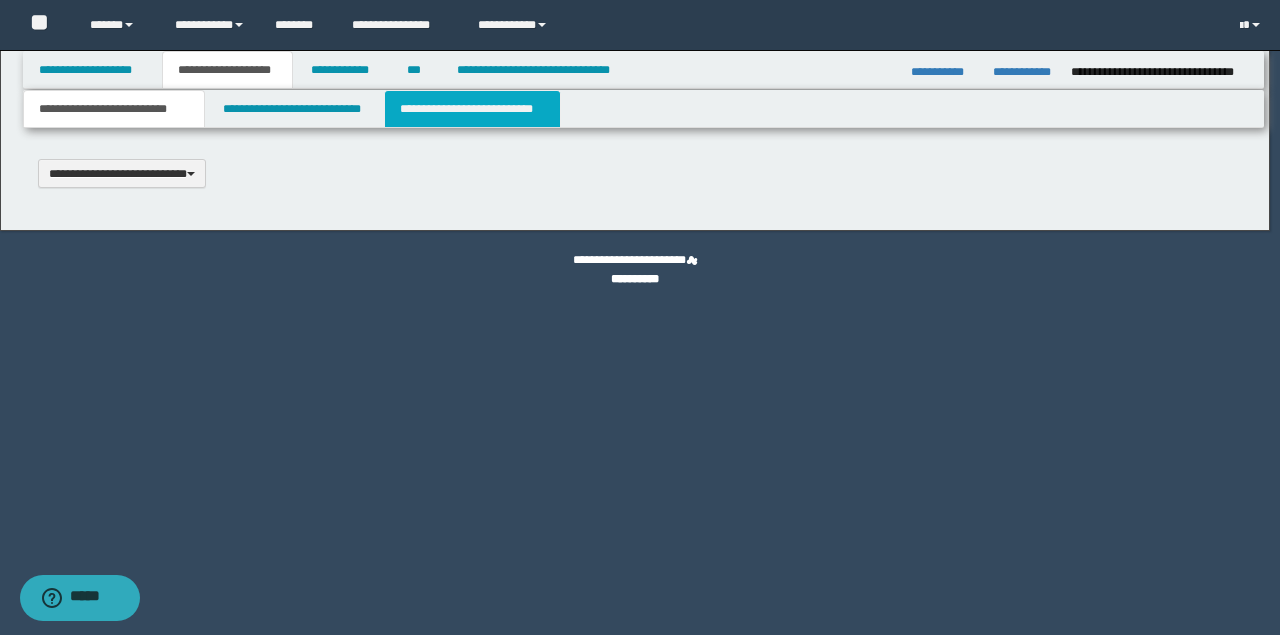 scroll, scrollTop: 0, scrollLeft: 0, axis: both 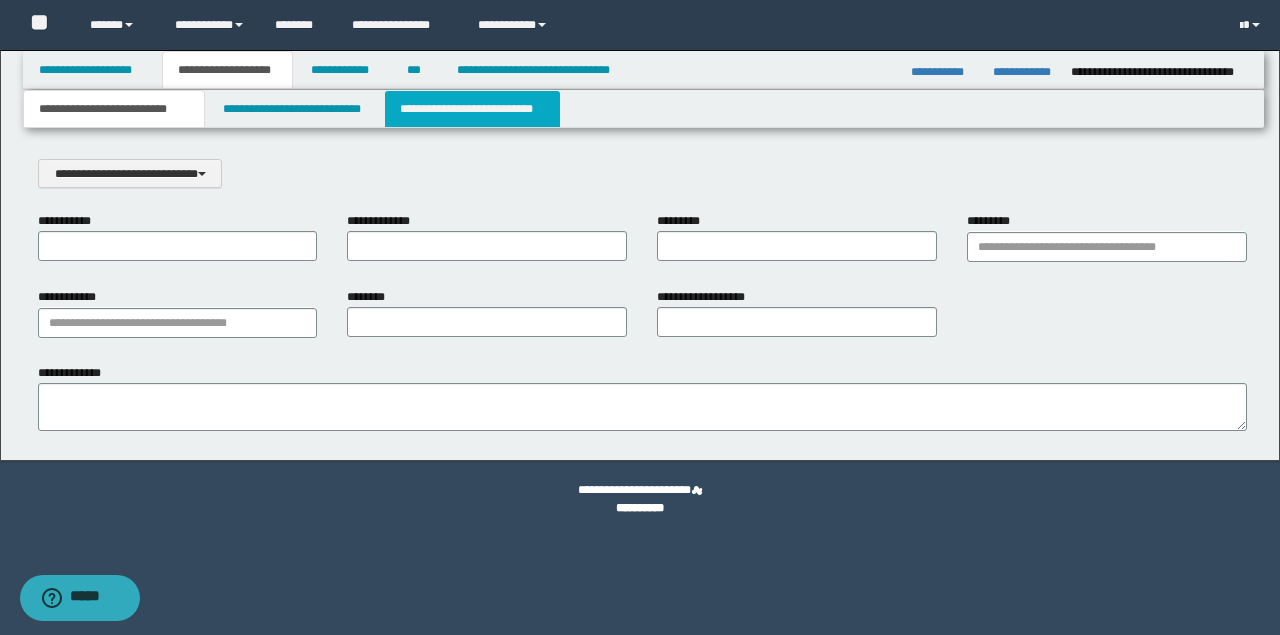 click on "**********" at bounding box center [472, 109] 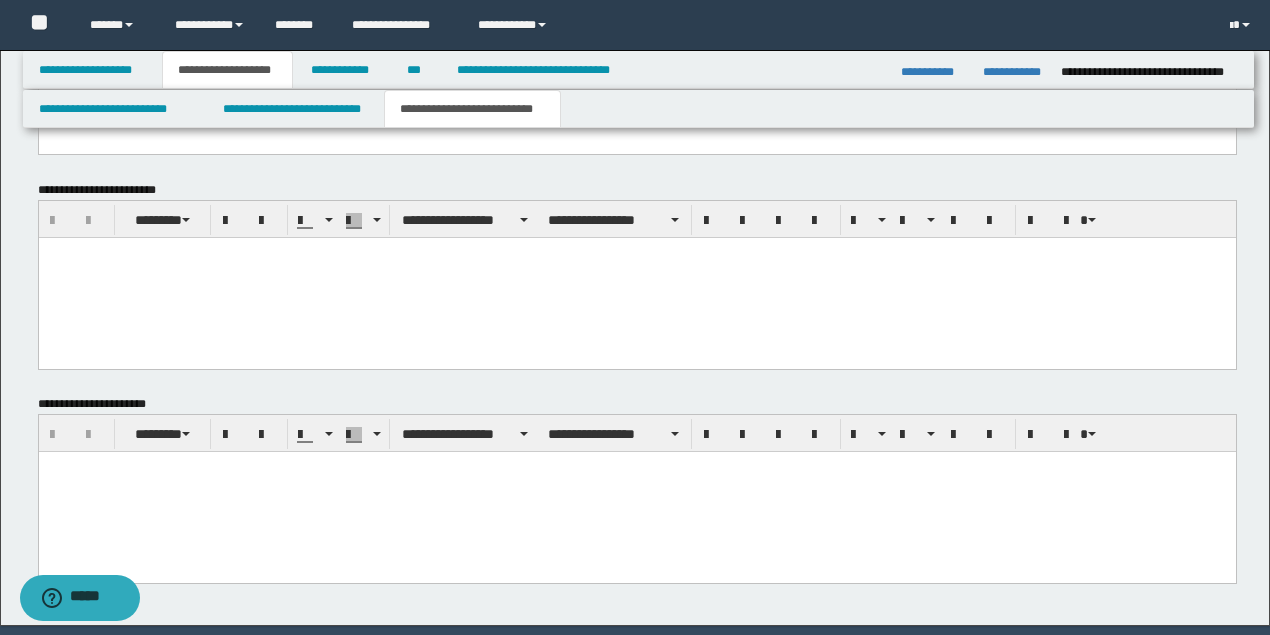 scroll, scrollTop: 868, scrollLeft: 0, axis: vertical 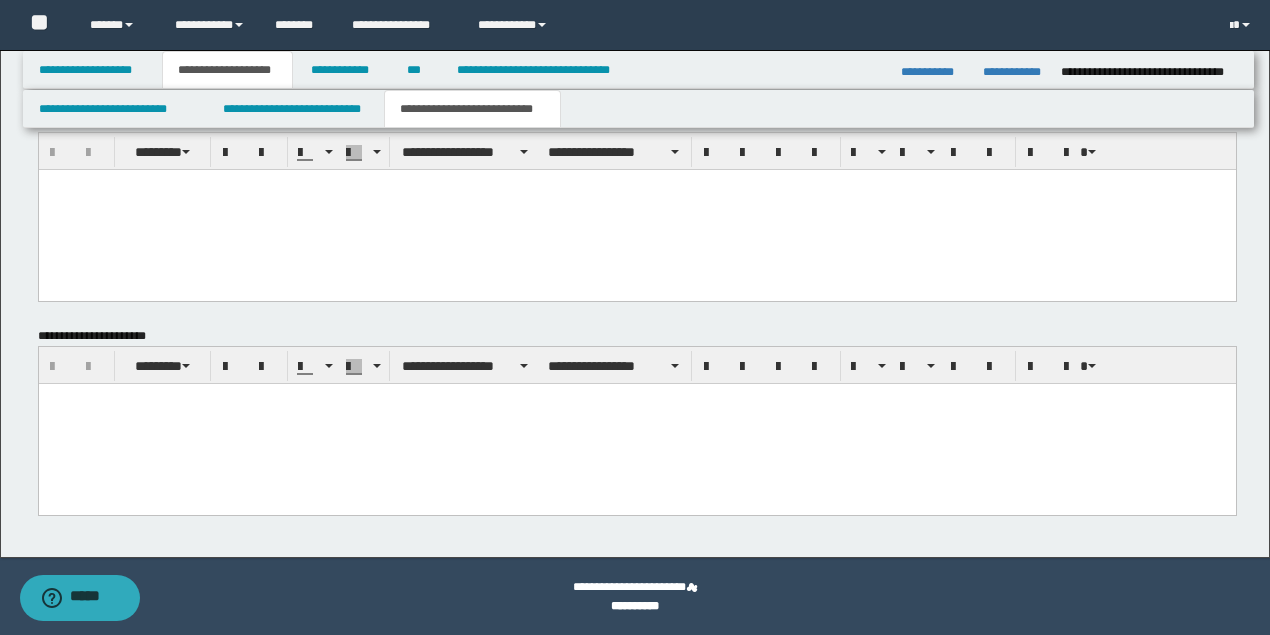 click at bounding box center (636, 423) 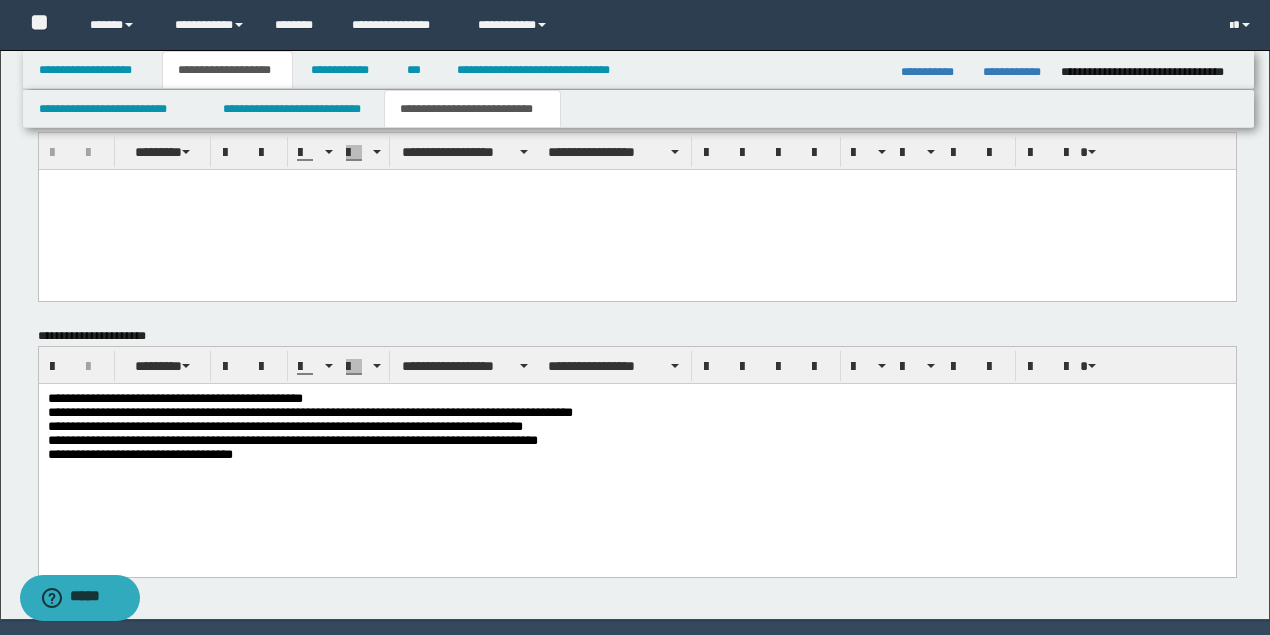 click on "**********" at bounding box center [637, 429] 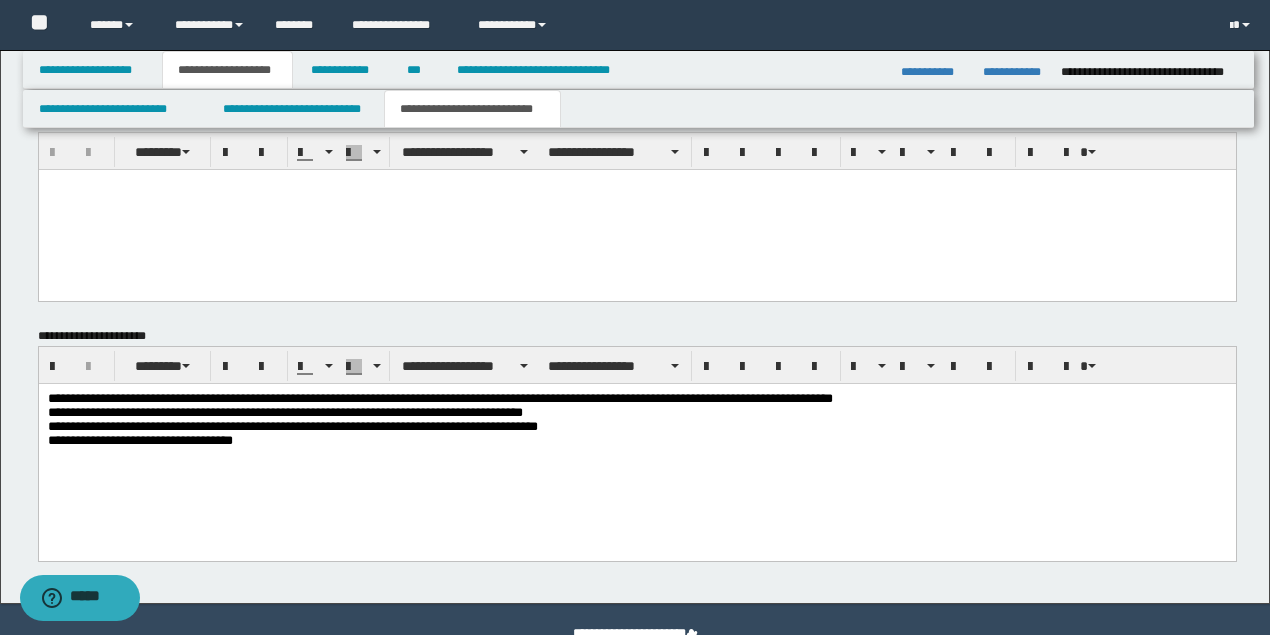 click on "**********" at bounding box center [637, 421] 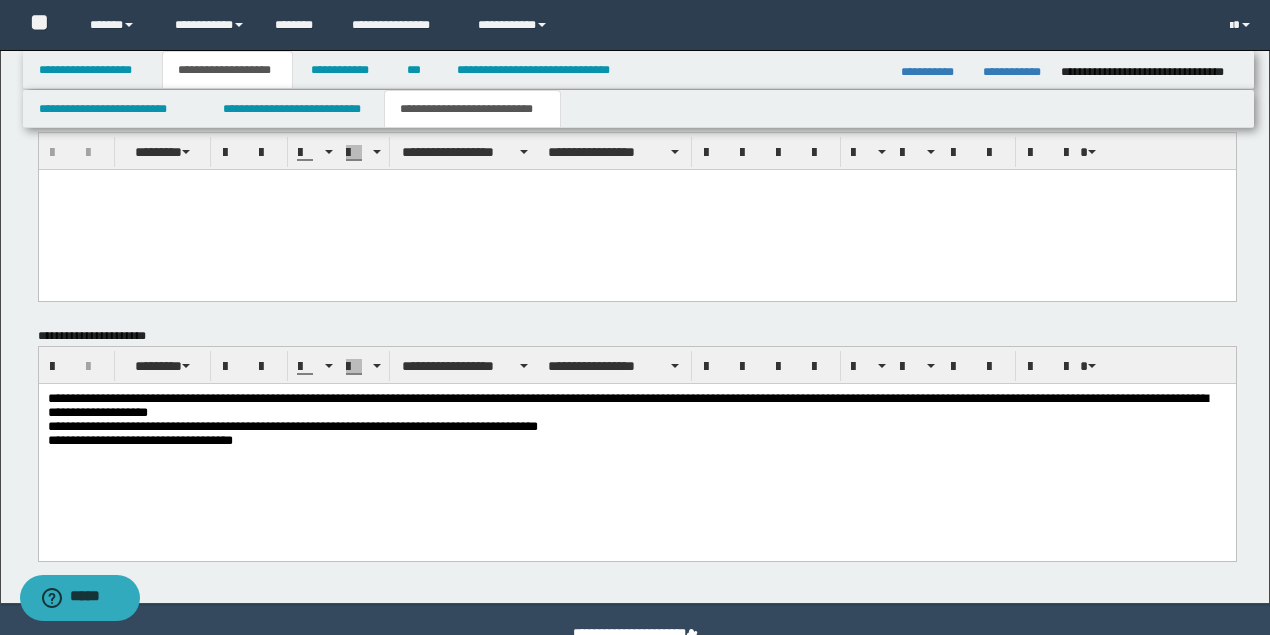 click on "**********" at bounding box center [637, 421] 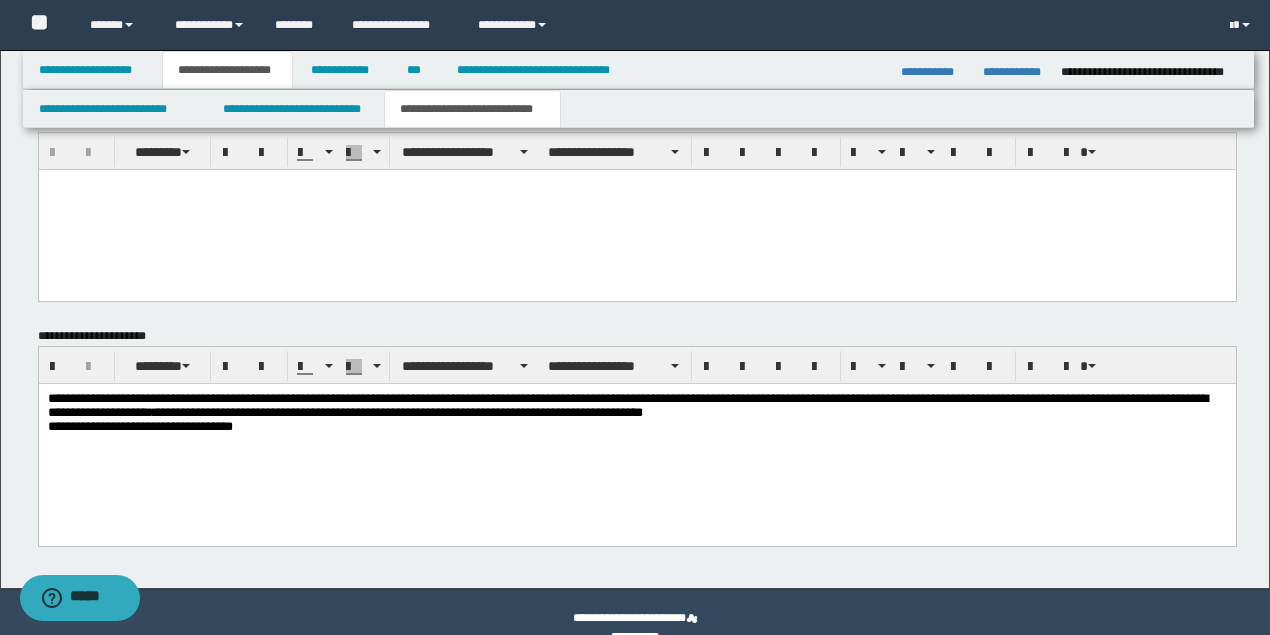 click on "**********" at bounding box center [637, 414] 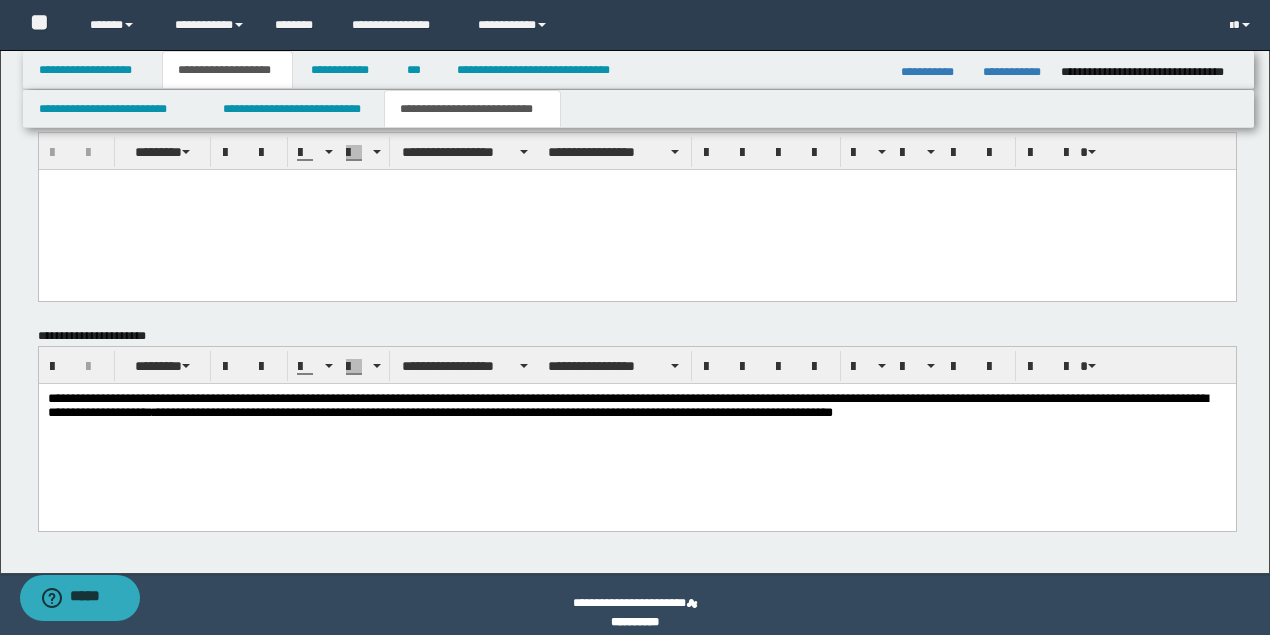 click on "**********" at bounding box center [637, 406] 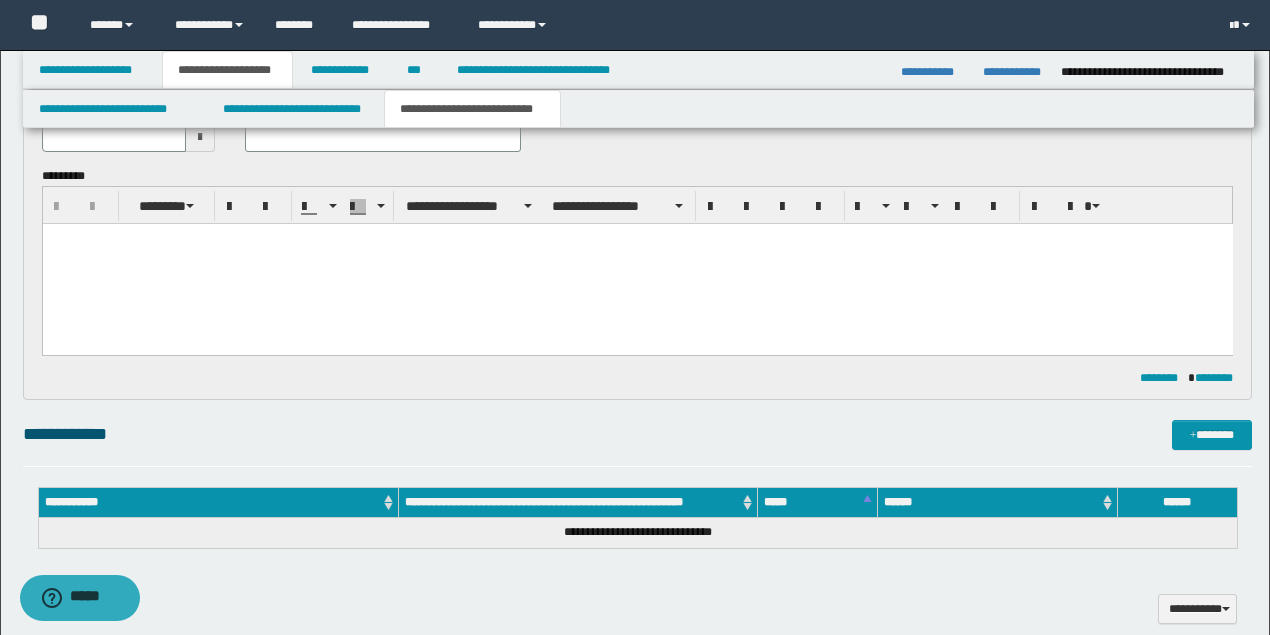 scroll, scrollTop: 2, scrollLeft: 0, axis: vertical 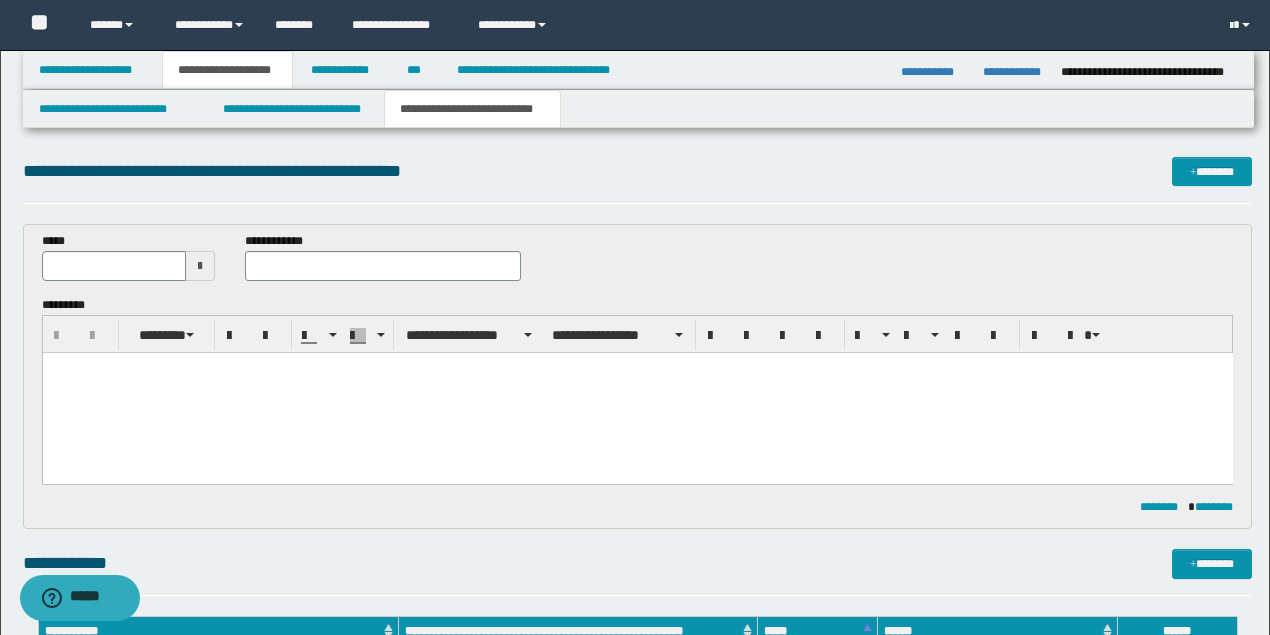 click at bounding box center [200, 266] 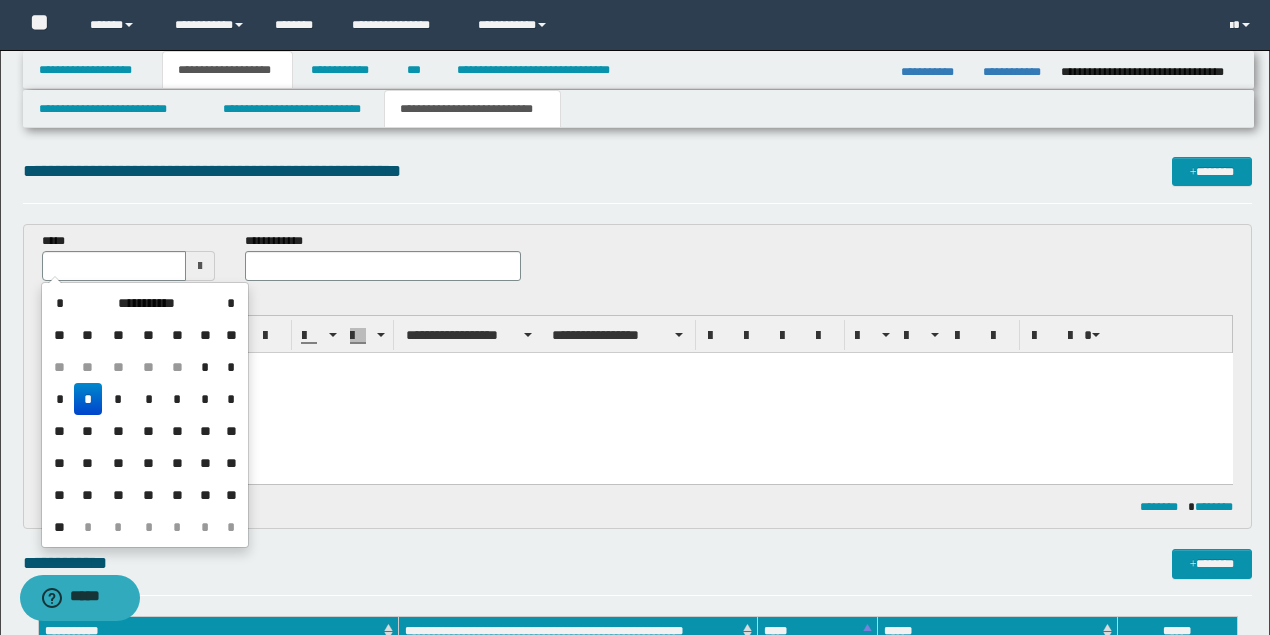 click on "*" at bounding box center [88, 399] 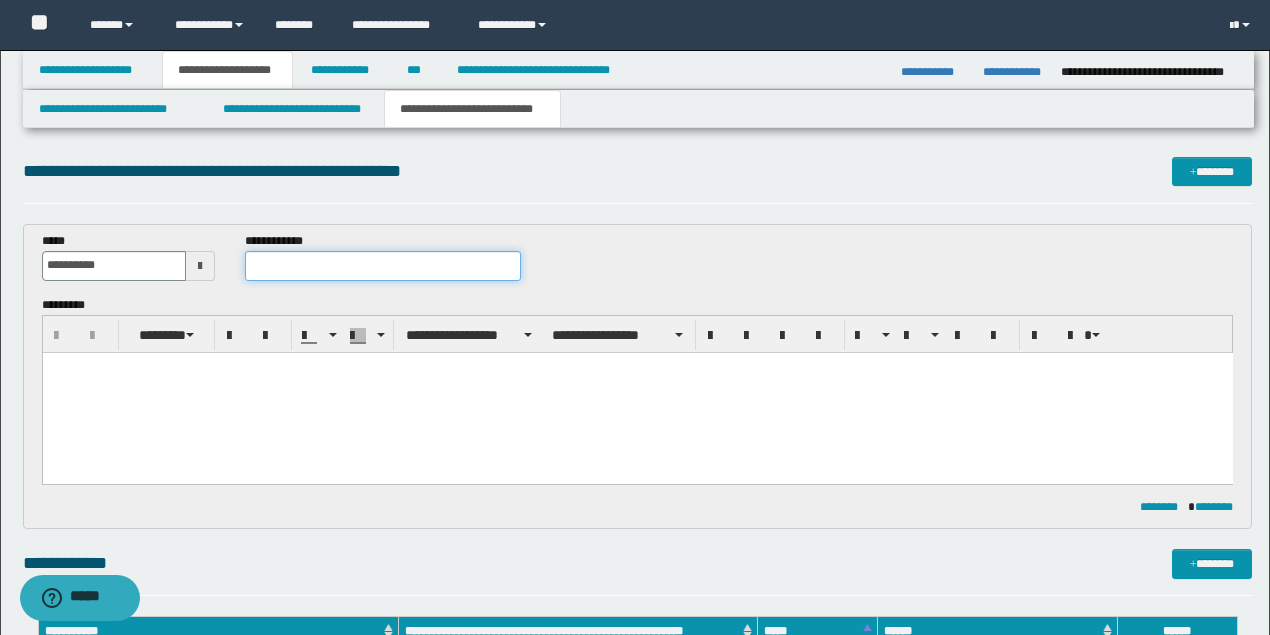 click at bounding box center [382, 266] 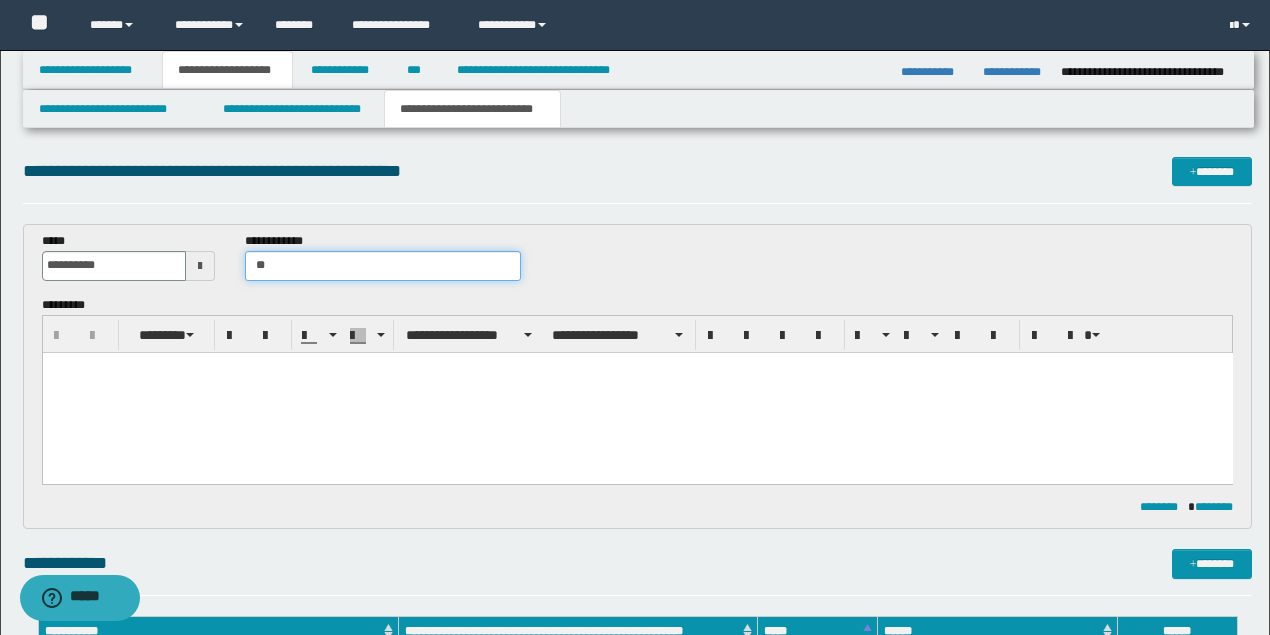 type on "*" 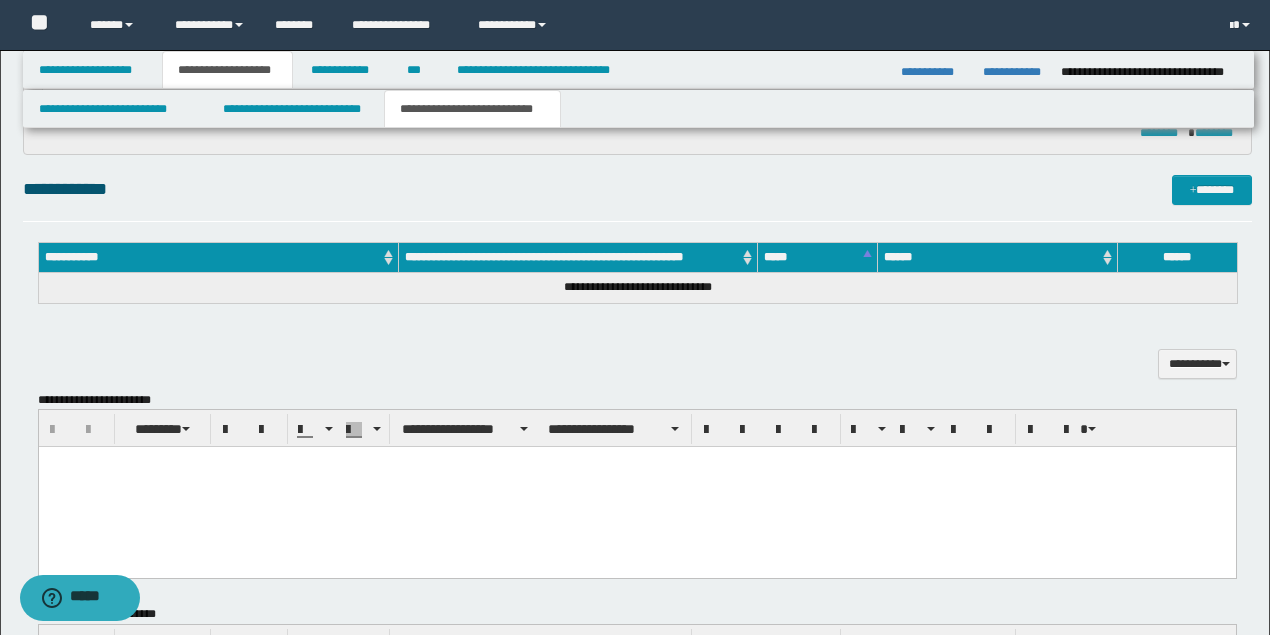 scroll, scrollTop: 402, scrollLeft: 0, axis: vertical 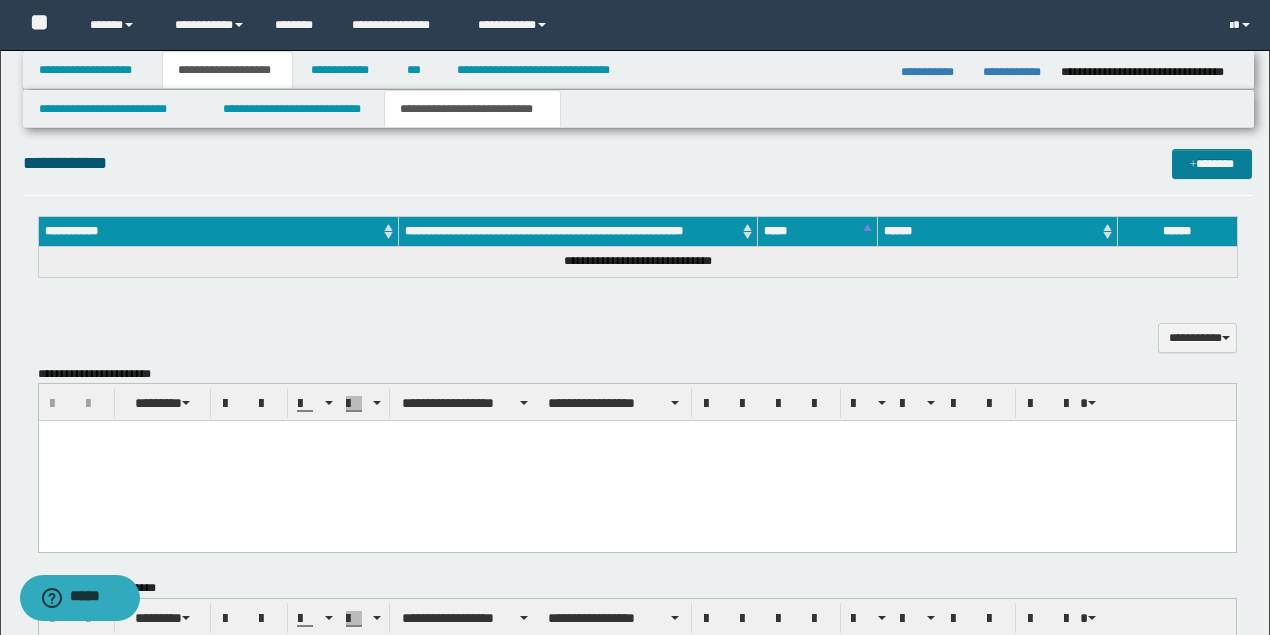 type on "**********" 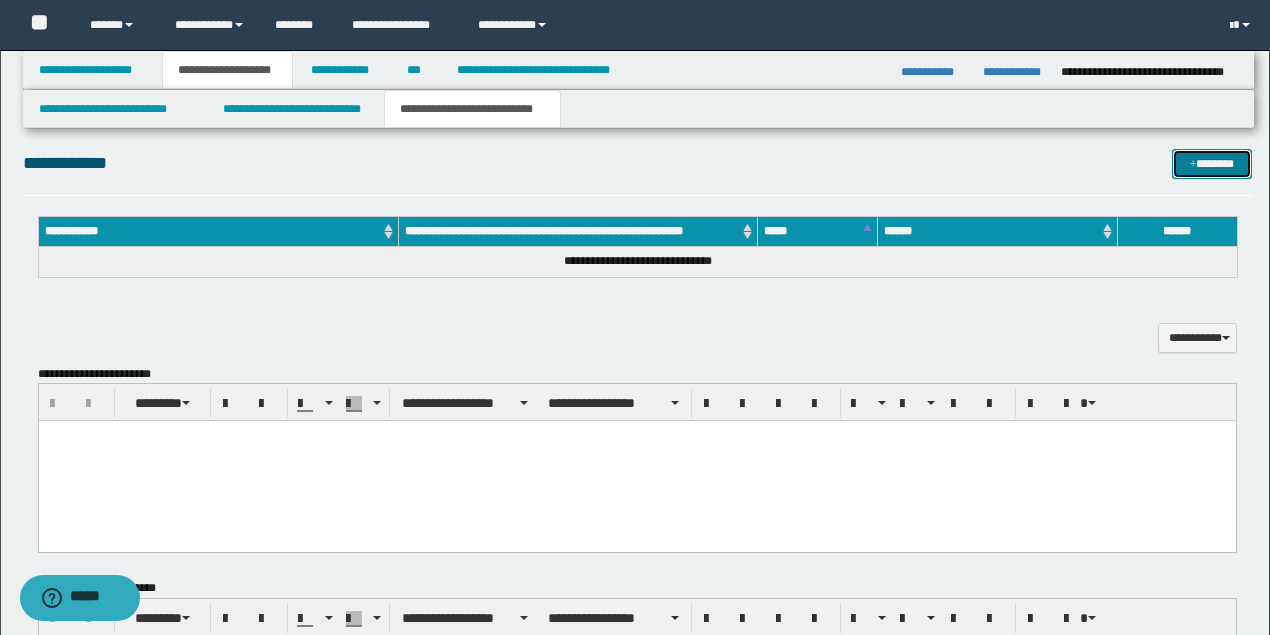 click on "*******" at bounding box center [1211, 163] 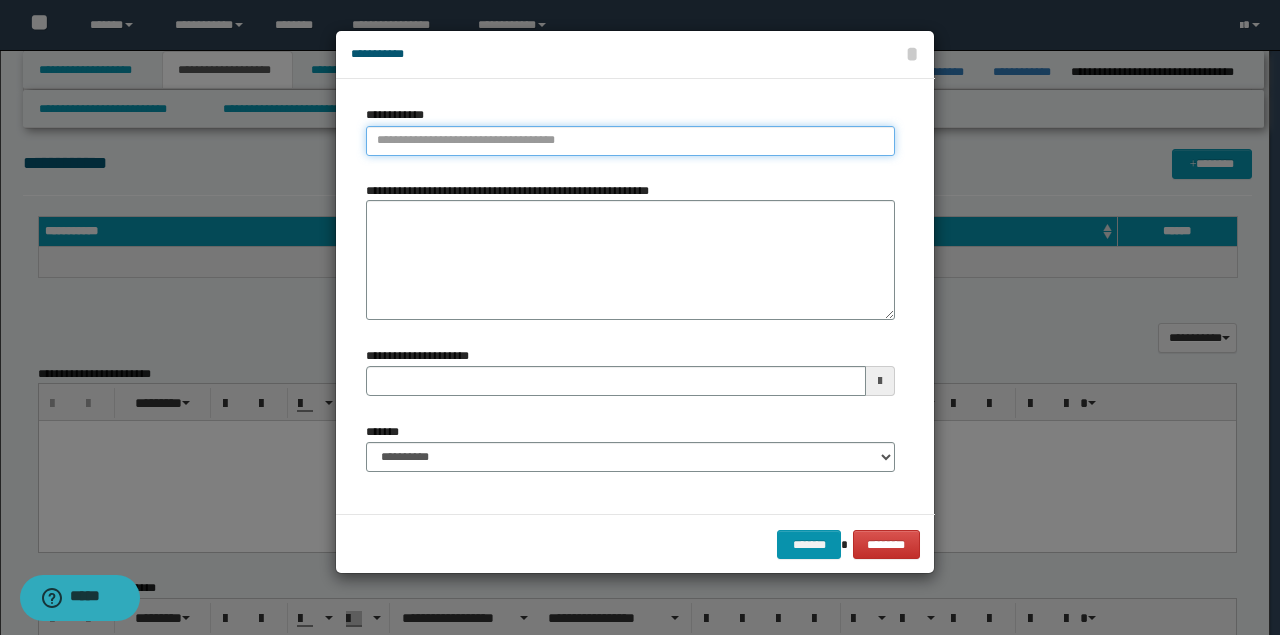click on "**********" at bounding box center (630, 141) 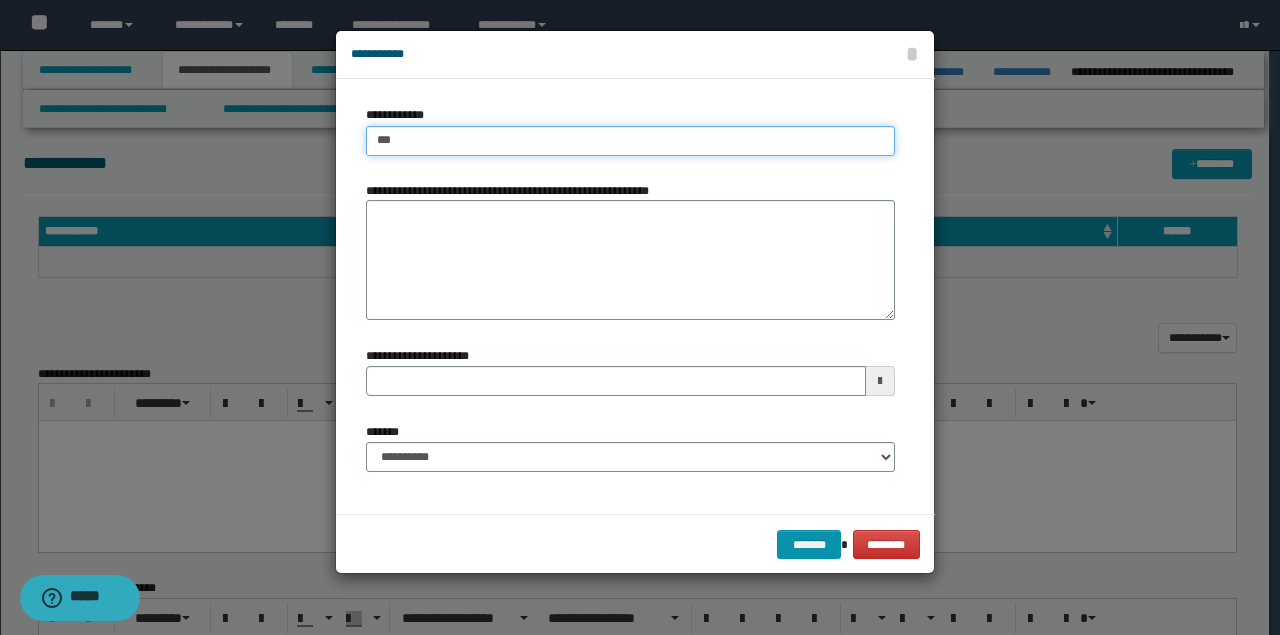 type on "****" 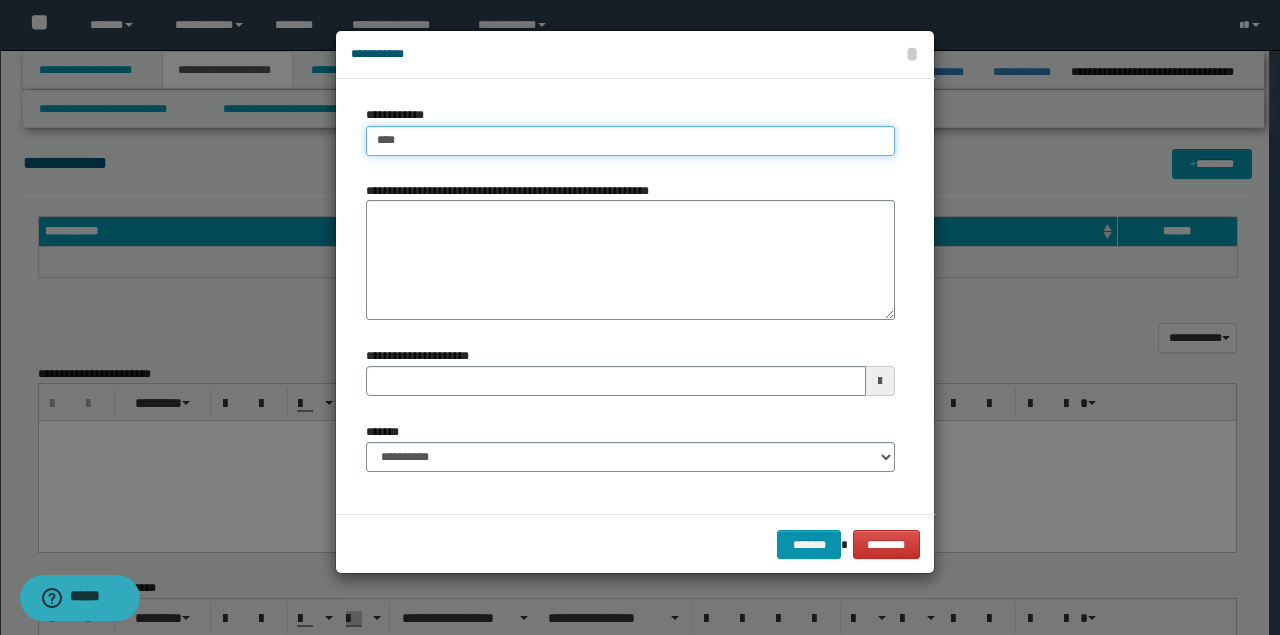 type on "****" 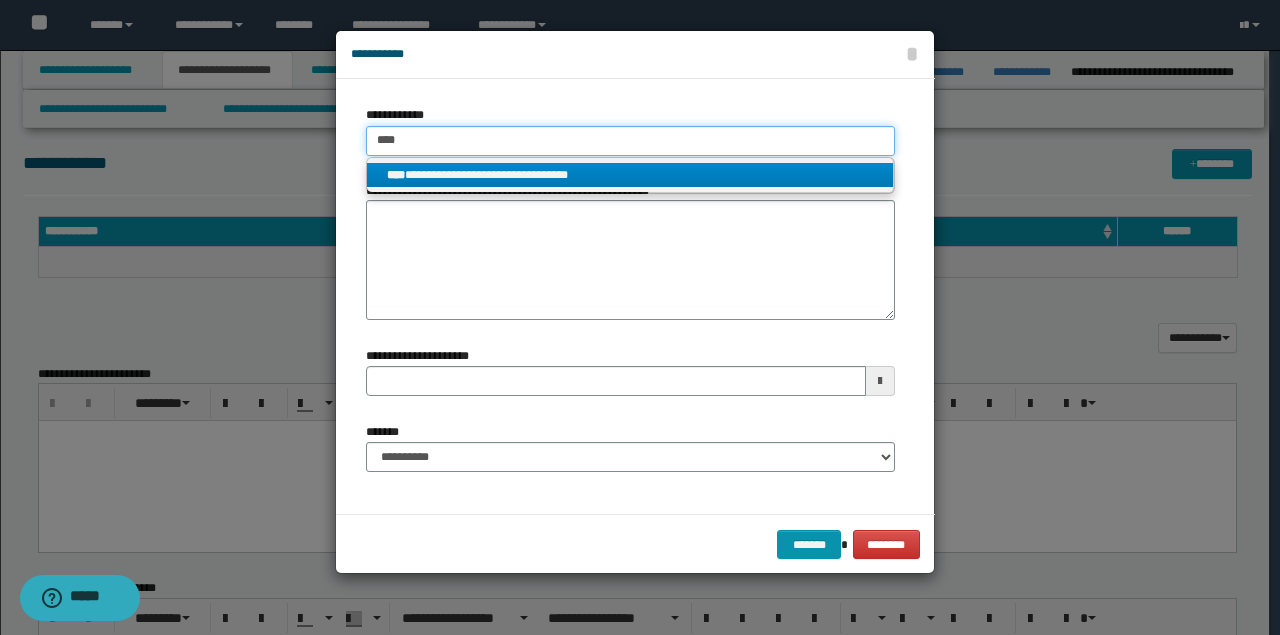 type on "****" 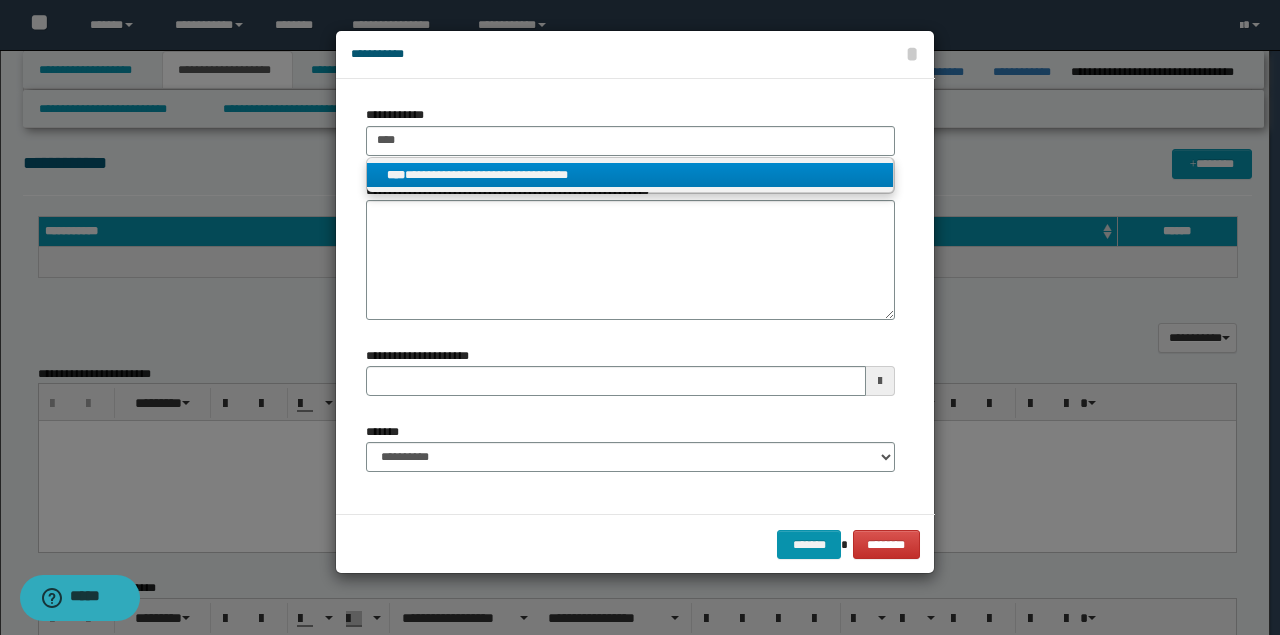 click on "**********" at bounding box center (630, 175) 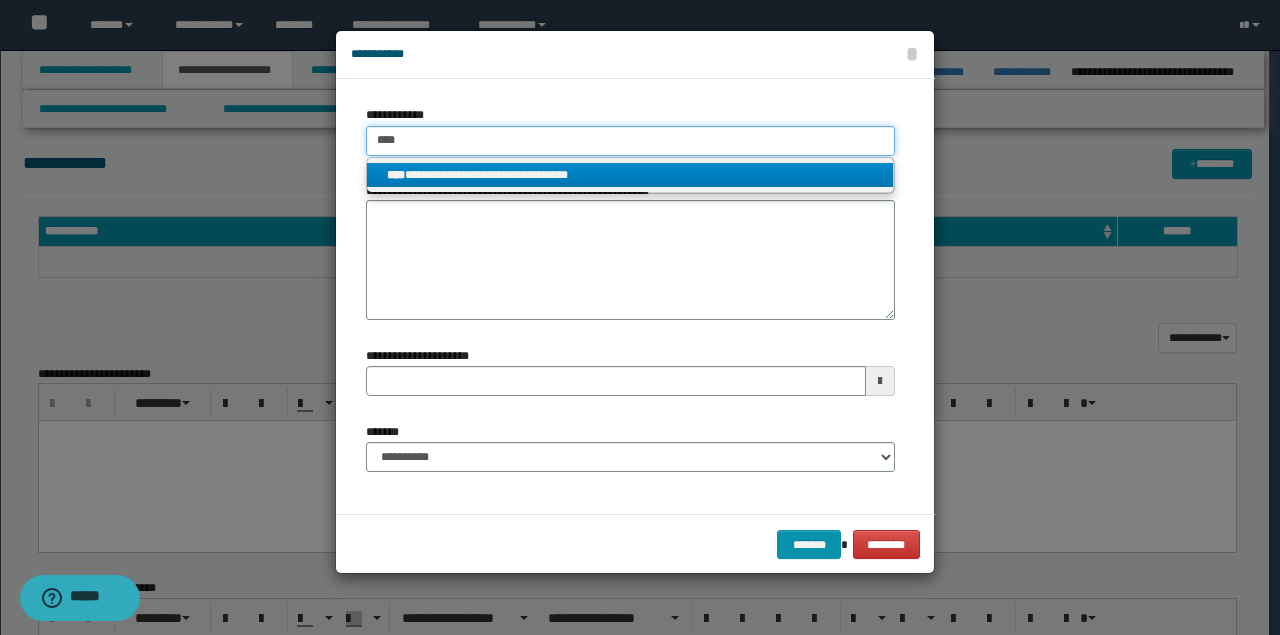 type 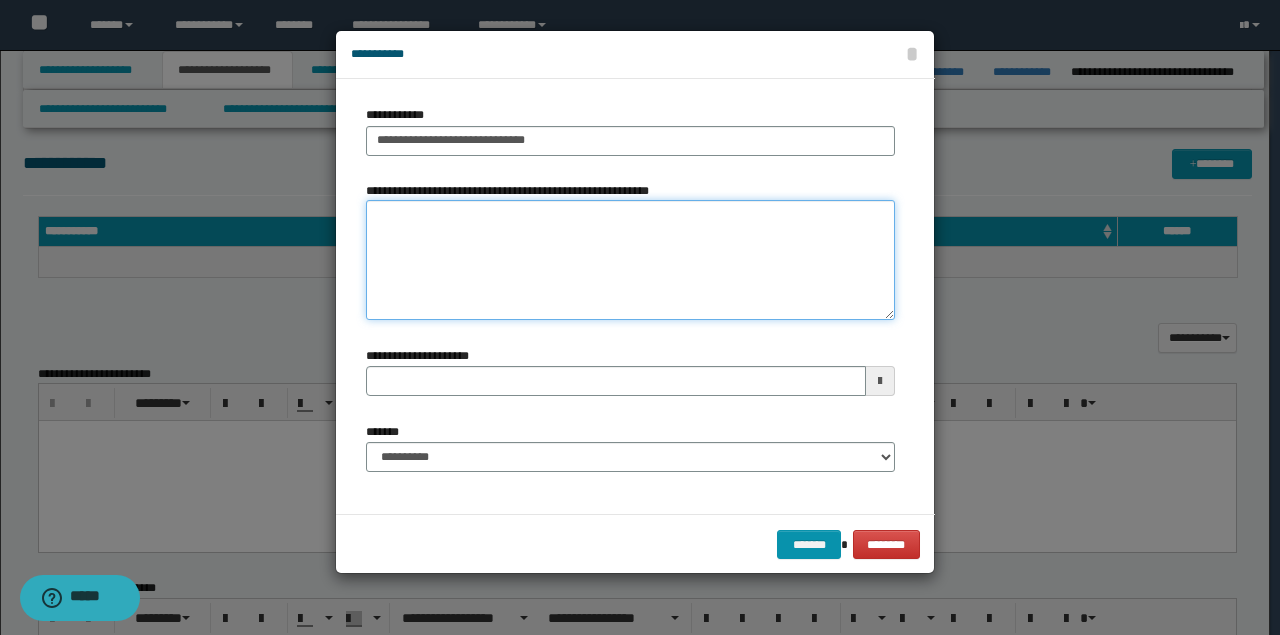 click on "**********" at bounding box center (630, 260) 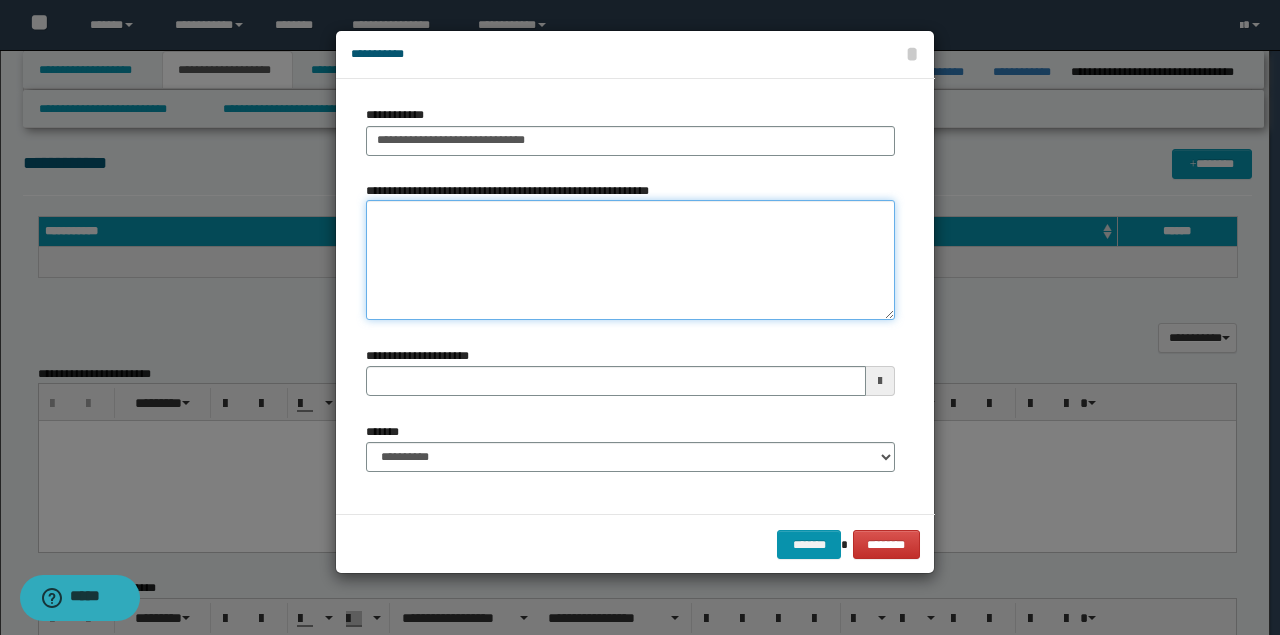 type 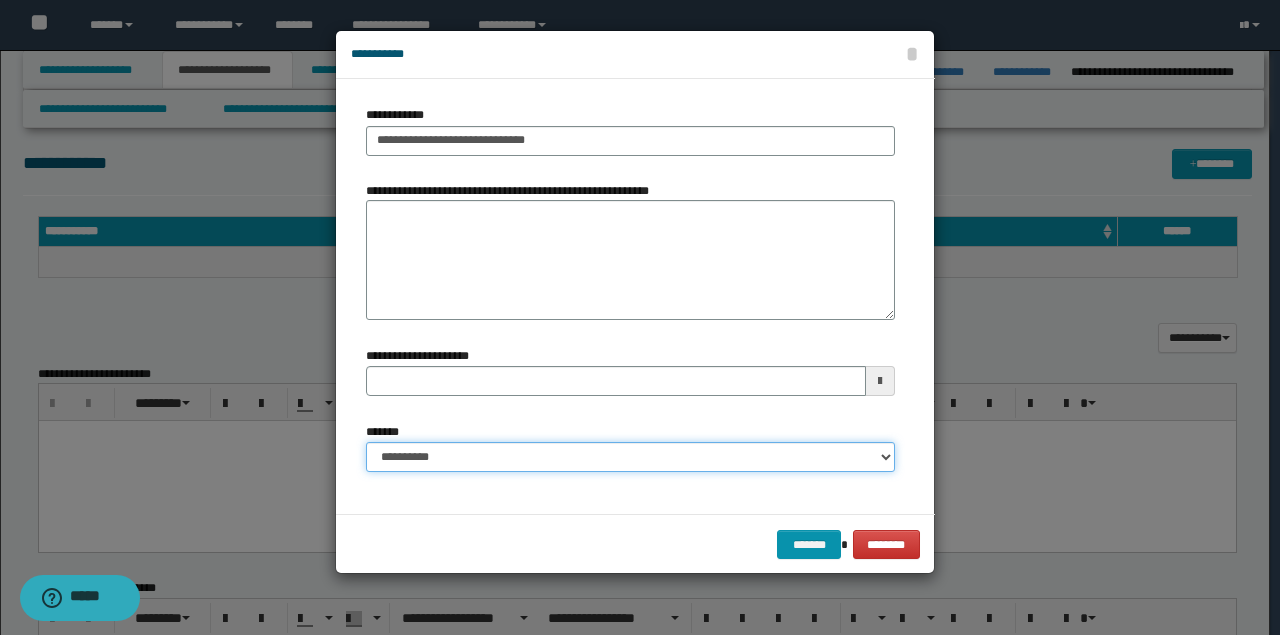 click on "**********" at bounding box center [630, 457] 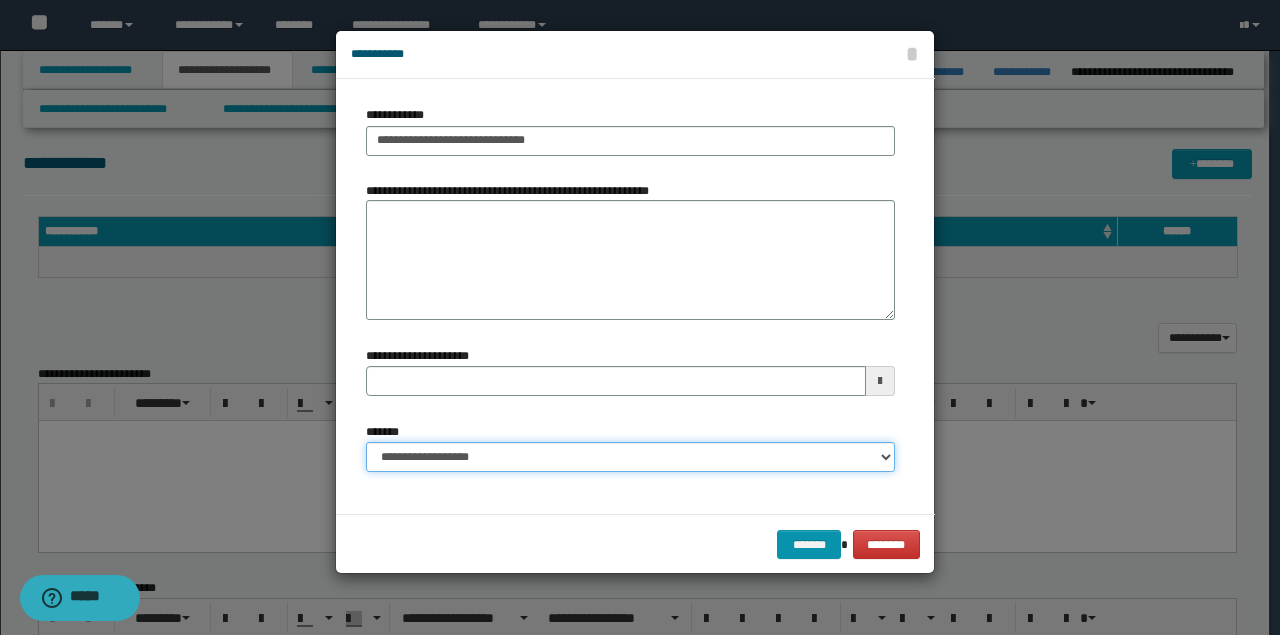 click on "**********" at bounding box center [630, 457] 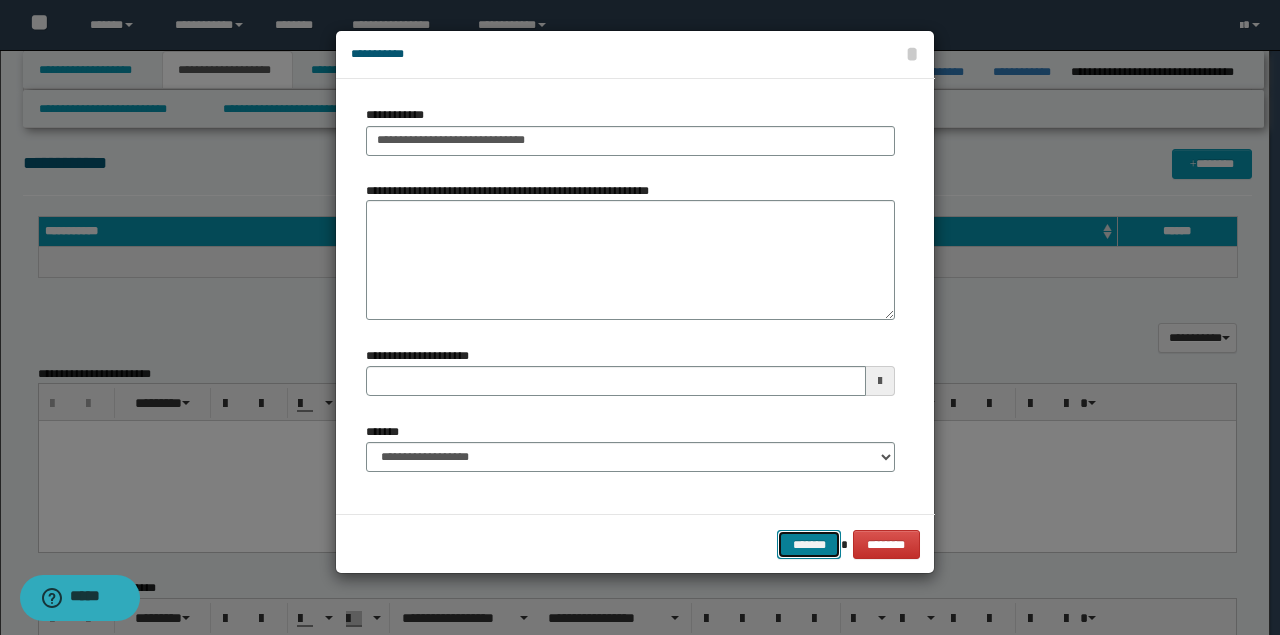 click on "*******" at bounding box center [809, 544] 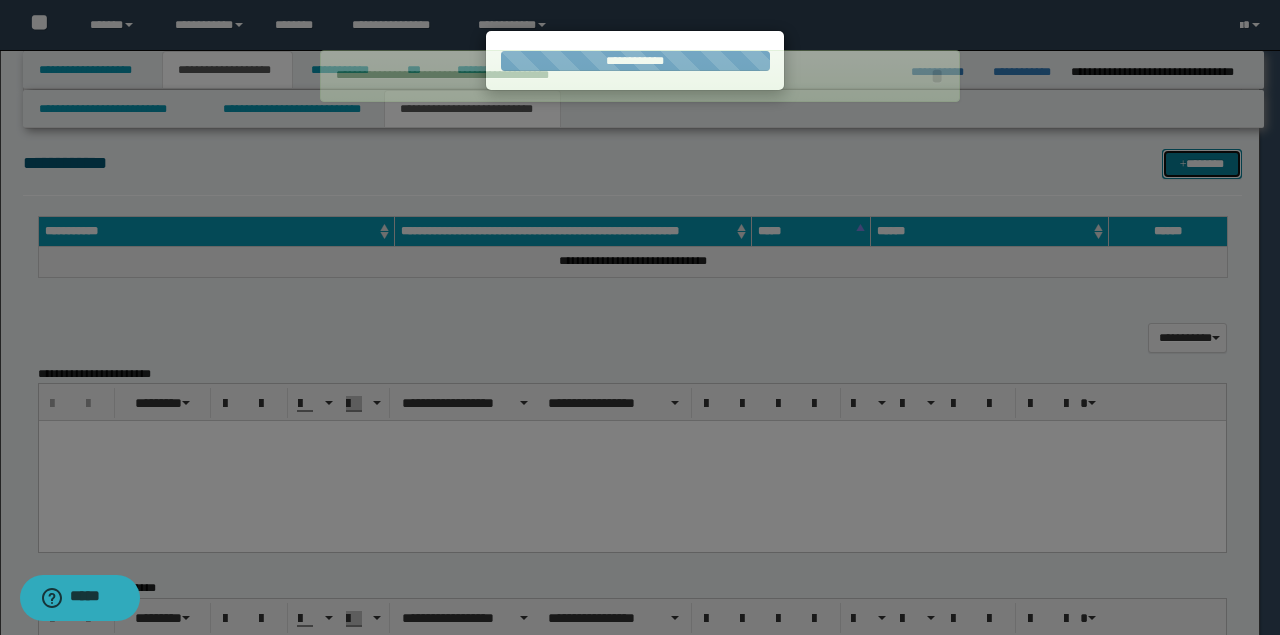 type 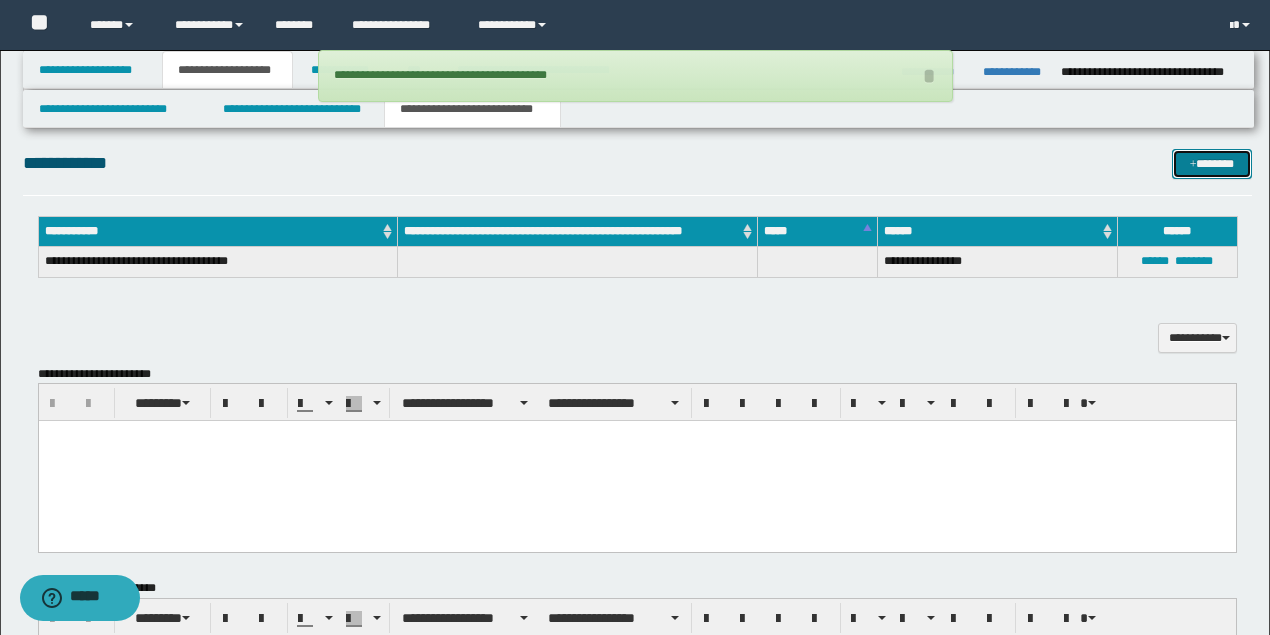 click on "*******" at bounding box center [1211, 163] 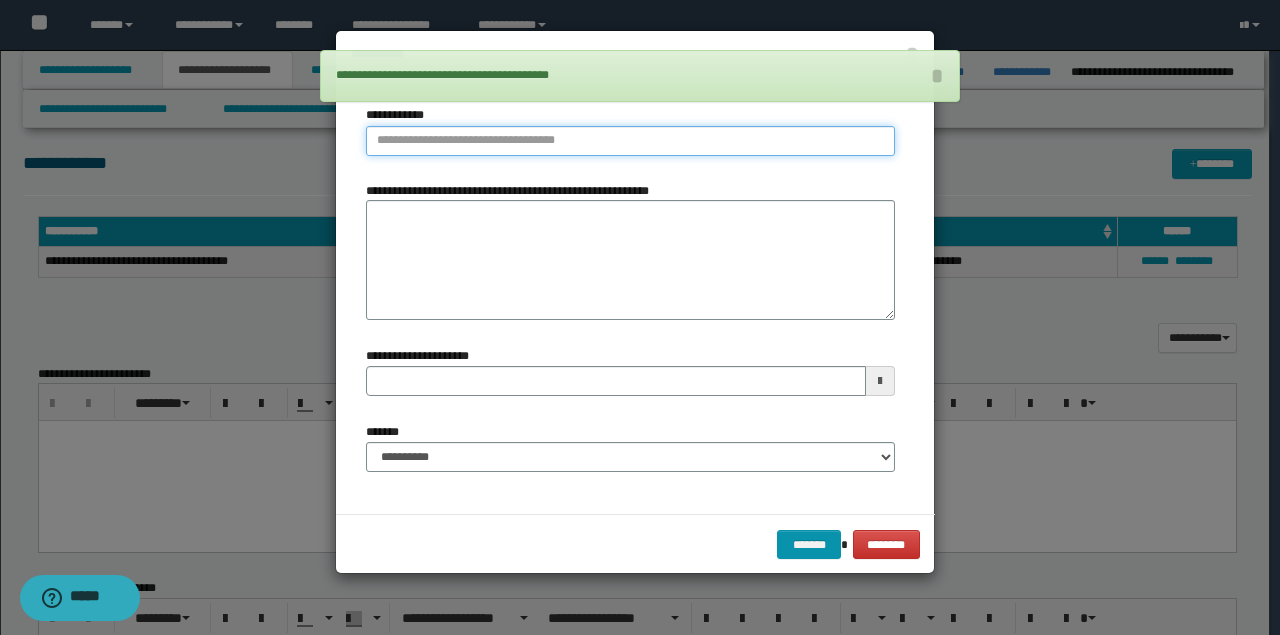 type on "**********" 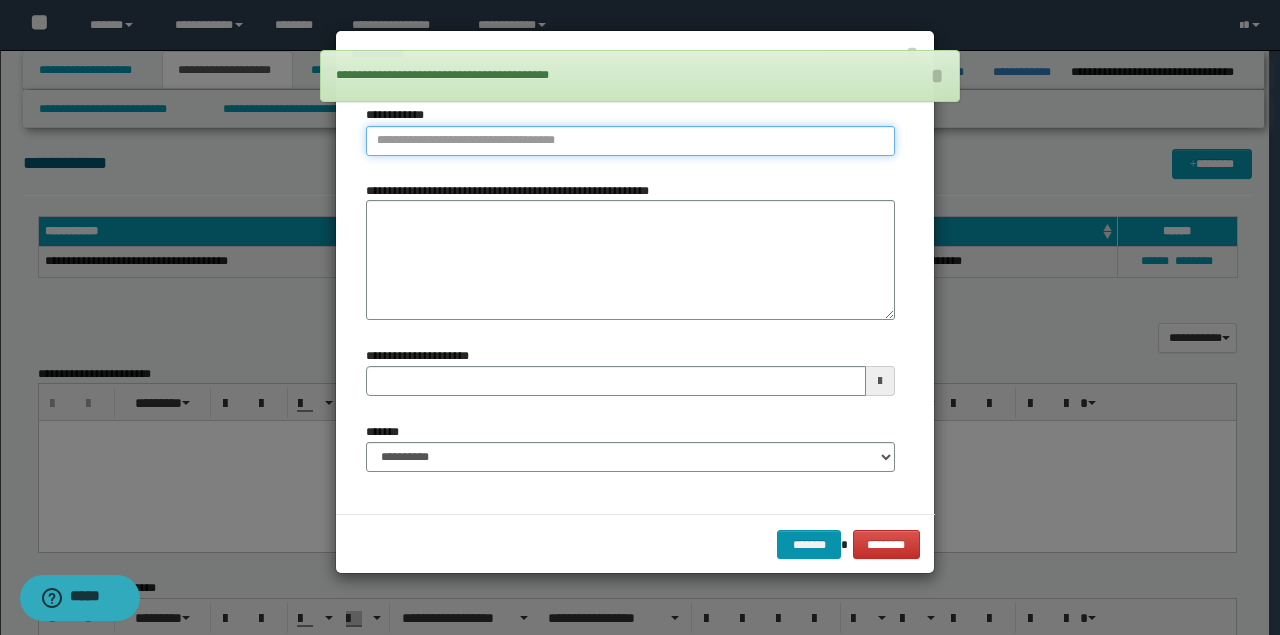 click on "**********" at bounding box center (630, 141) 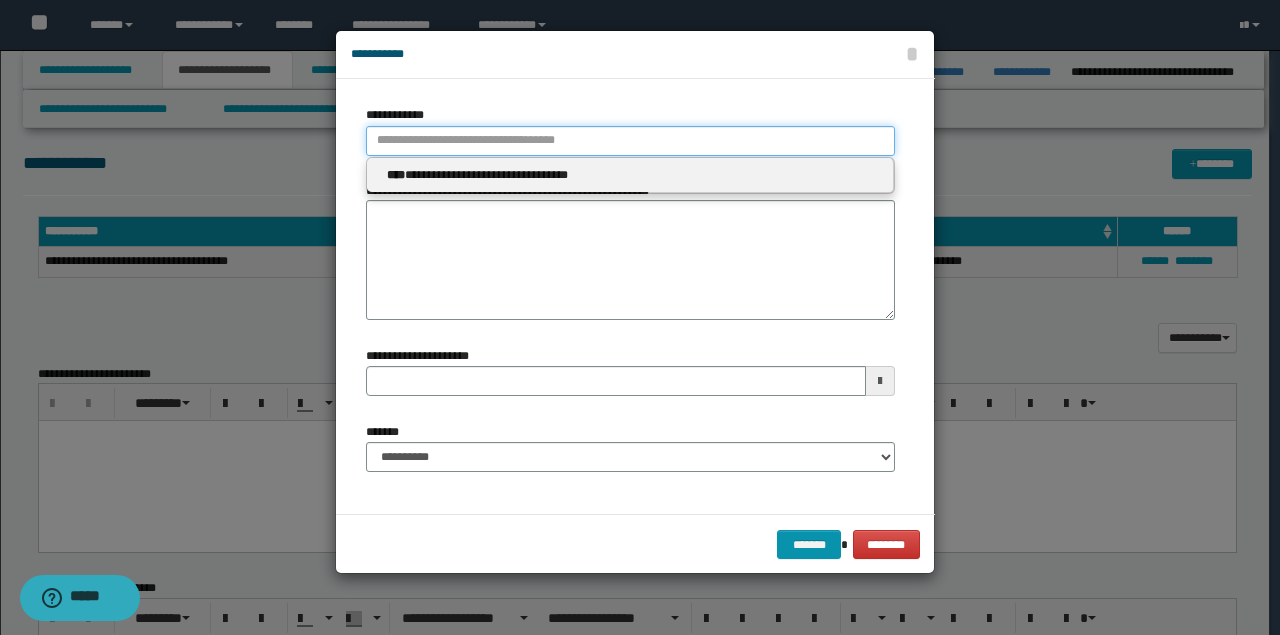 type 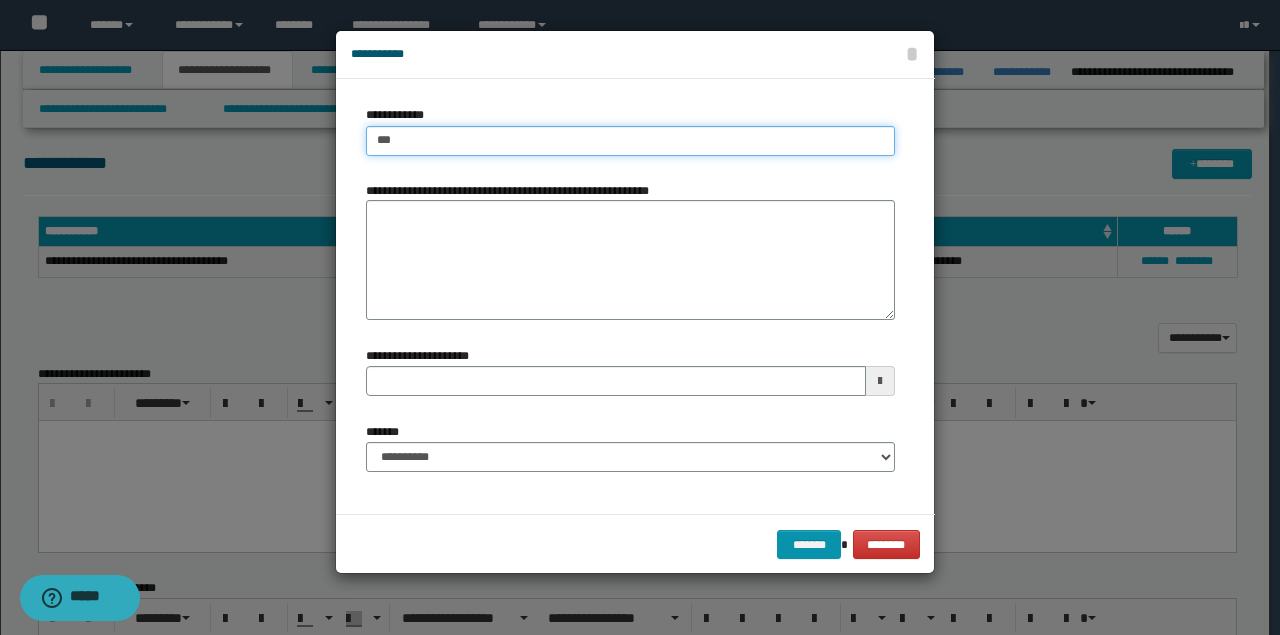 type on "****" 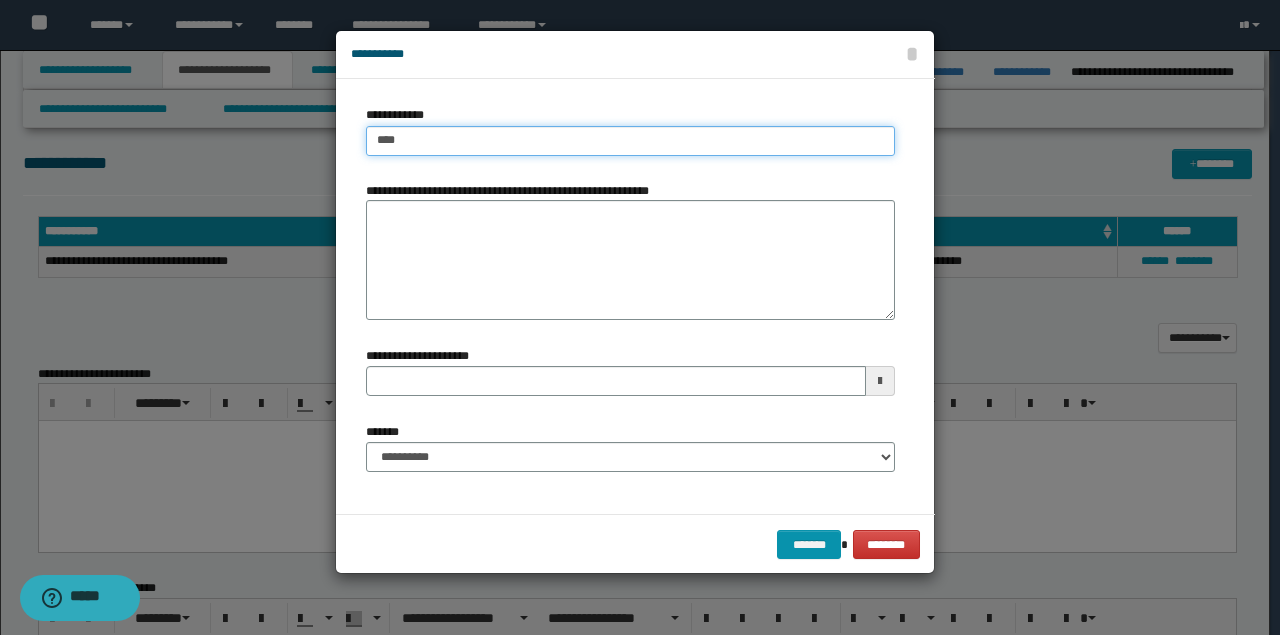 type on "****" 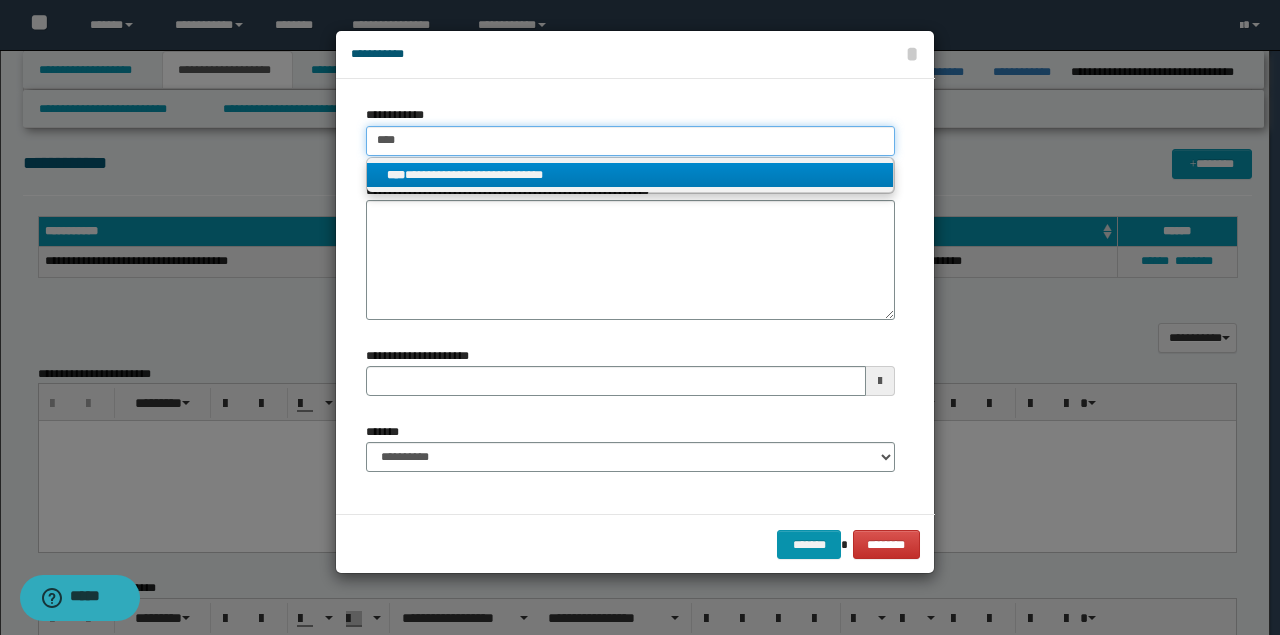 type on "****" 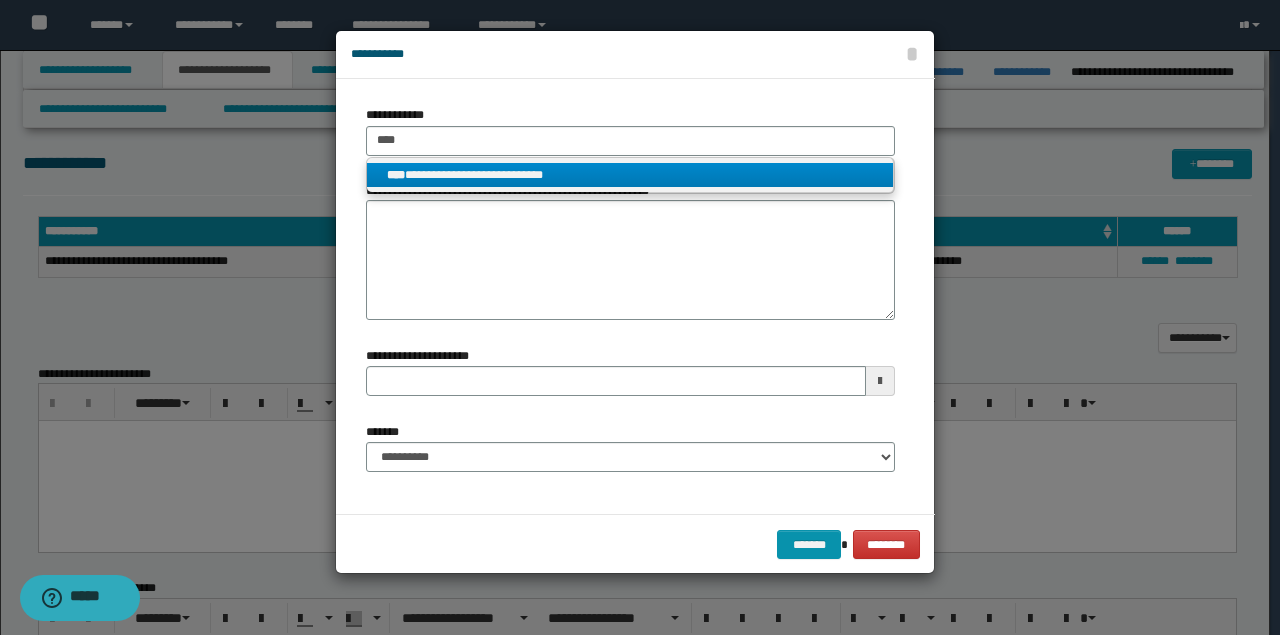 click on "**********" at bounding box center [630, 175] 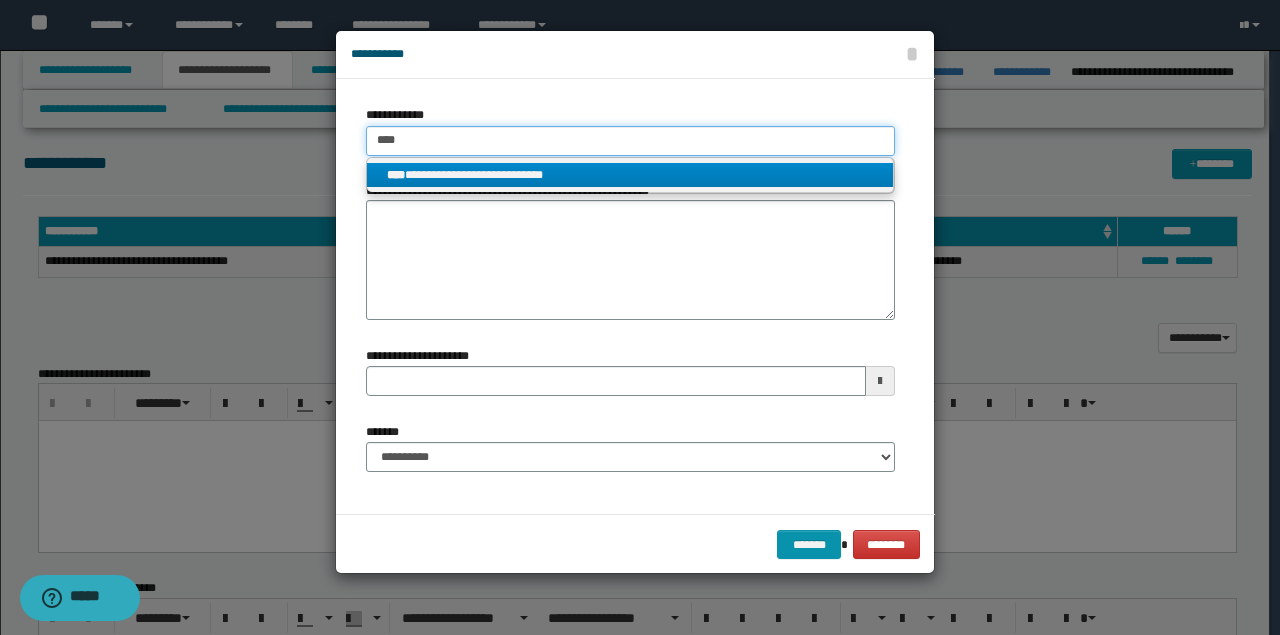 type 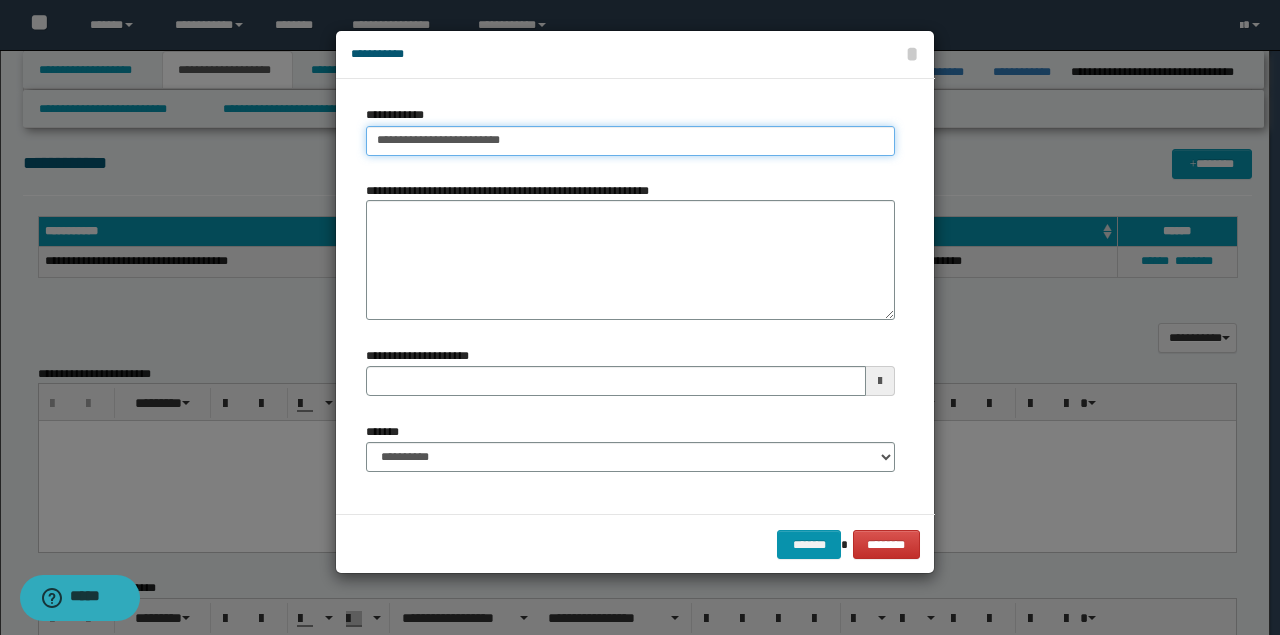 type 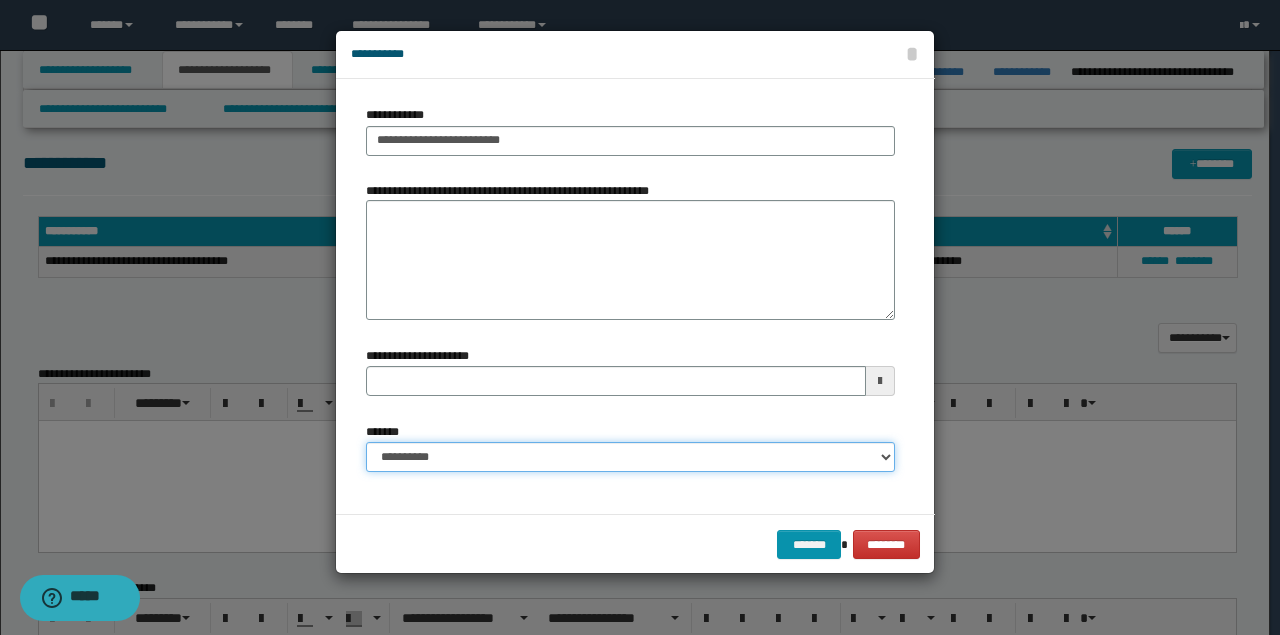 click on "**********" at bounding box center (630, 457) 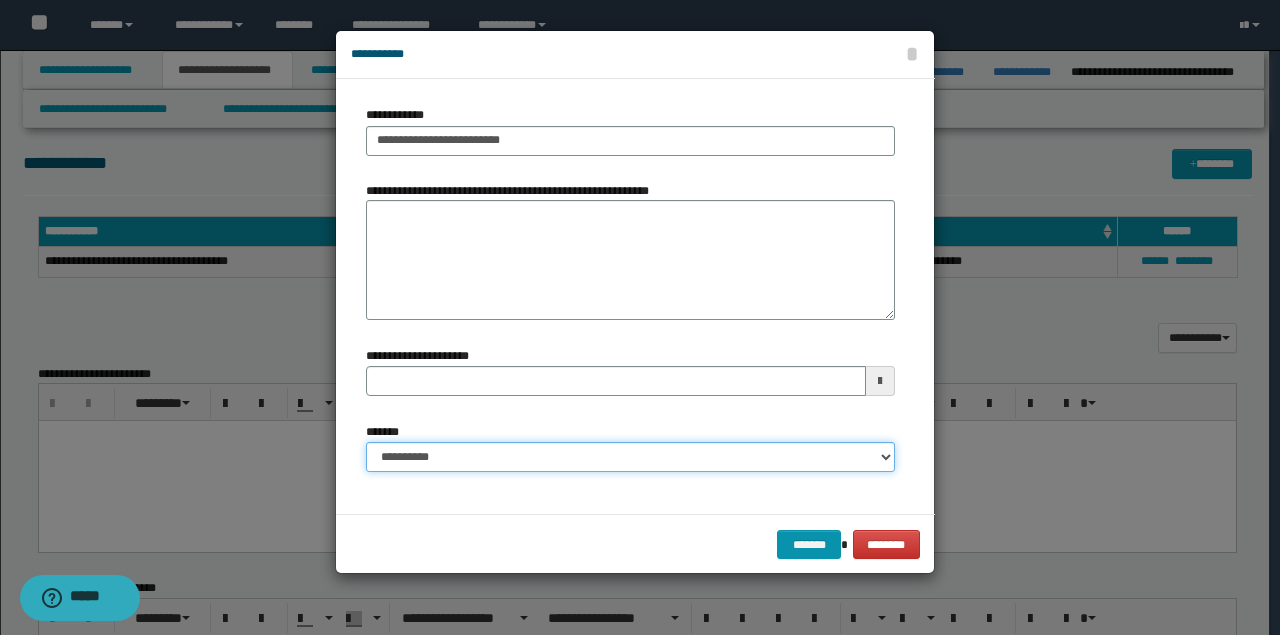 select on "*" 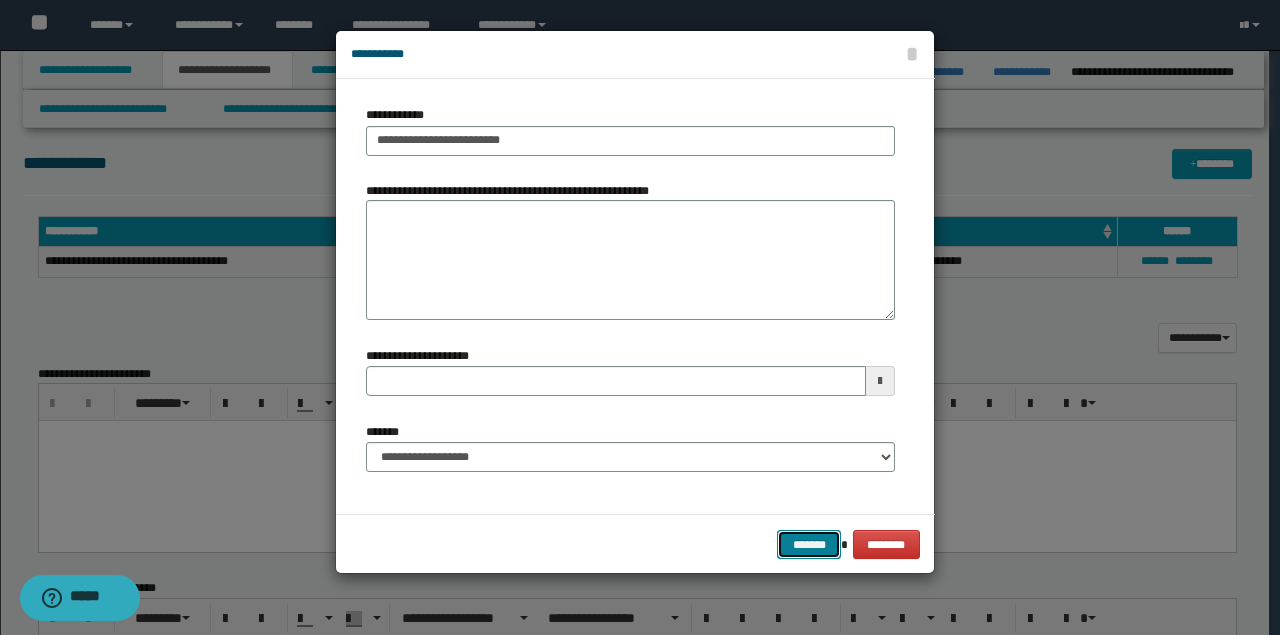 click on "*******" at bounding box center (809, 544) 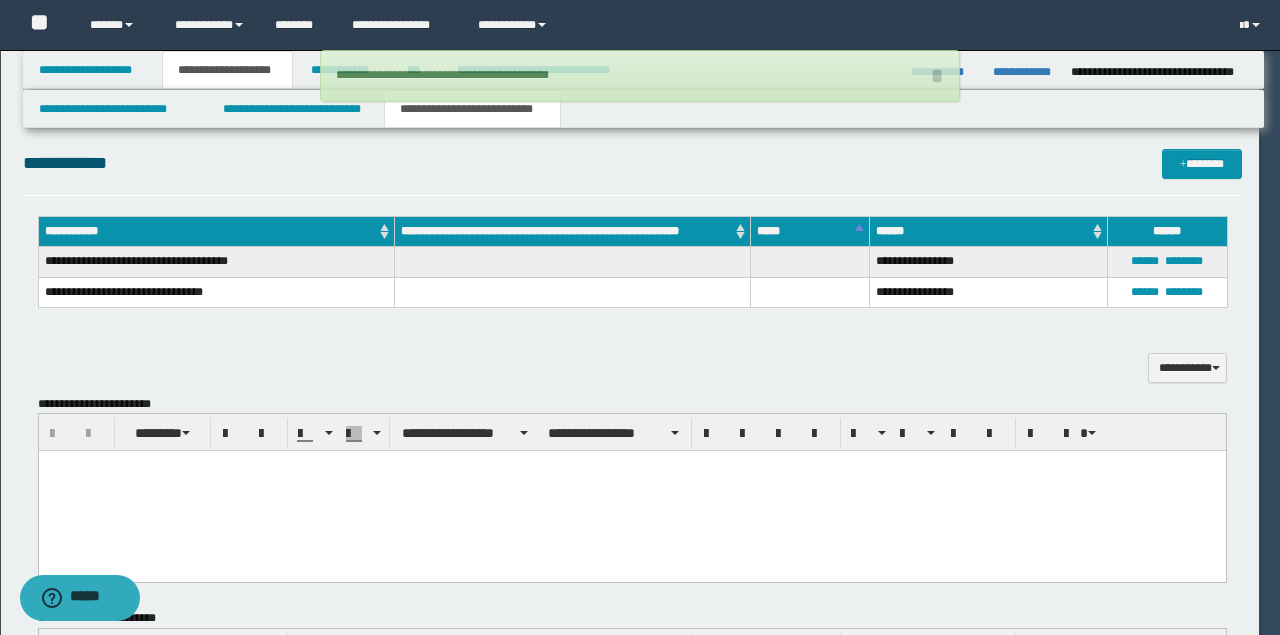 type 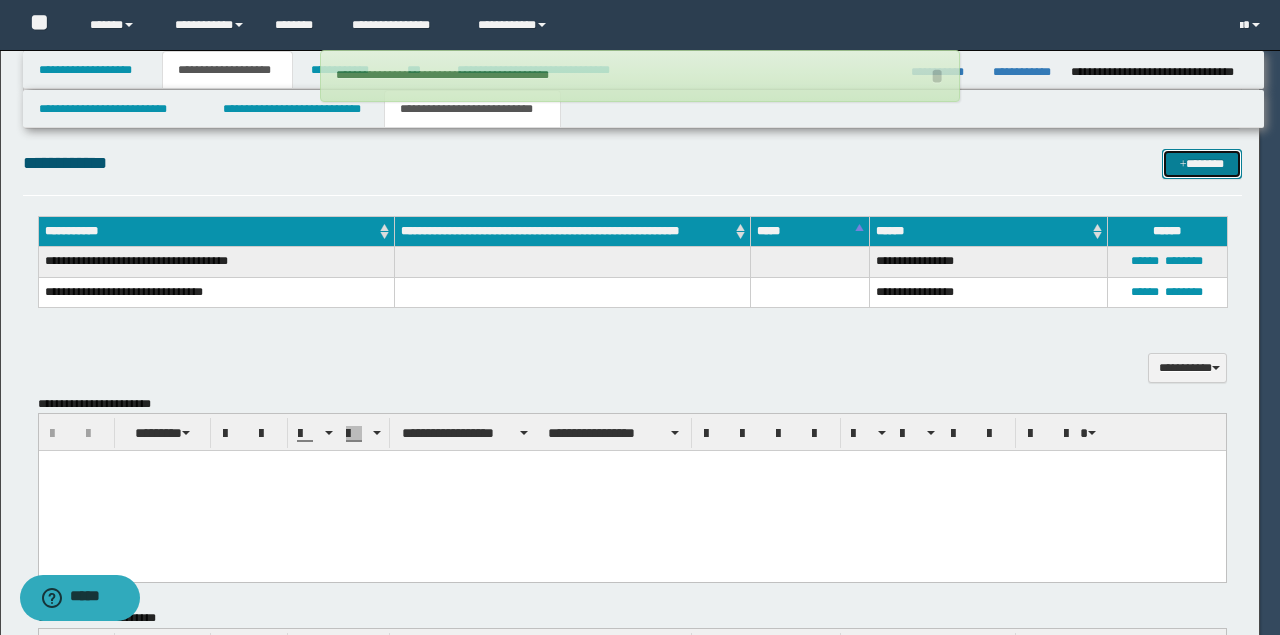 type 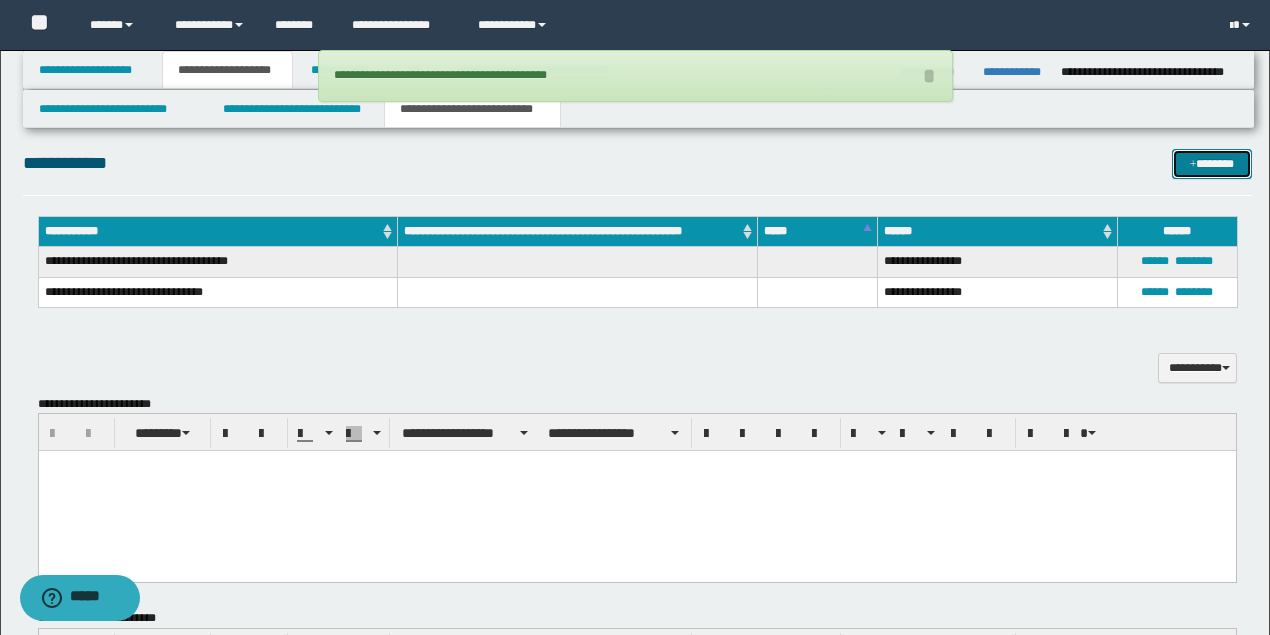 click on "*******" at bounding box center [1211, 163] 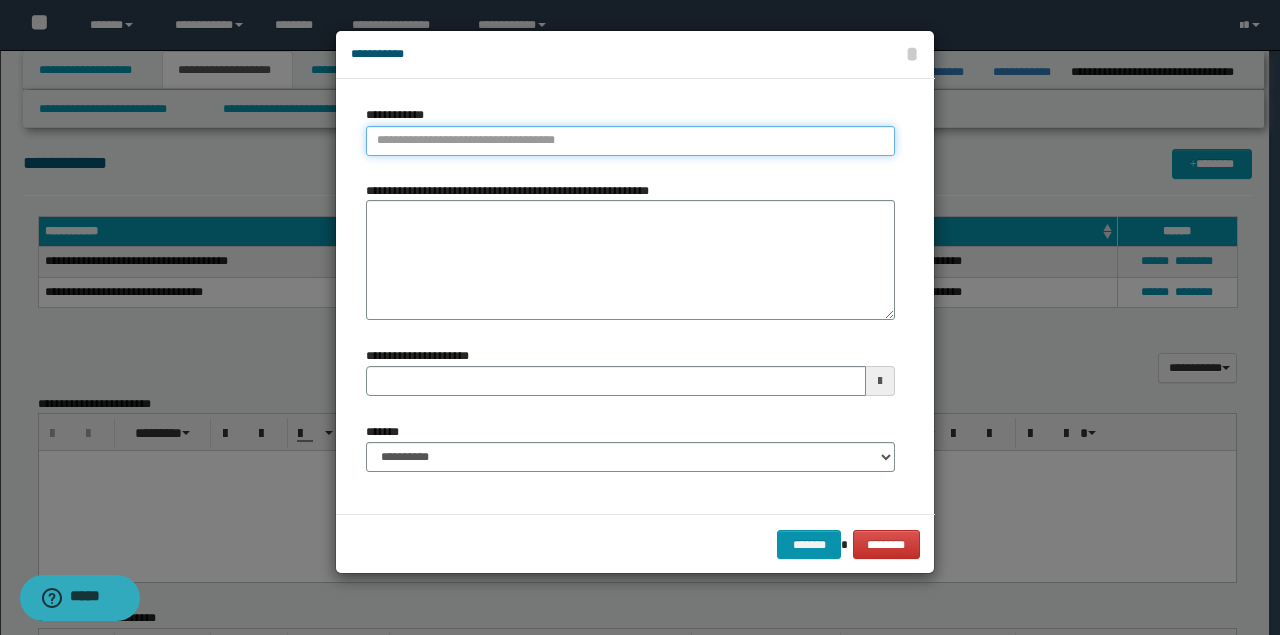 type on "**********" 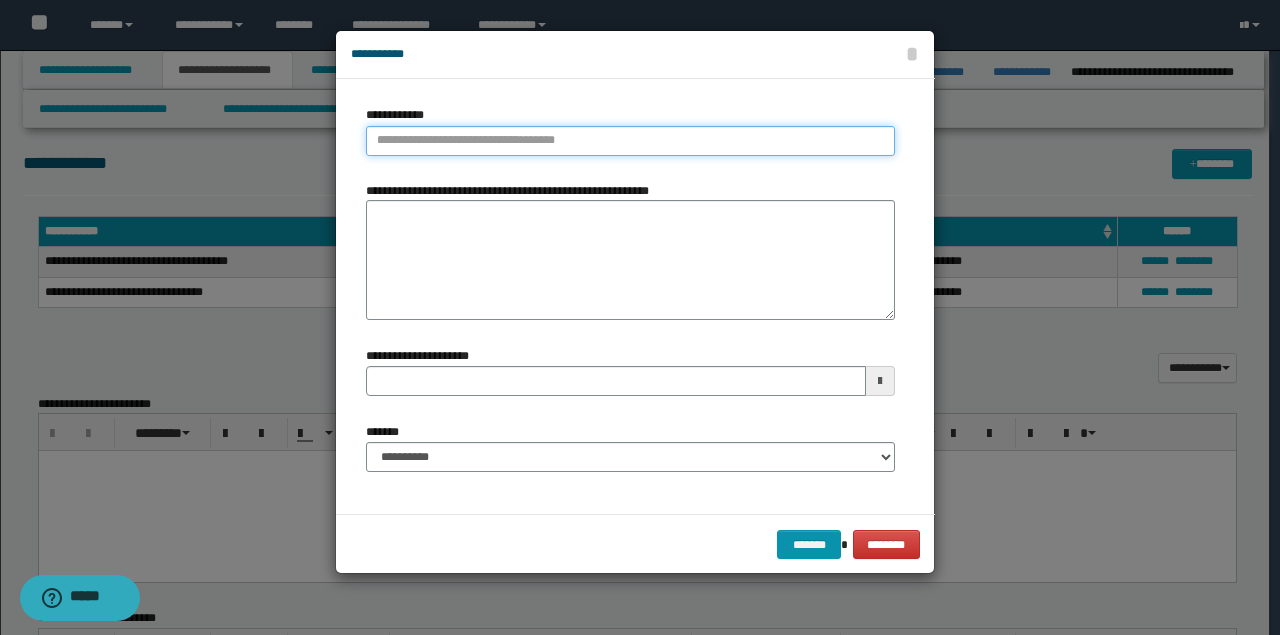 click on "**********" at bounding box center (630, 141) 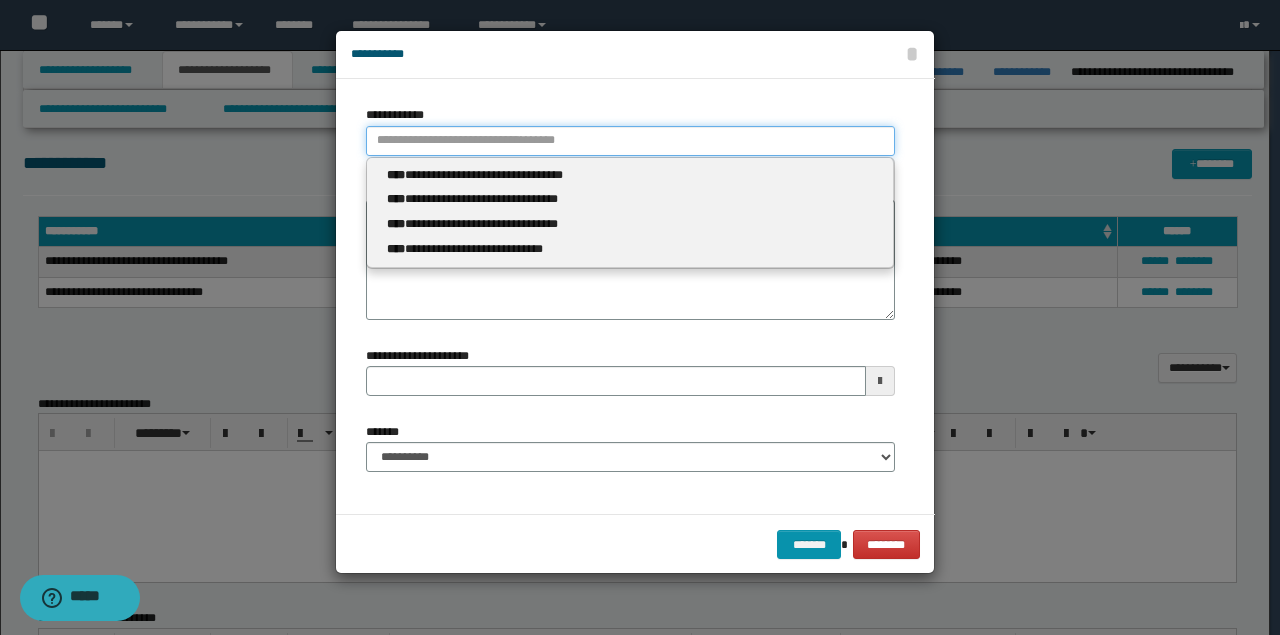 type 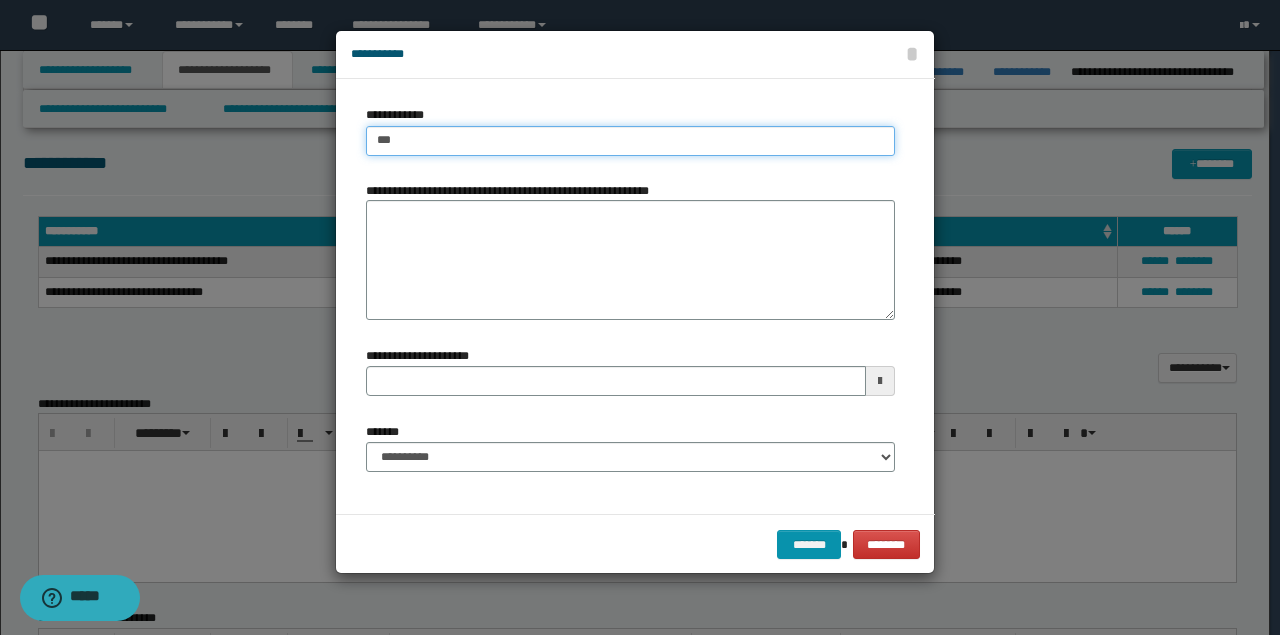 type on "****" 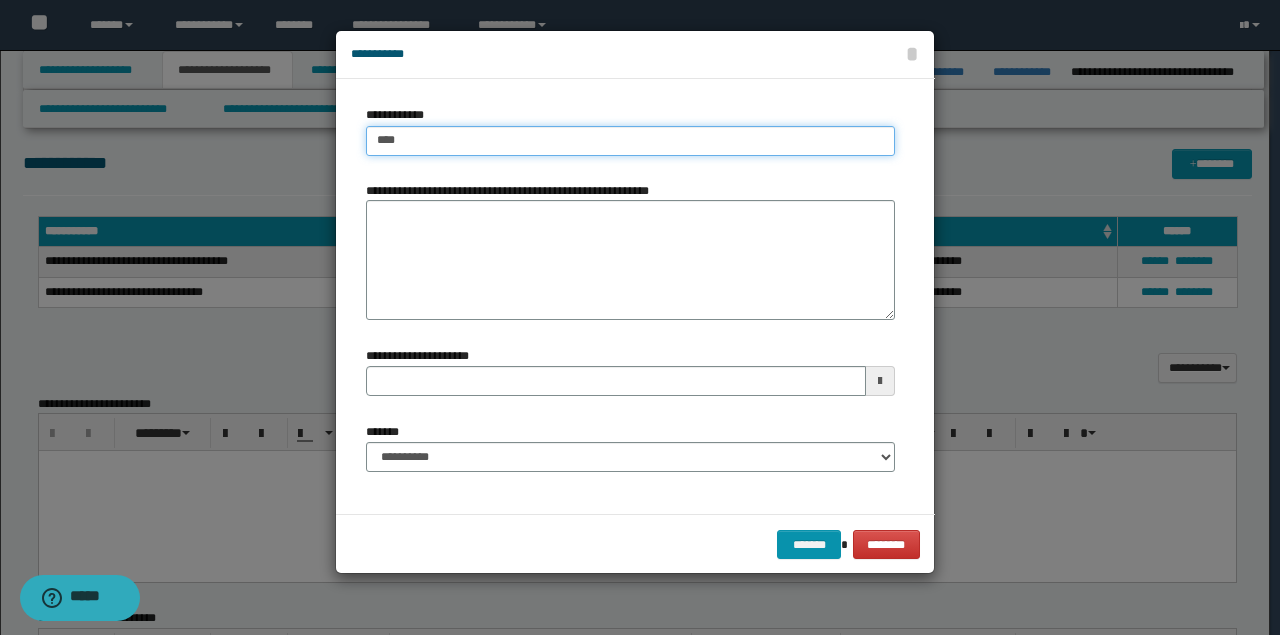 type on "****" 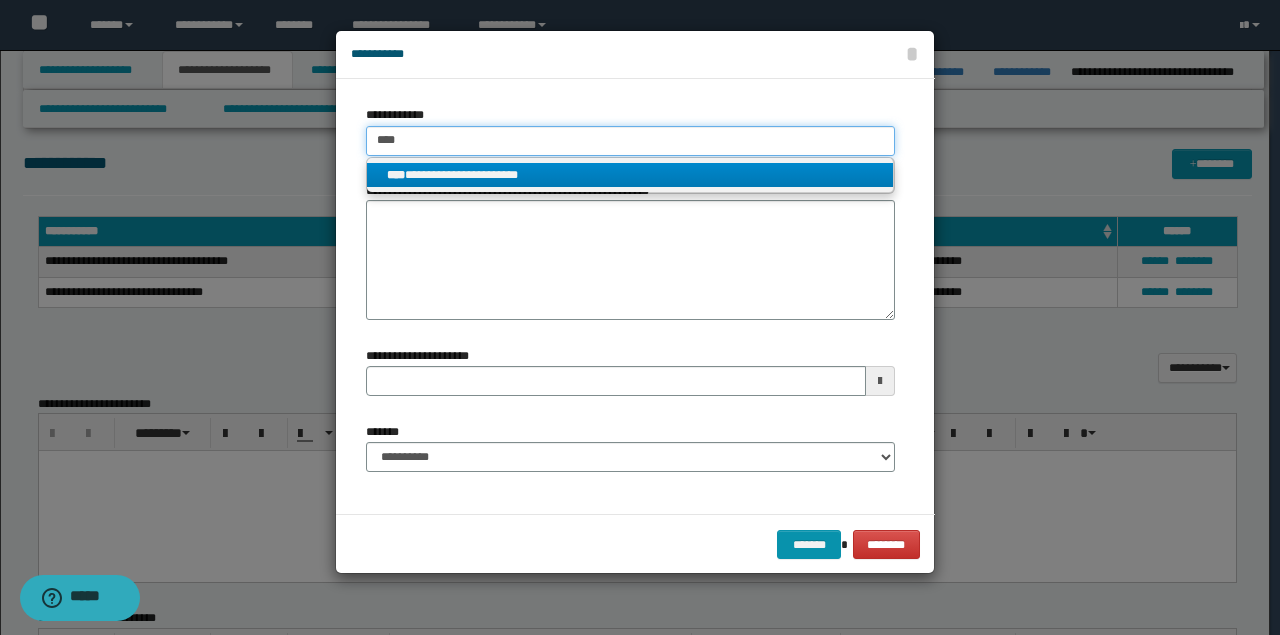 type on "****" 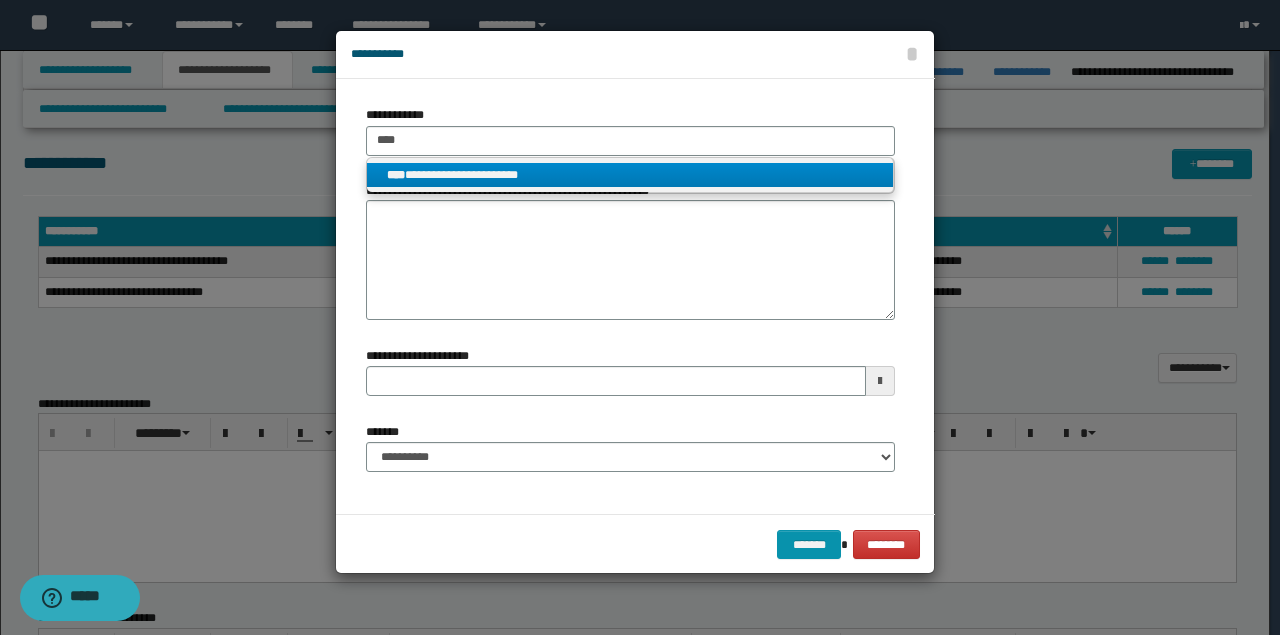 click on "**********" at bounding box center (630, 175) 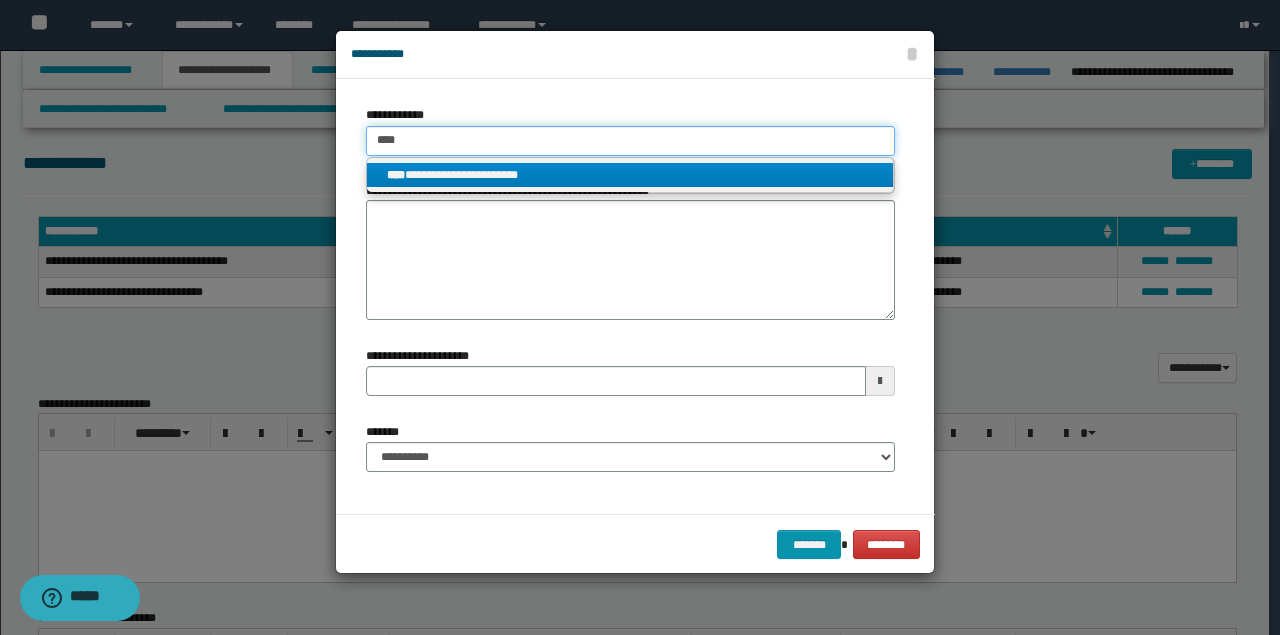 type 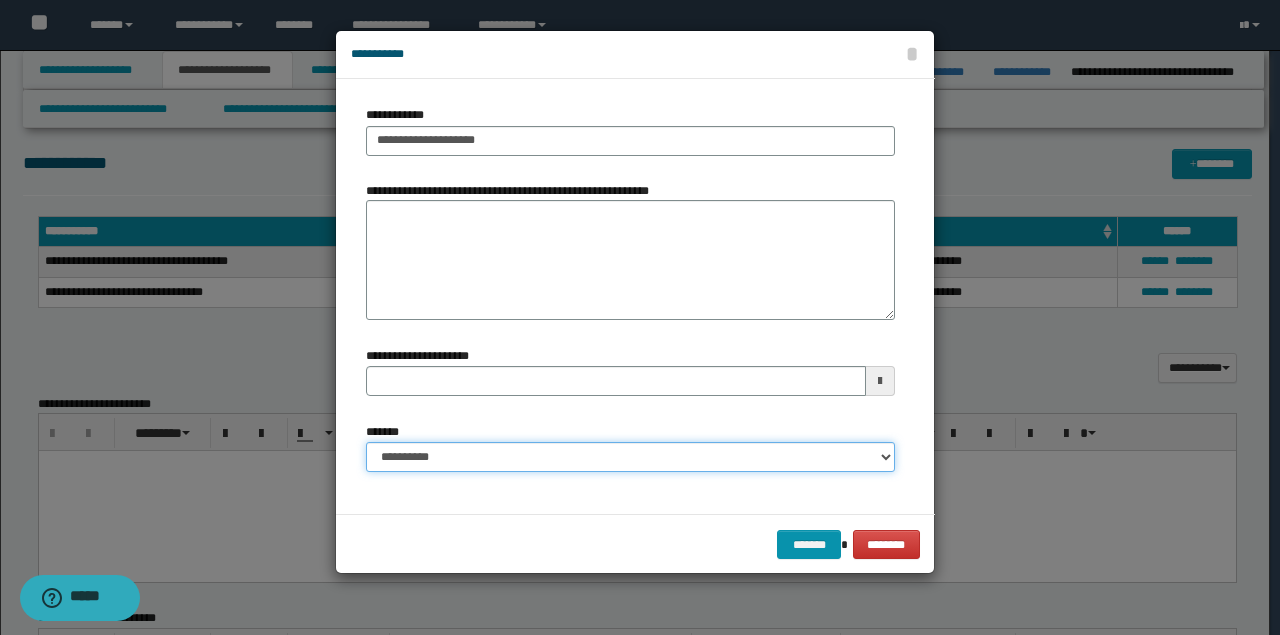 click on "**********" at bounding box center (630, 457) 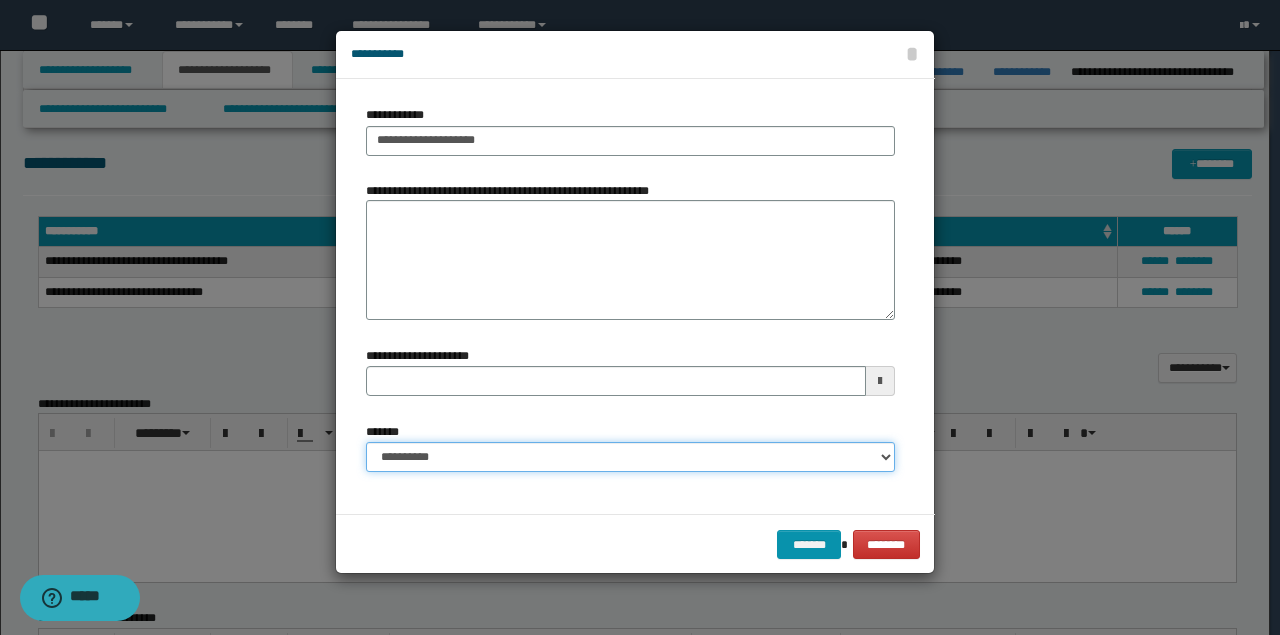 select on "*" 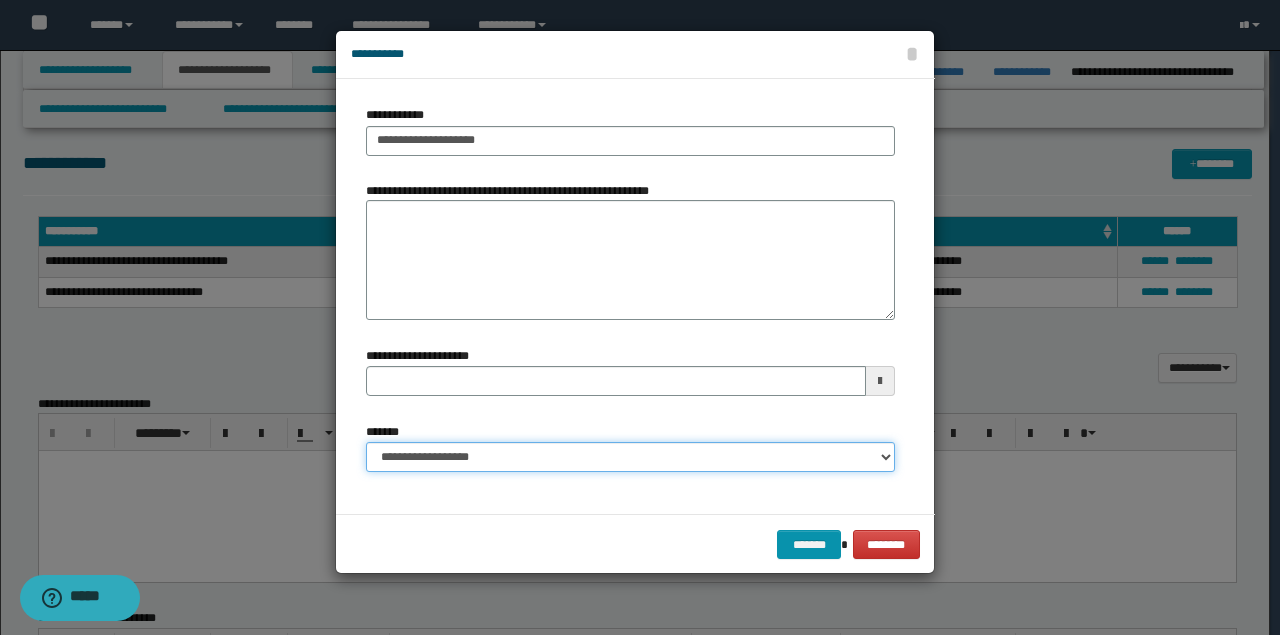 click on "**********" at bounding box center (630, 457) 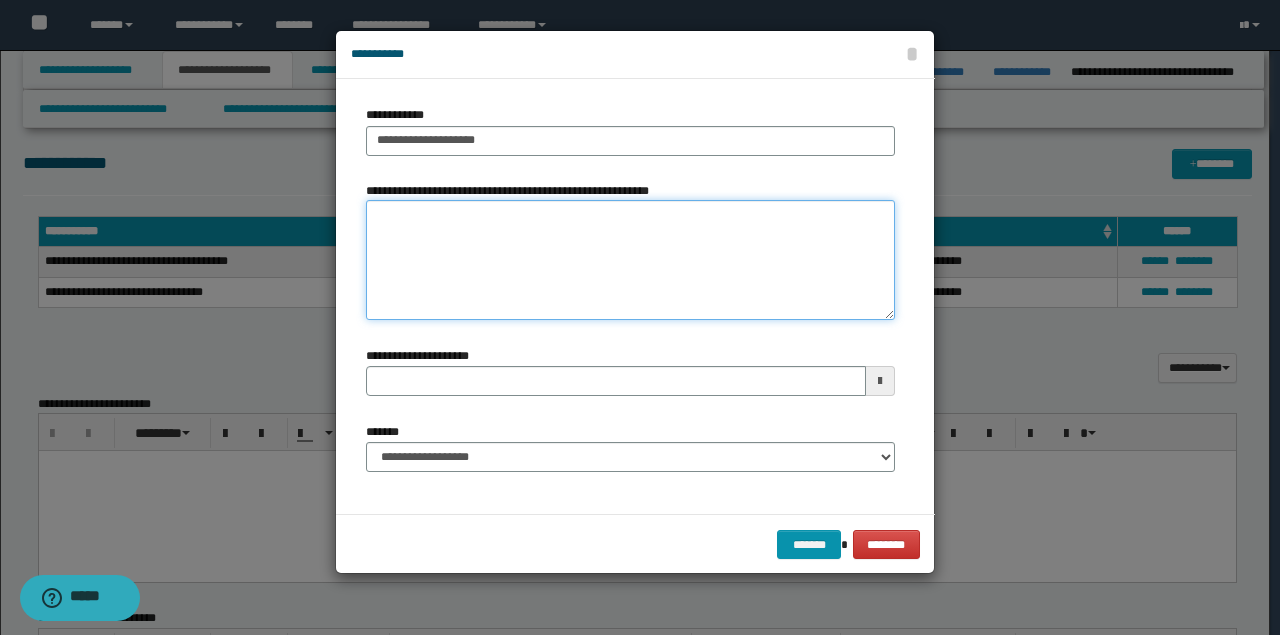 click on "**********" at bounding box center [630, 260] 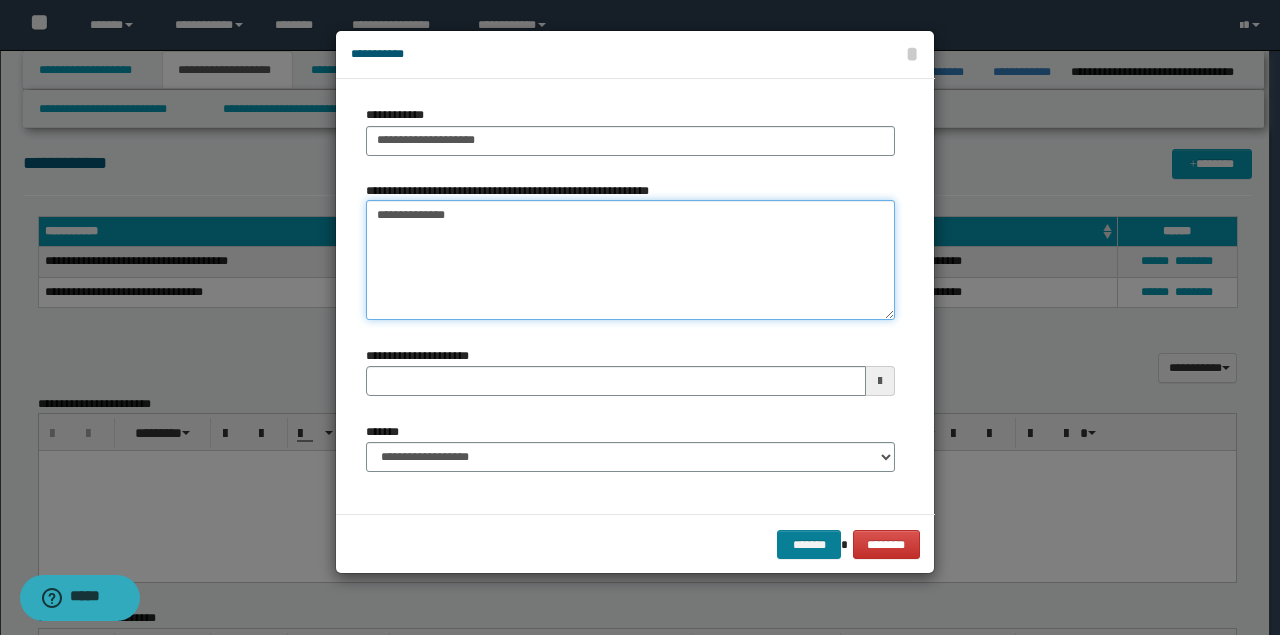 type on "**********" 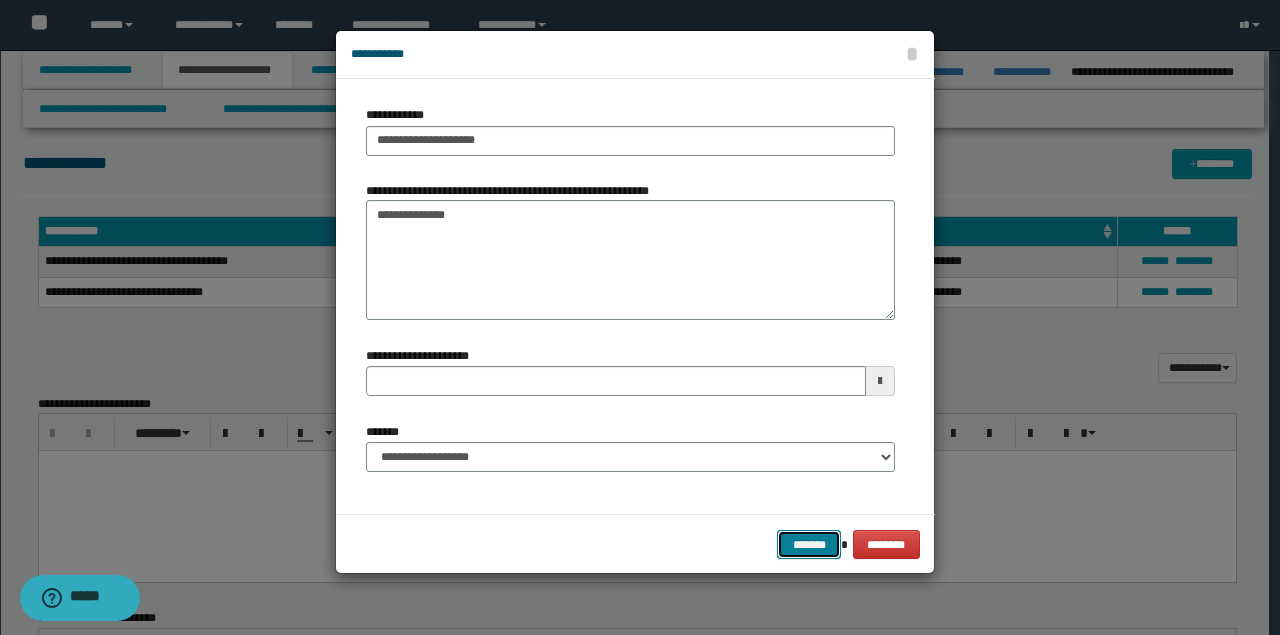 click on "*******" at bounding box center (809, 544) 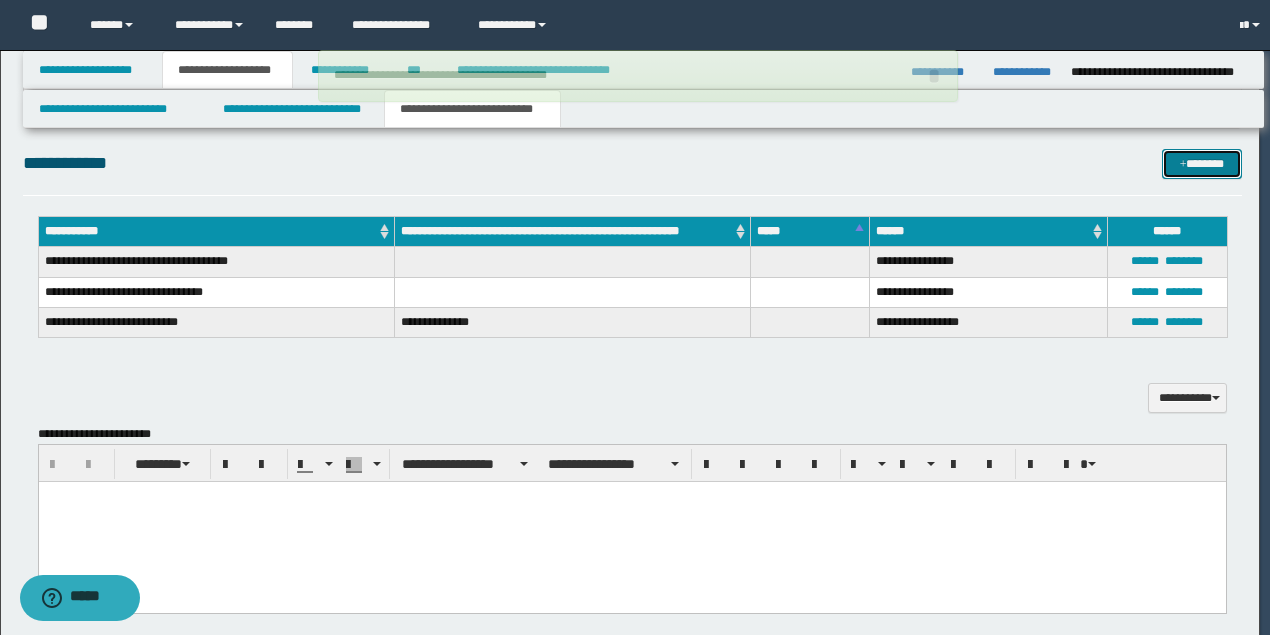 type 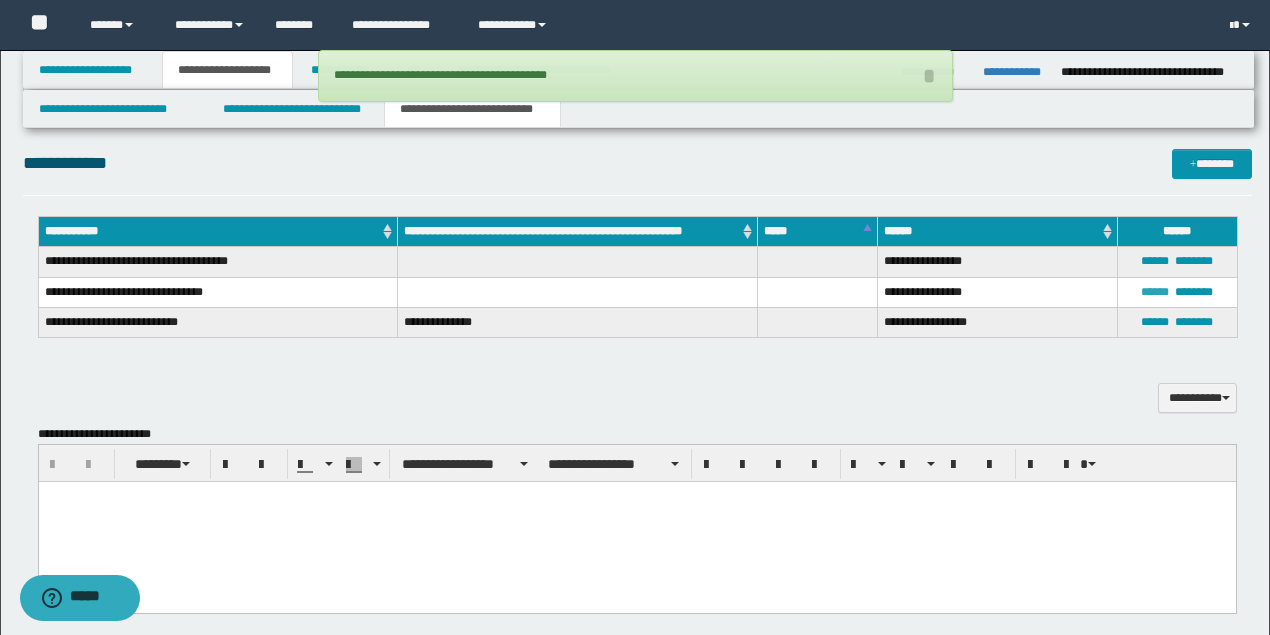 click on "******" at bounding box center (1155, 292) 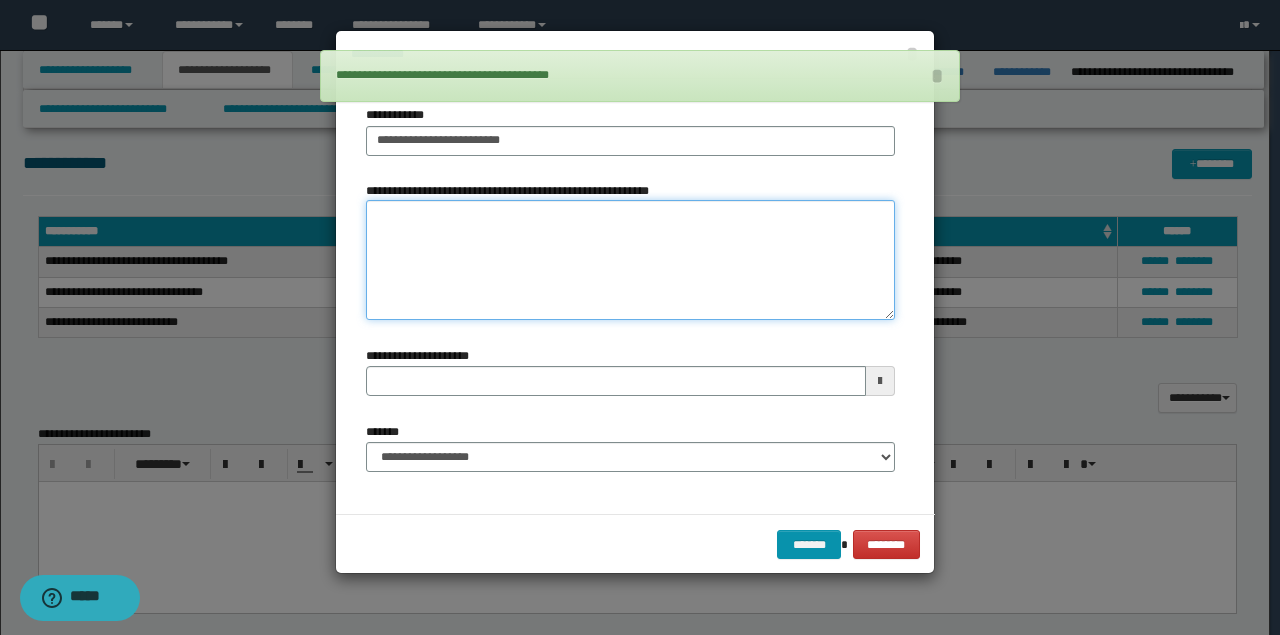 click on "**********" at bounding box center (630, 260) 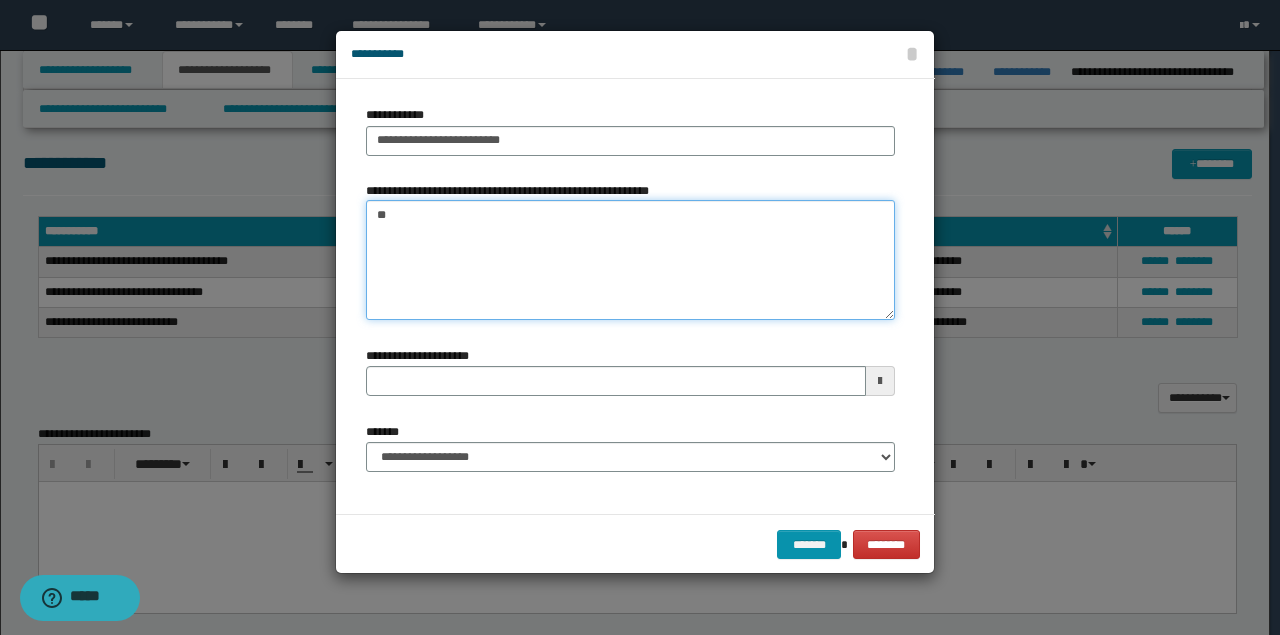 type on "*" 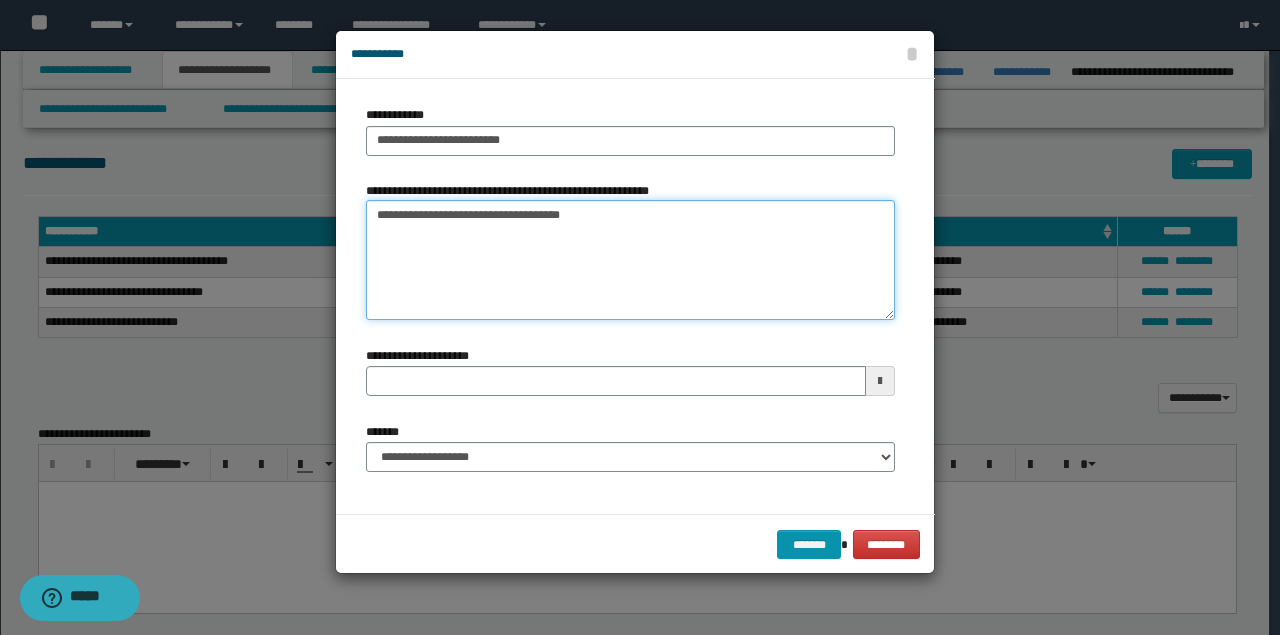 click on "**********" at bounding box center (630, 260) 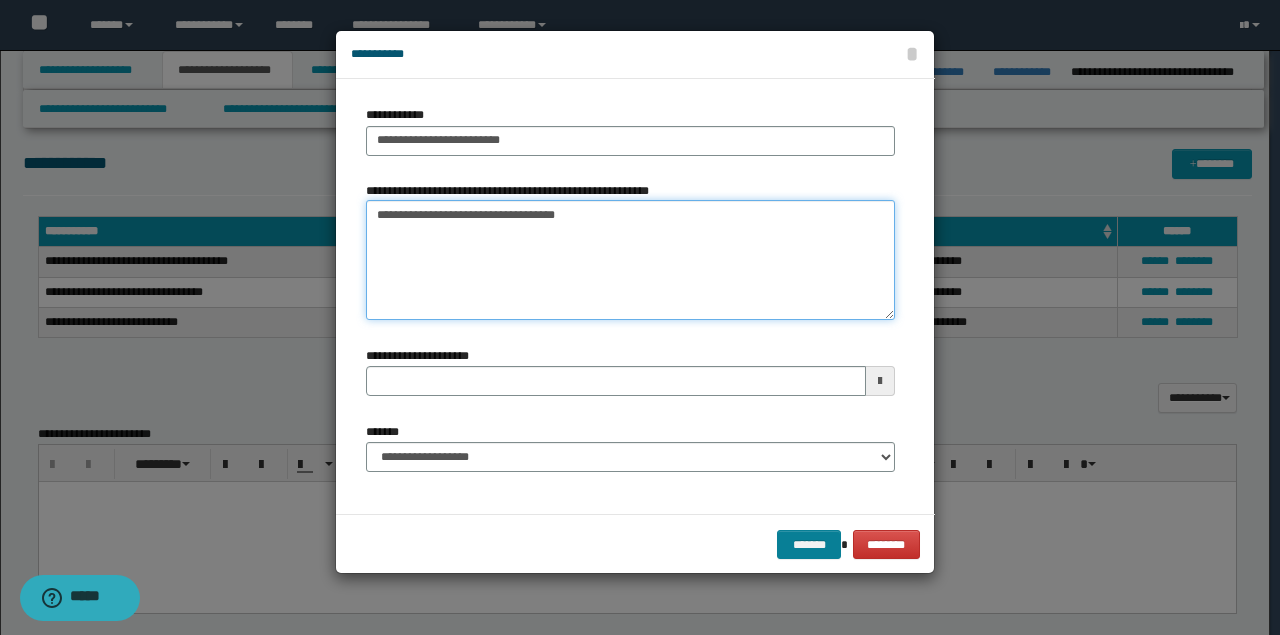 type on "**********" 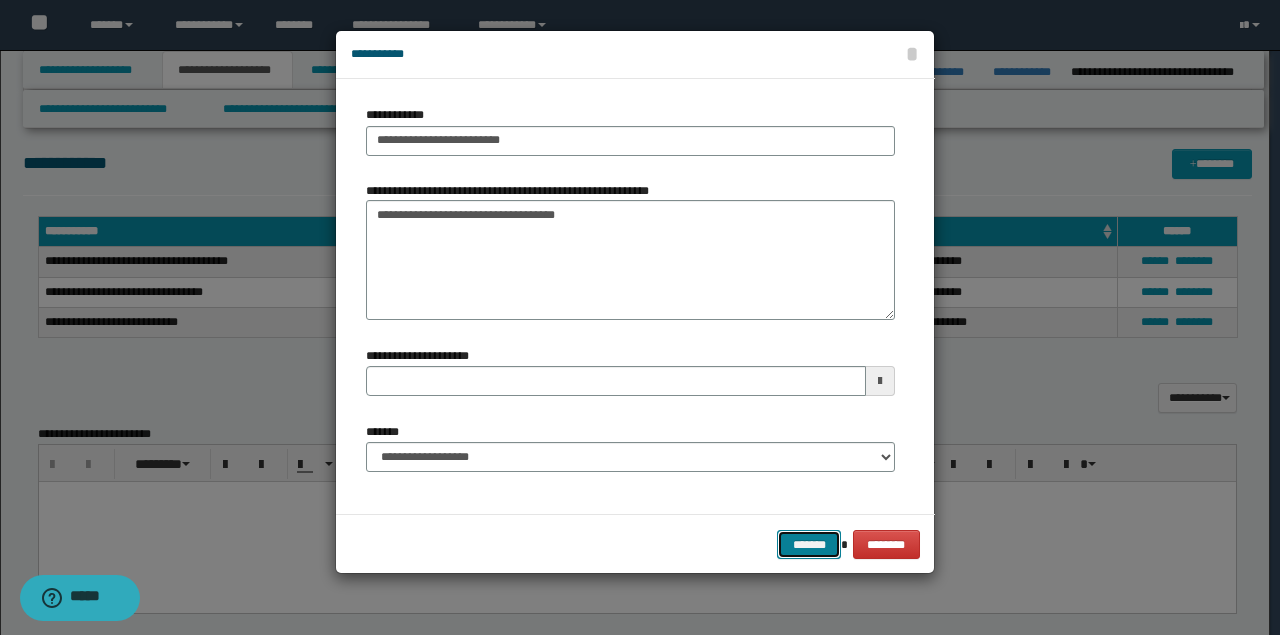 click on "*******" at bounding box center (809, 544) 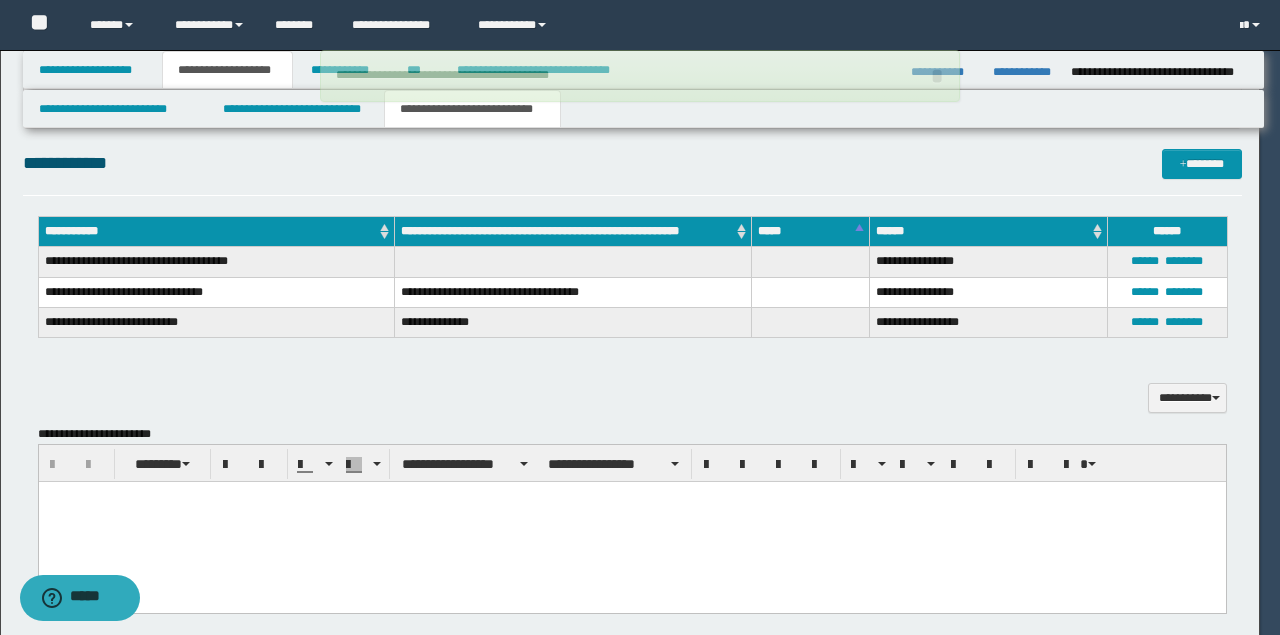 type 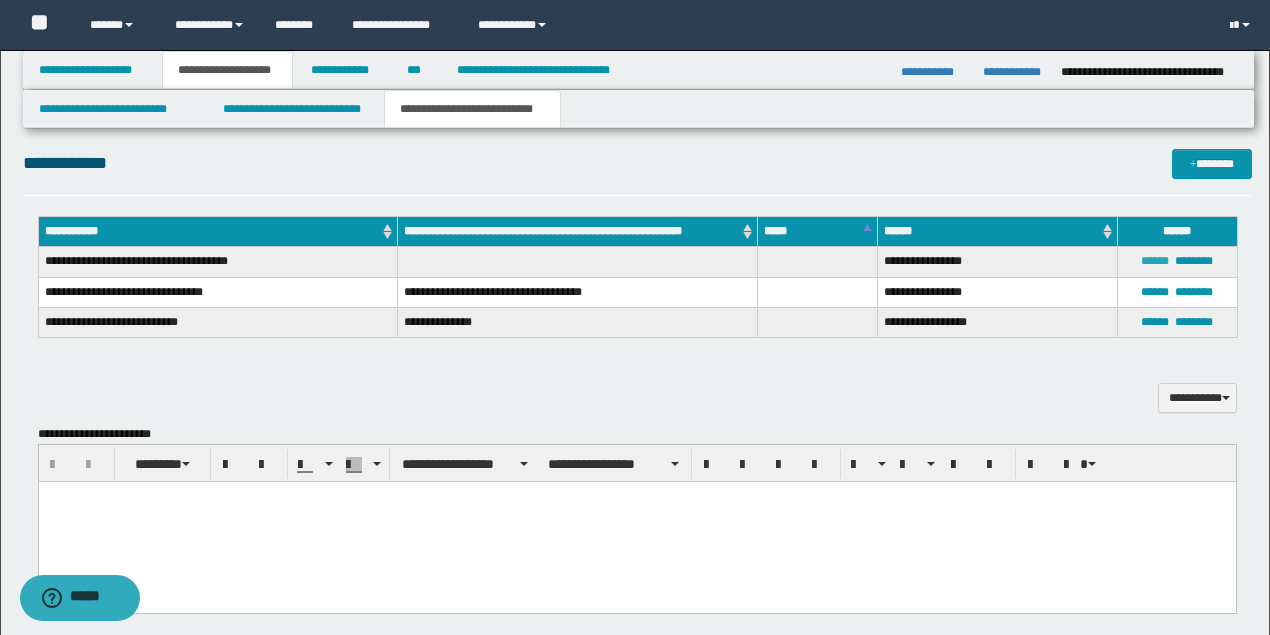 click on "******" at bounding box center [1155, 261] 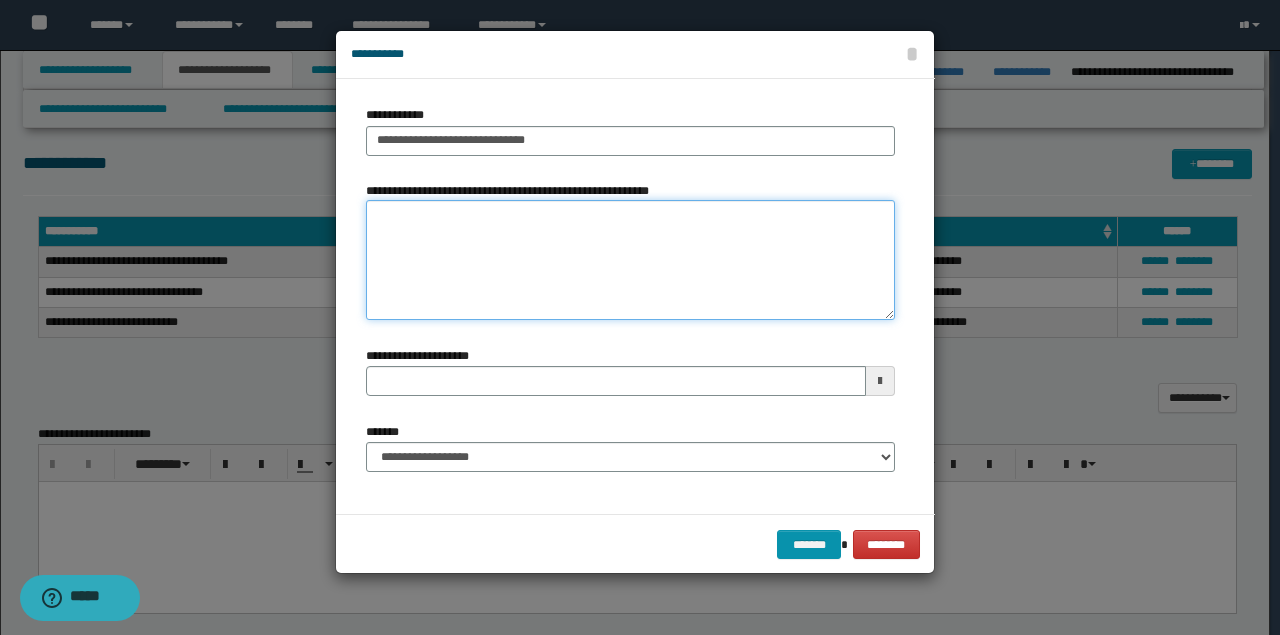 click on "**********" at bounding box center (630, 260) 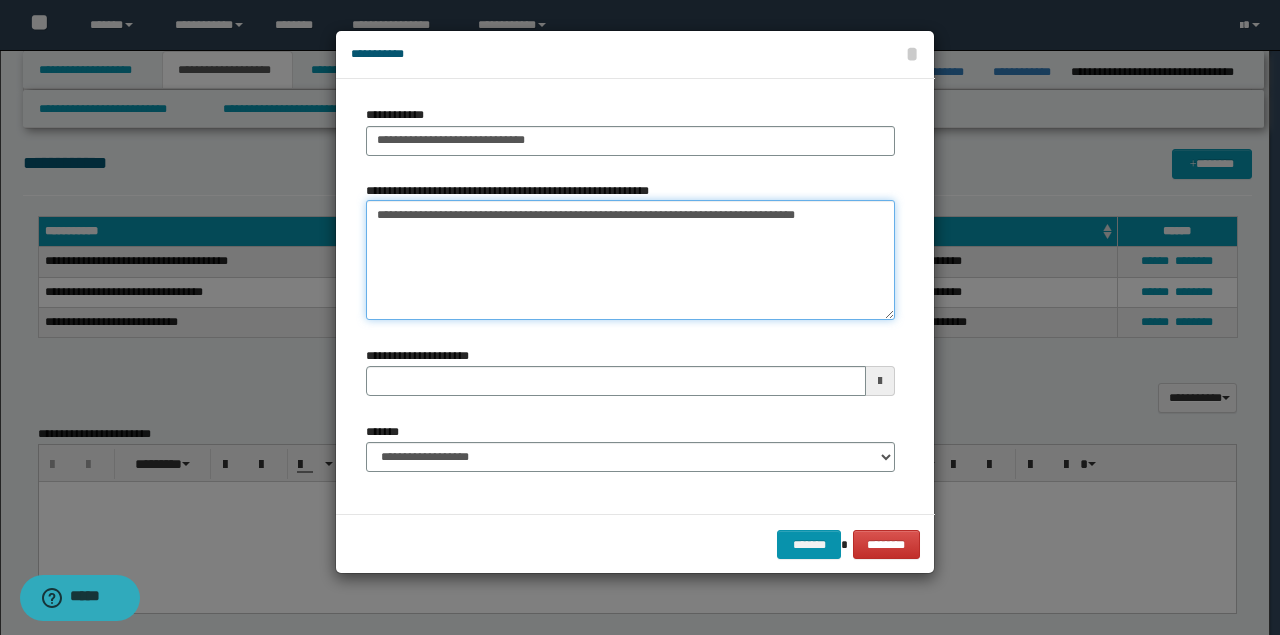 type on "**********" 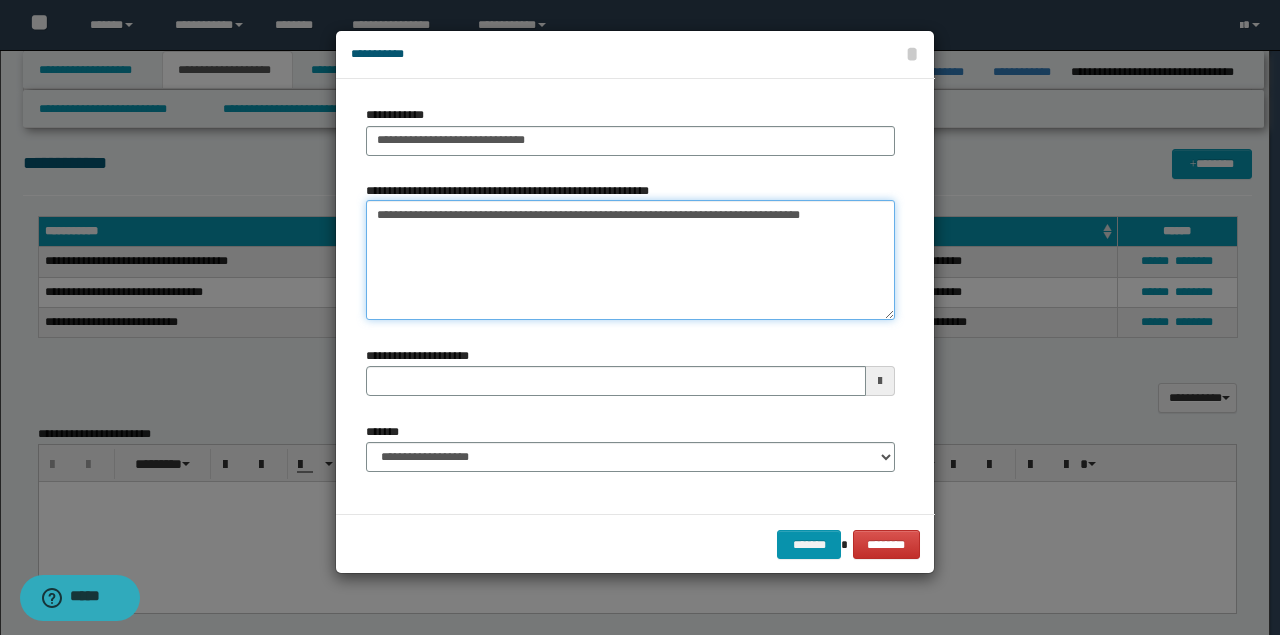 type 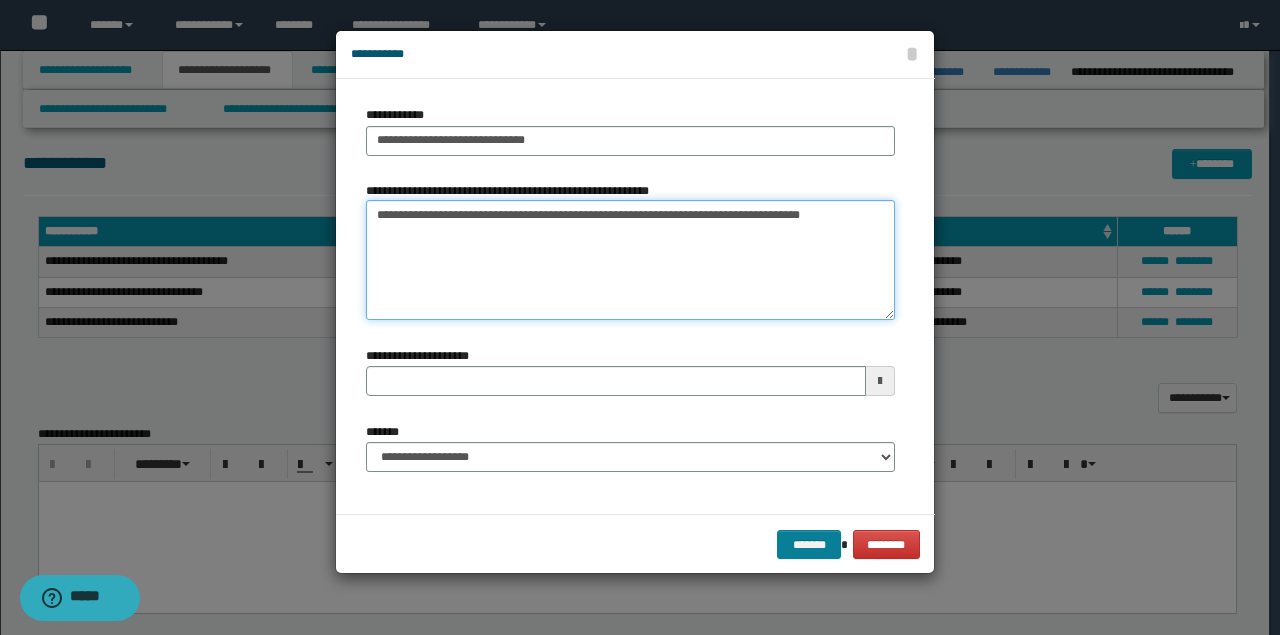 type on "**********" 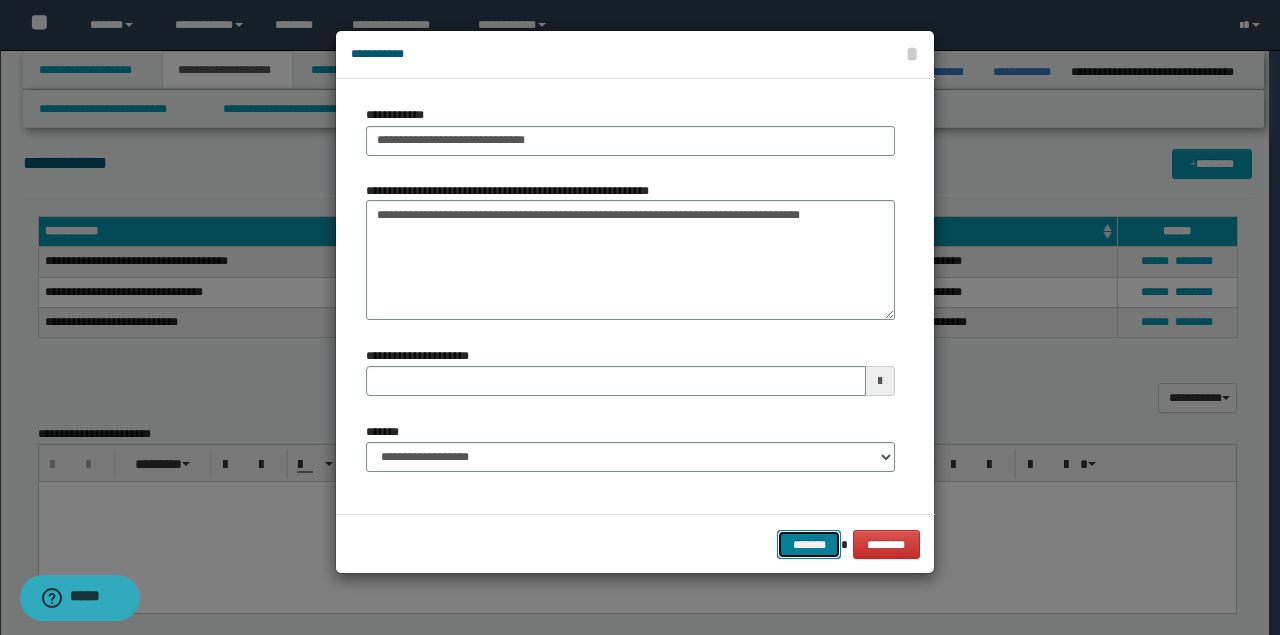 click on "*******" at bounding box center (809, 544) 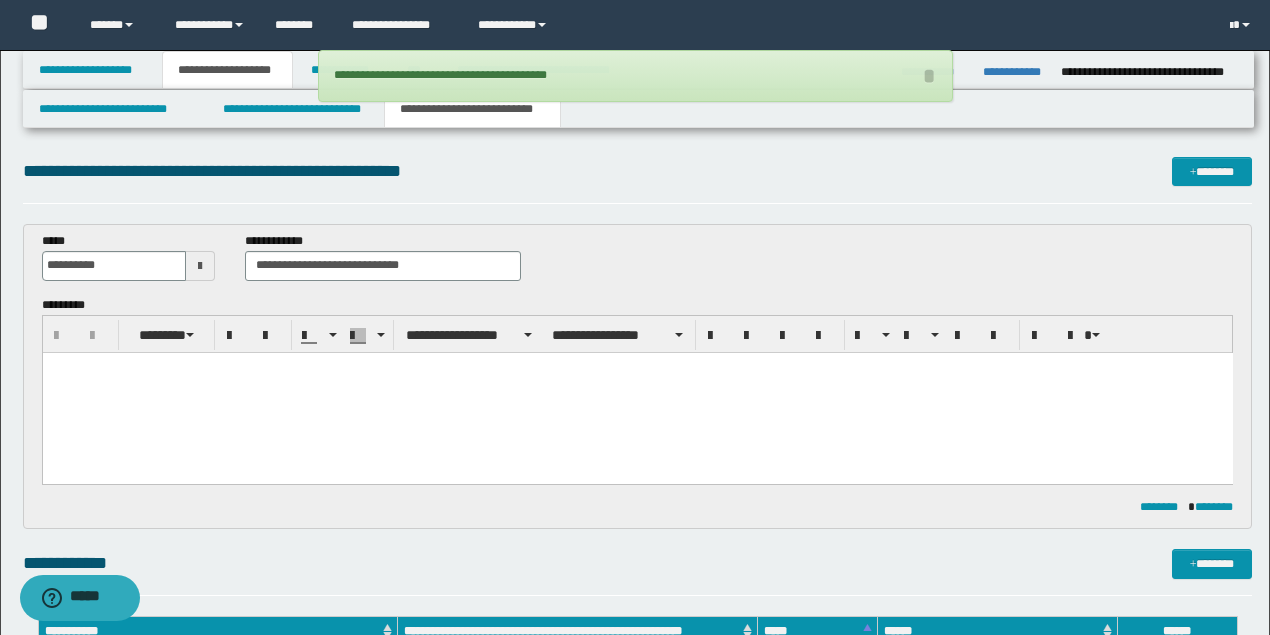 scroll, scrollTop: 0, scrollLeft: 0, axis: both 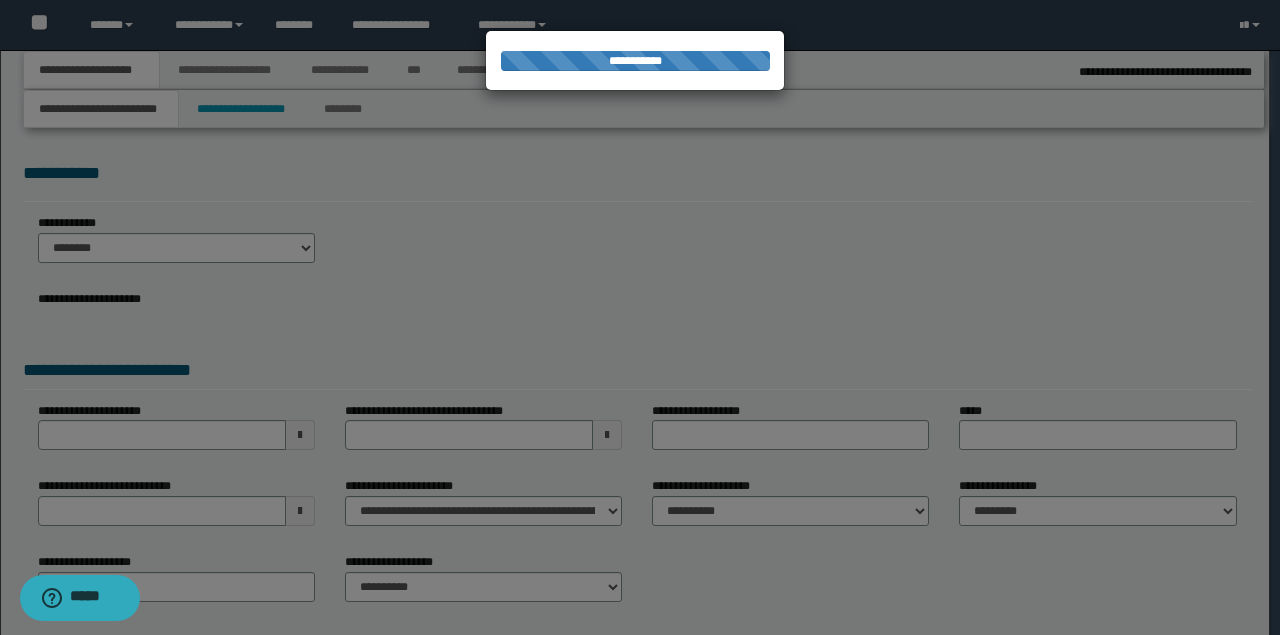 select on "*" 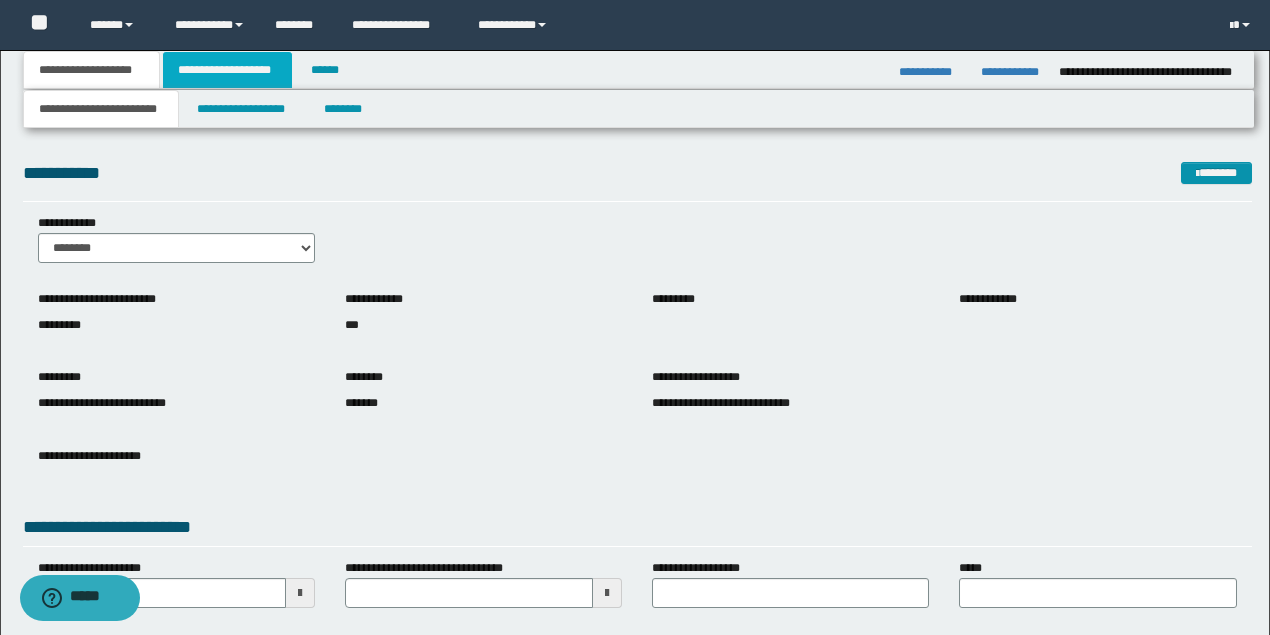 click on "**********" at bounding box center (227, 70) 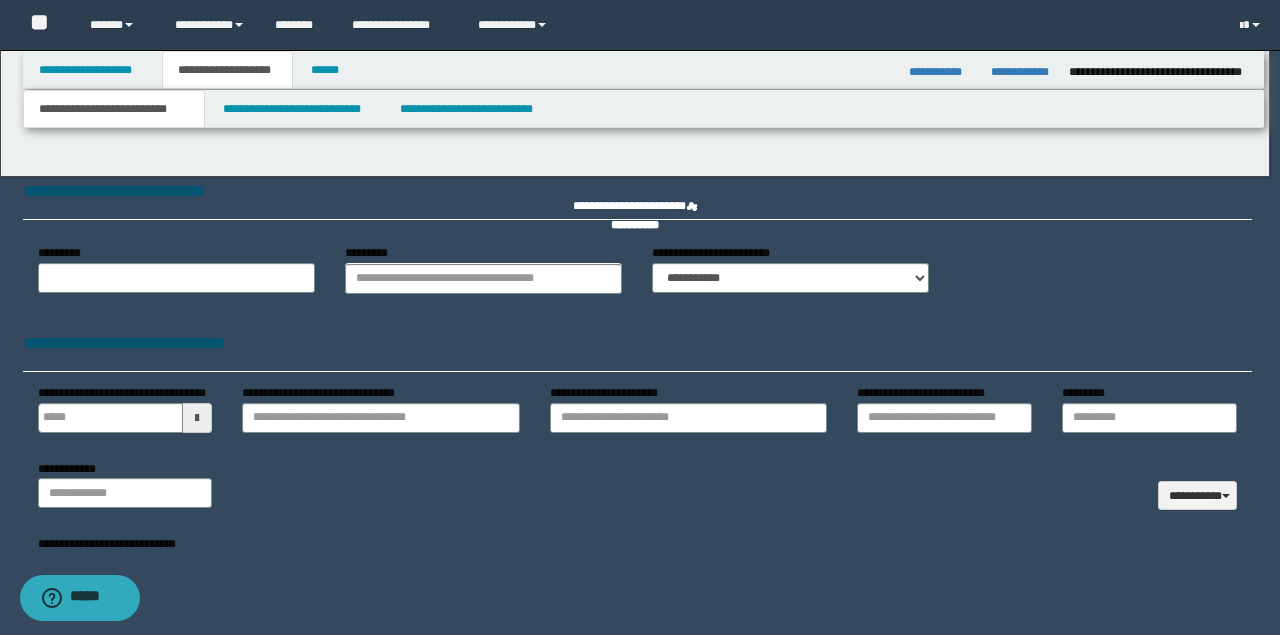 type 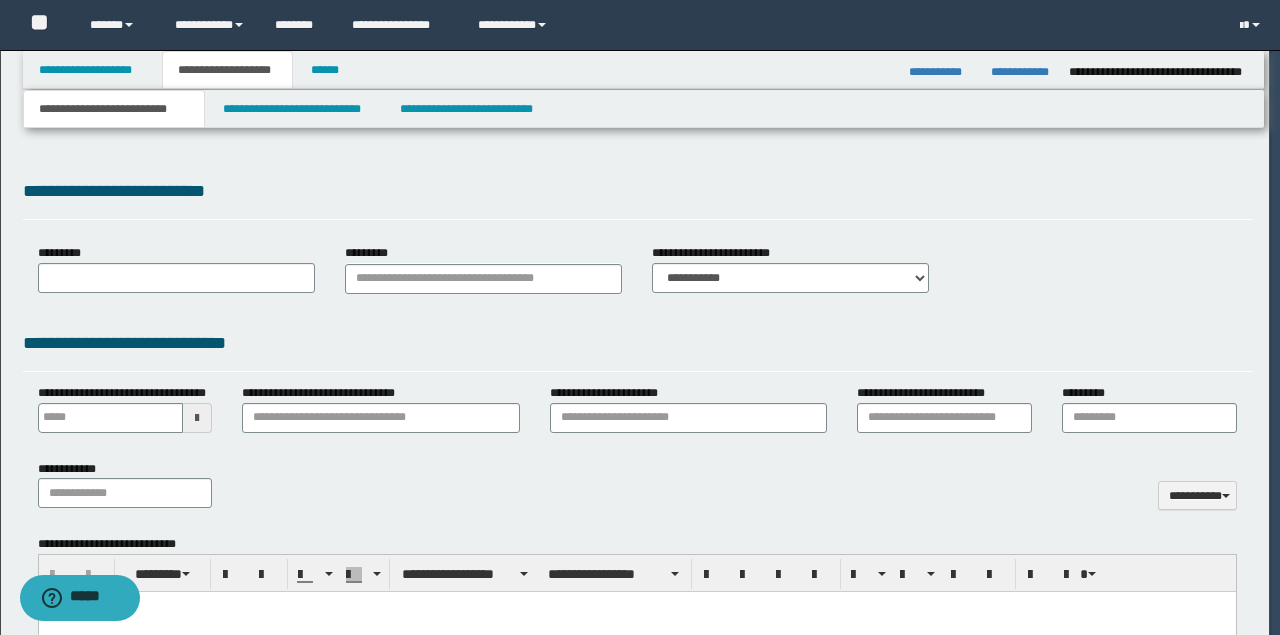 select on "*" 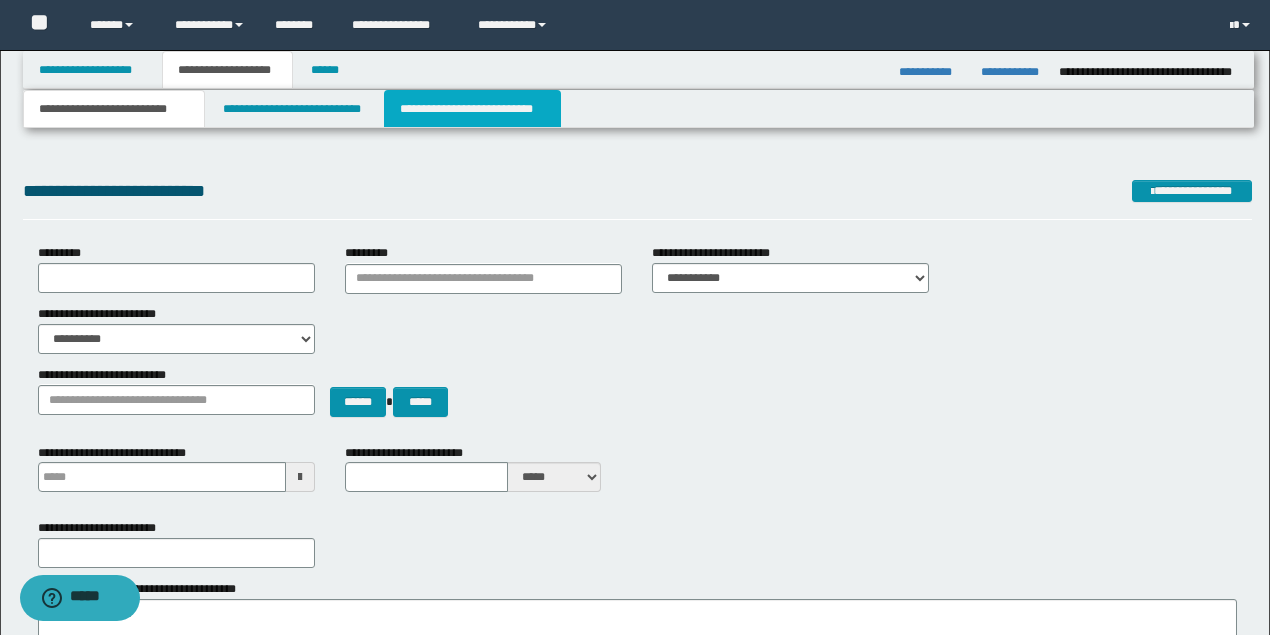 click on "**********" at bounding box center (472, 109) 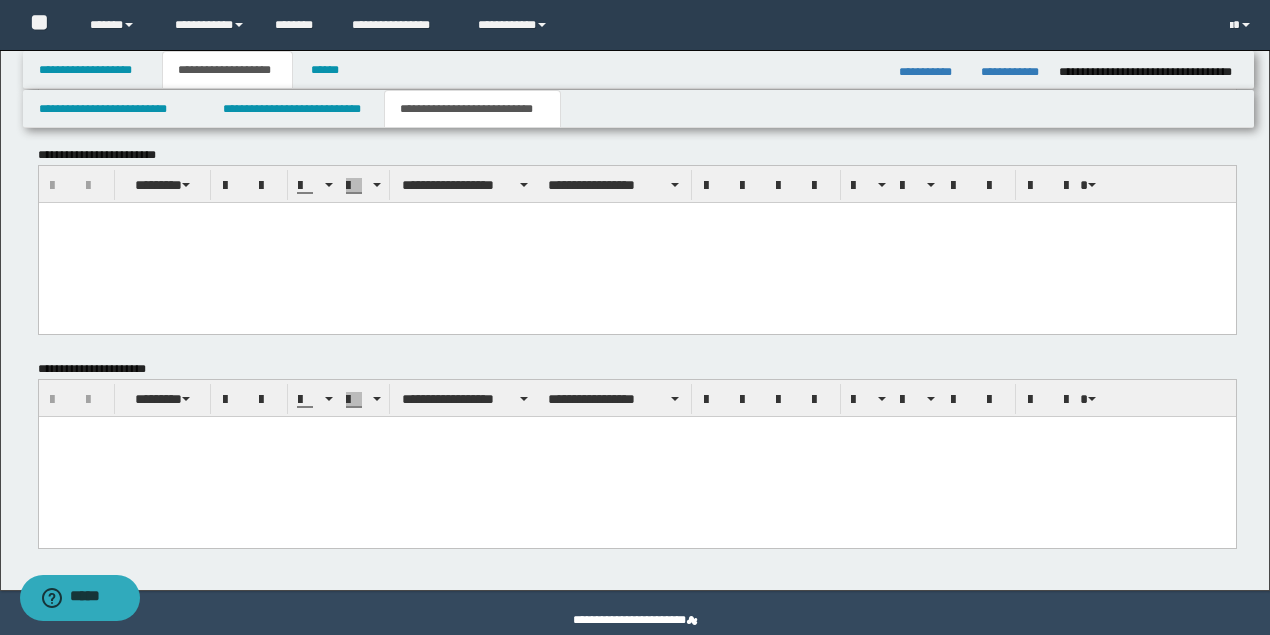 scroll, scrollTop: 868, scrollLeft: 0, axis: vertical 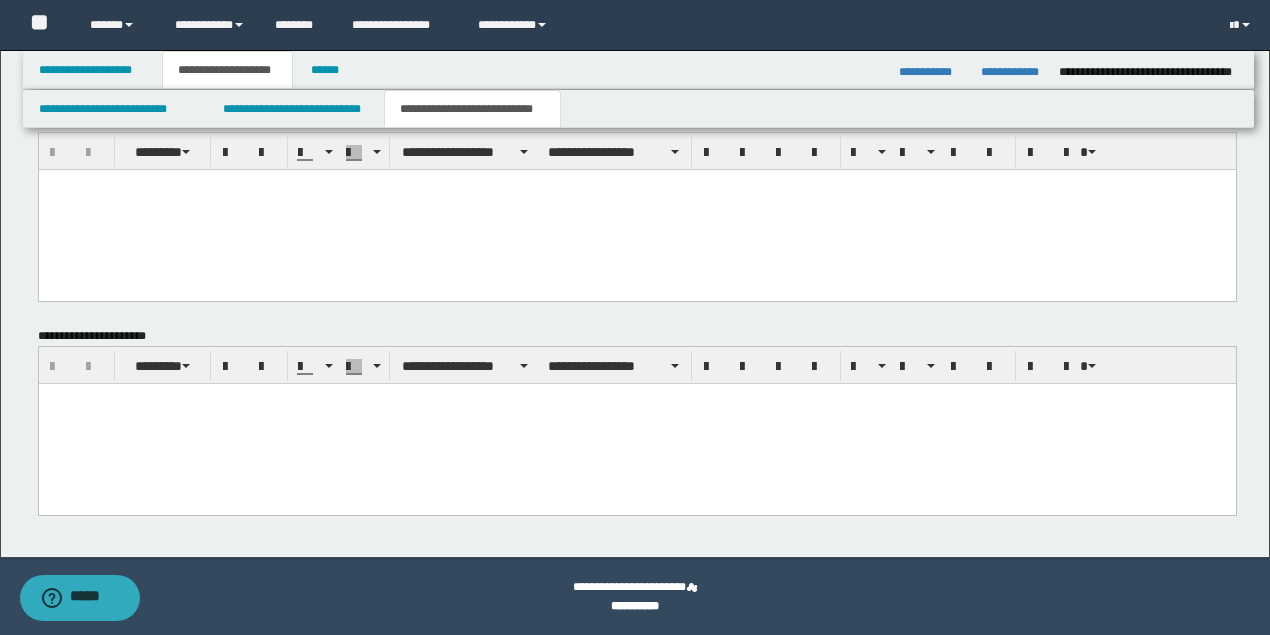 click at bounding box center (636, 423) 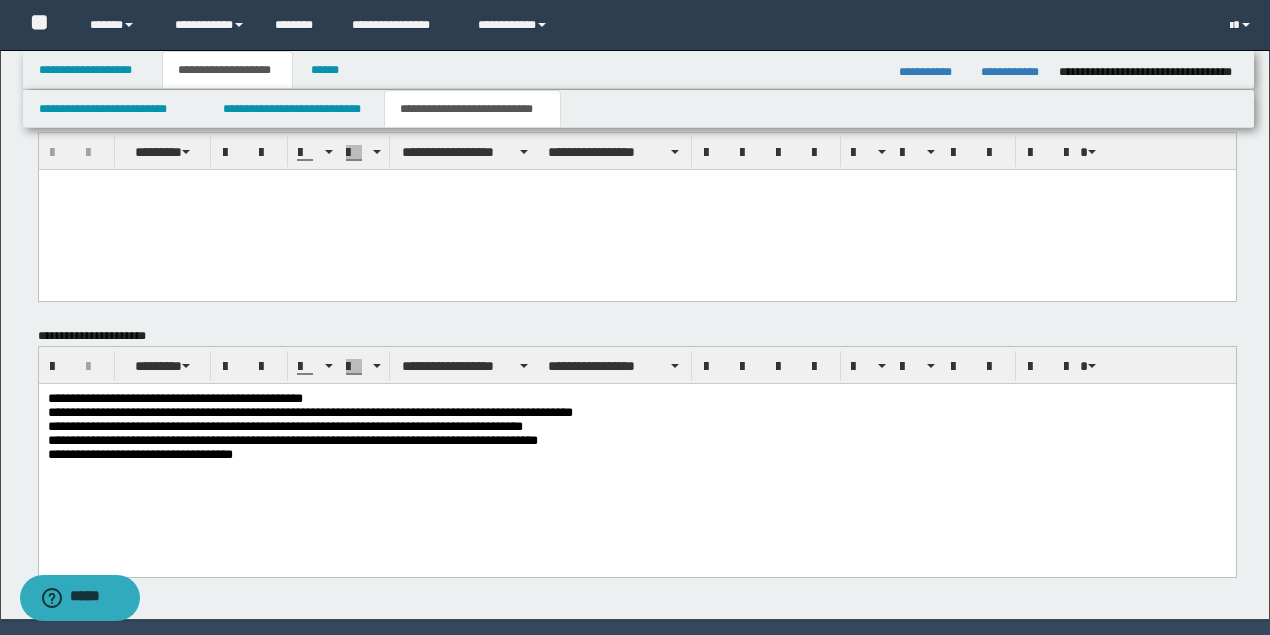 click on "**********" at bounding box center (637, 429) 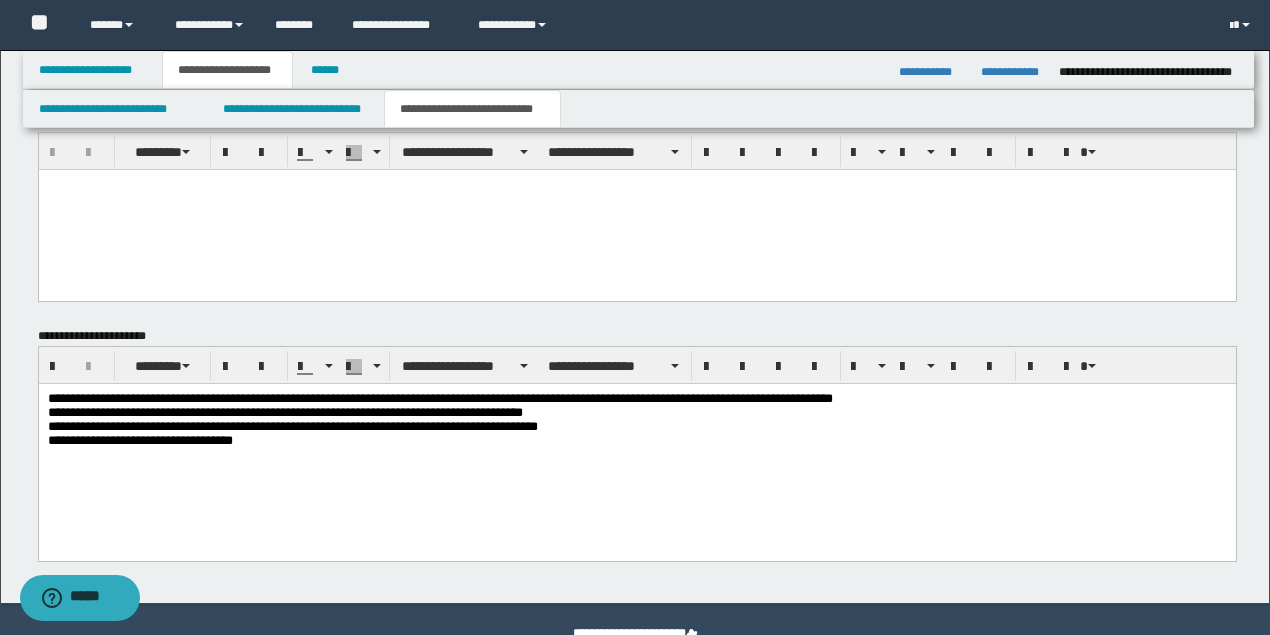 click on "**********" at bounding box center (637, 421) 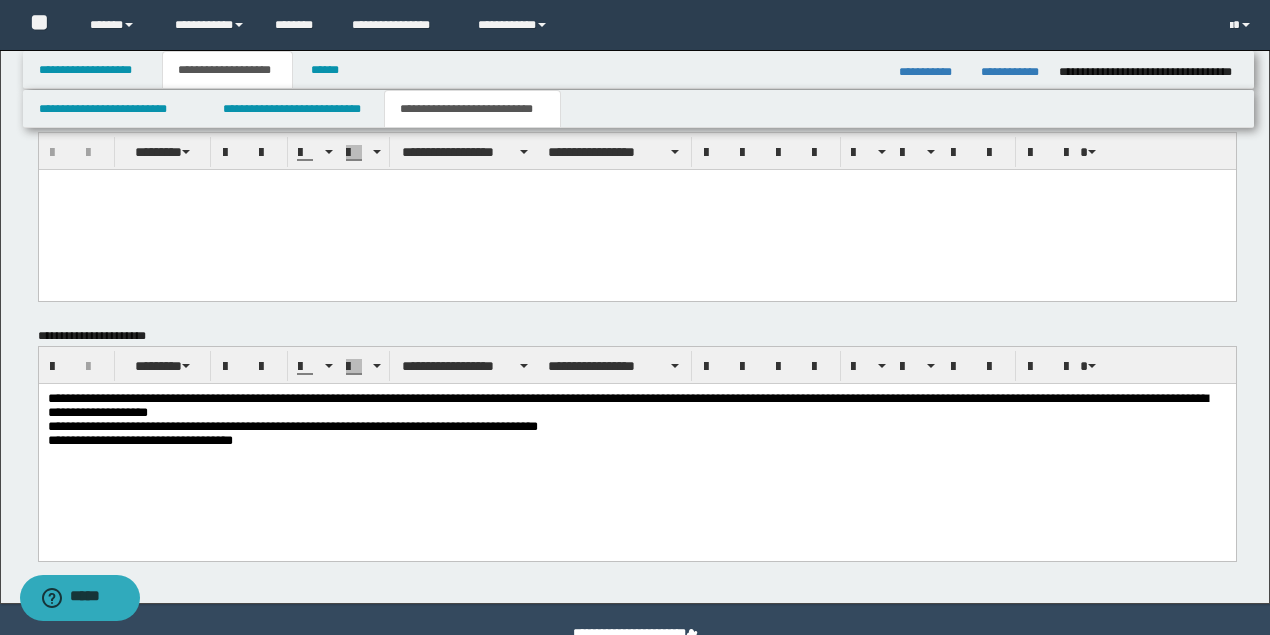 click on "**********" at bounding box center (637, 421) 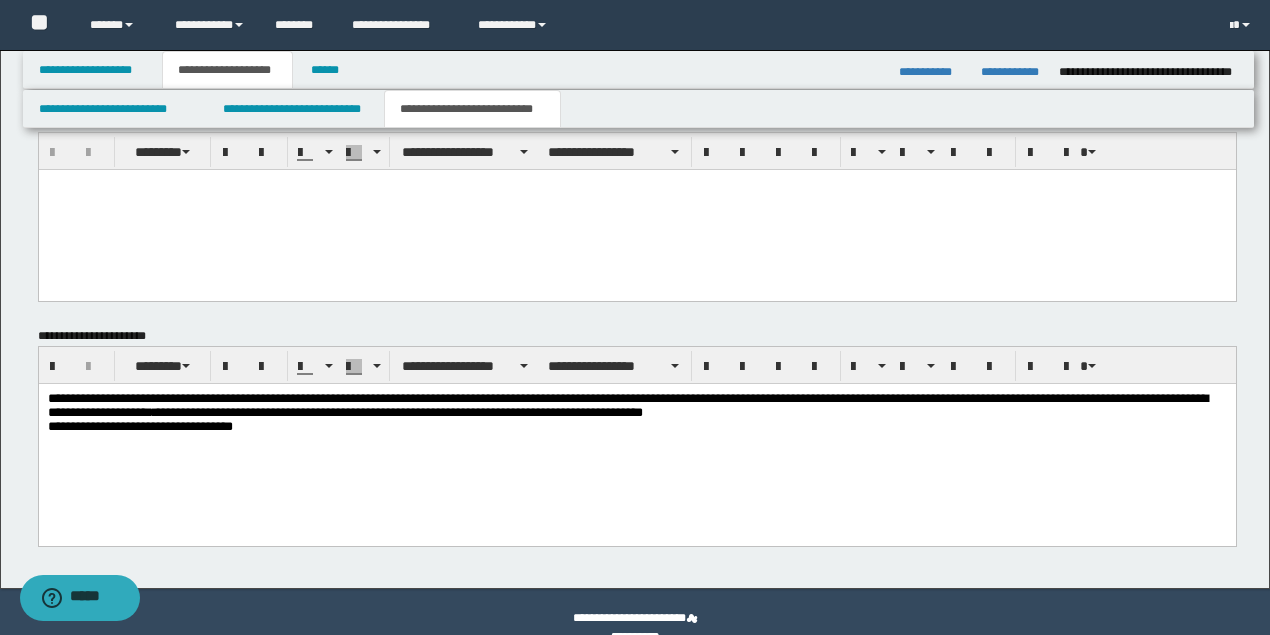 click on "**********" at bounding box center [637, 414] 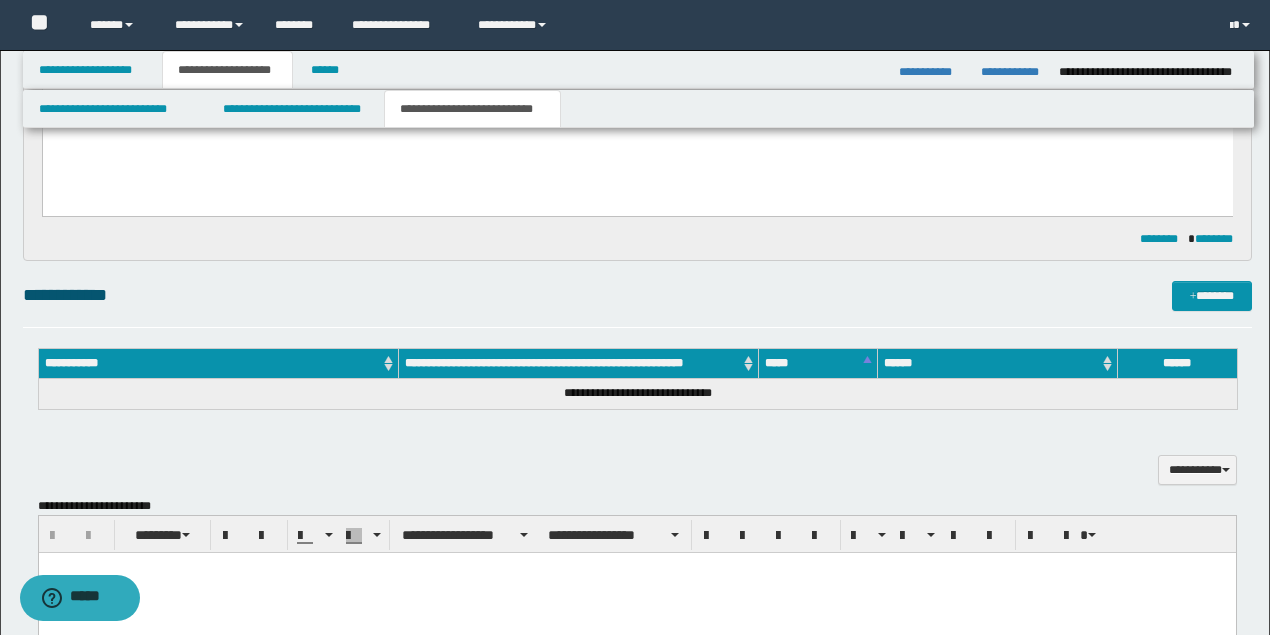 scroll, scrollTop: 268, scrollLeft: 0, axis: vertical 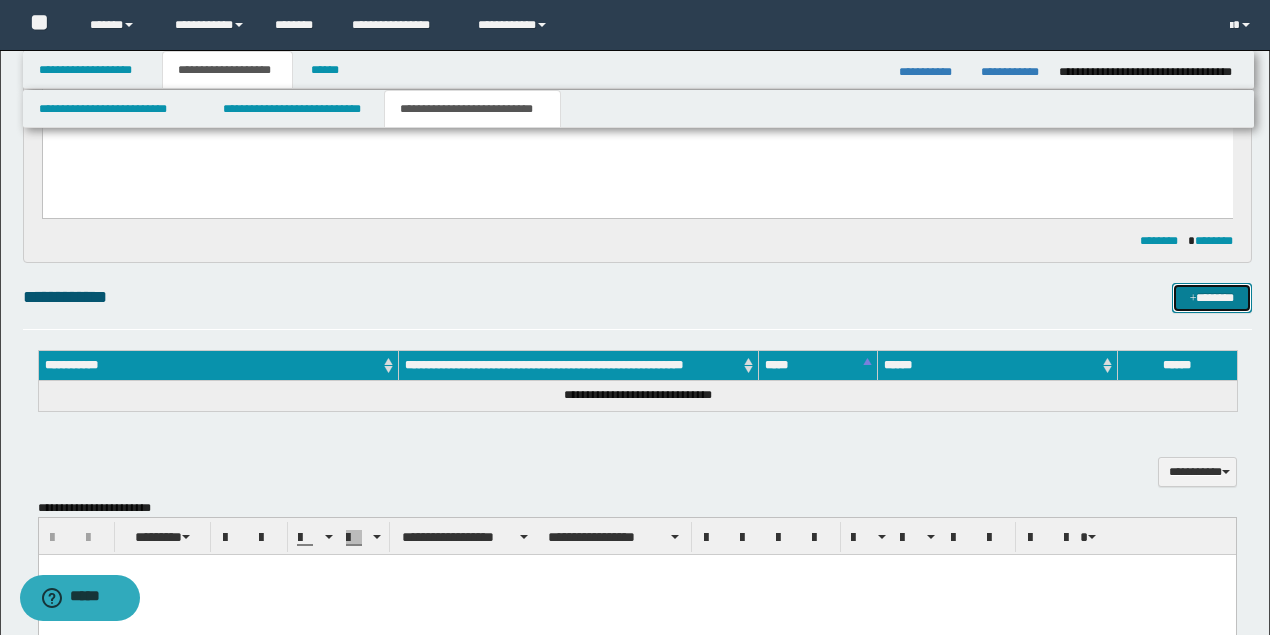 click on "*******" at bounding box center (1211, 297) 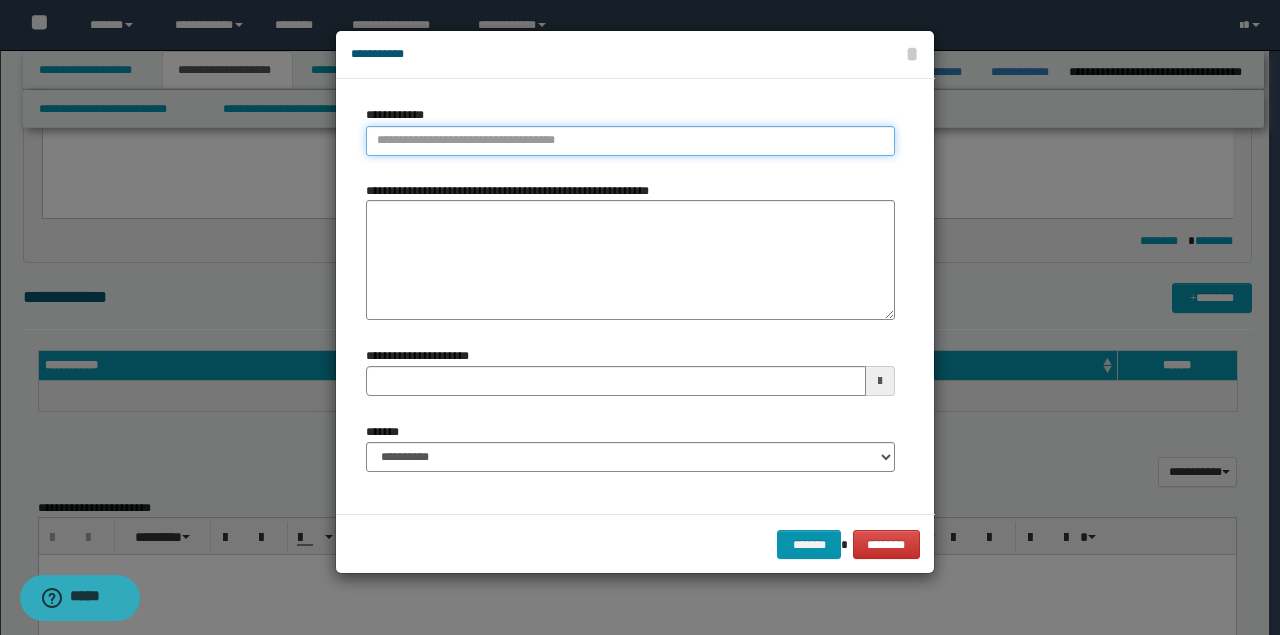 click on "**********" at bounding box center [630, 141] 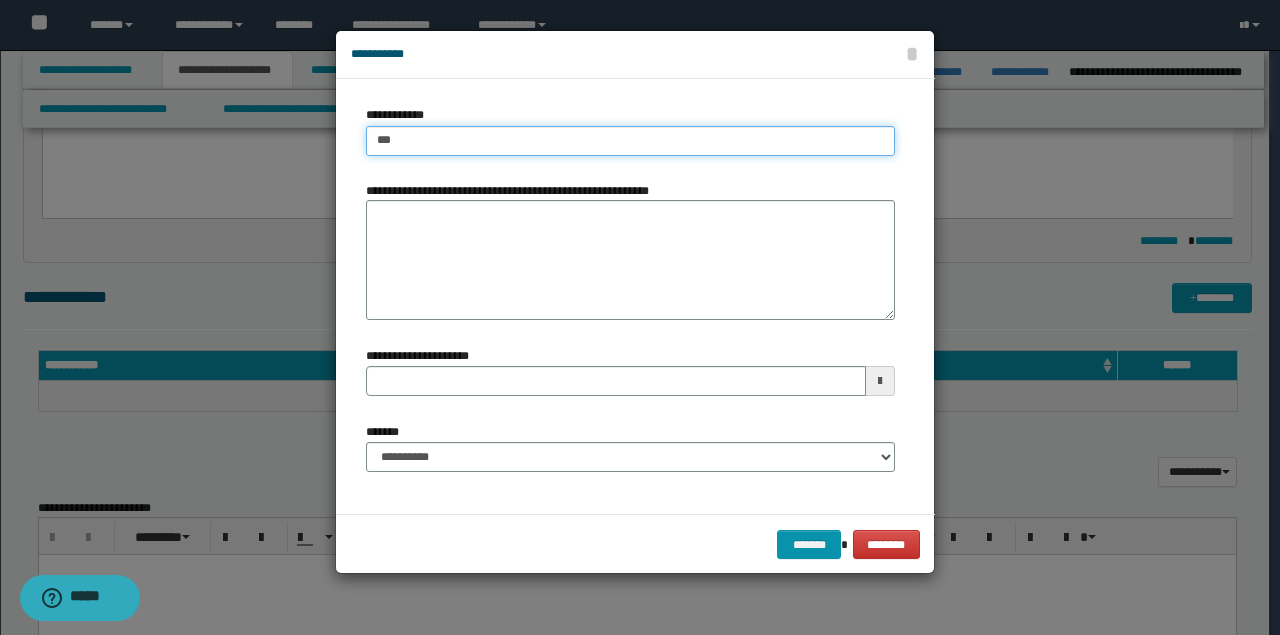 type on "****" 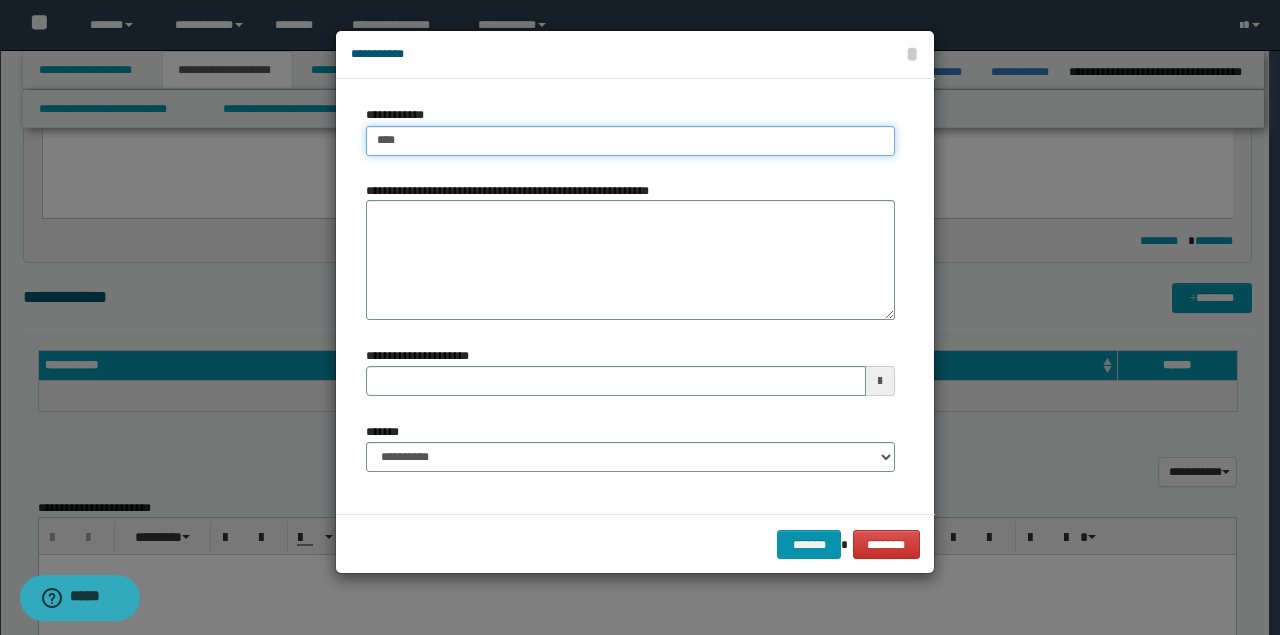 type on "****" 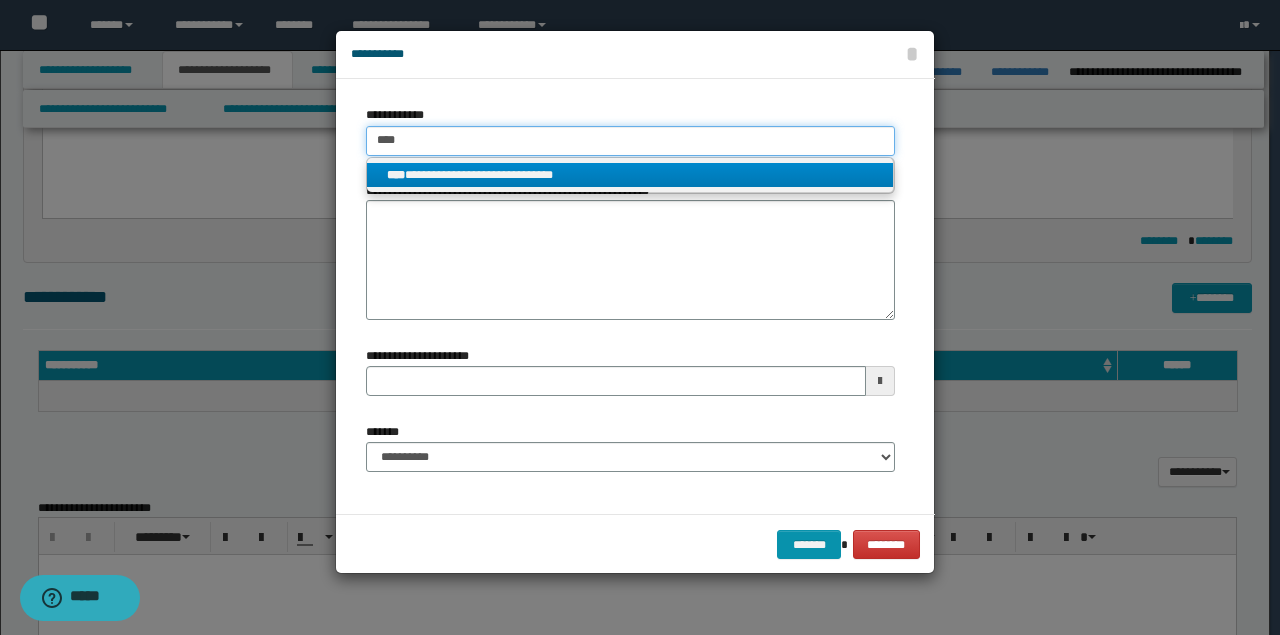 type on "****" 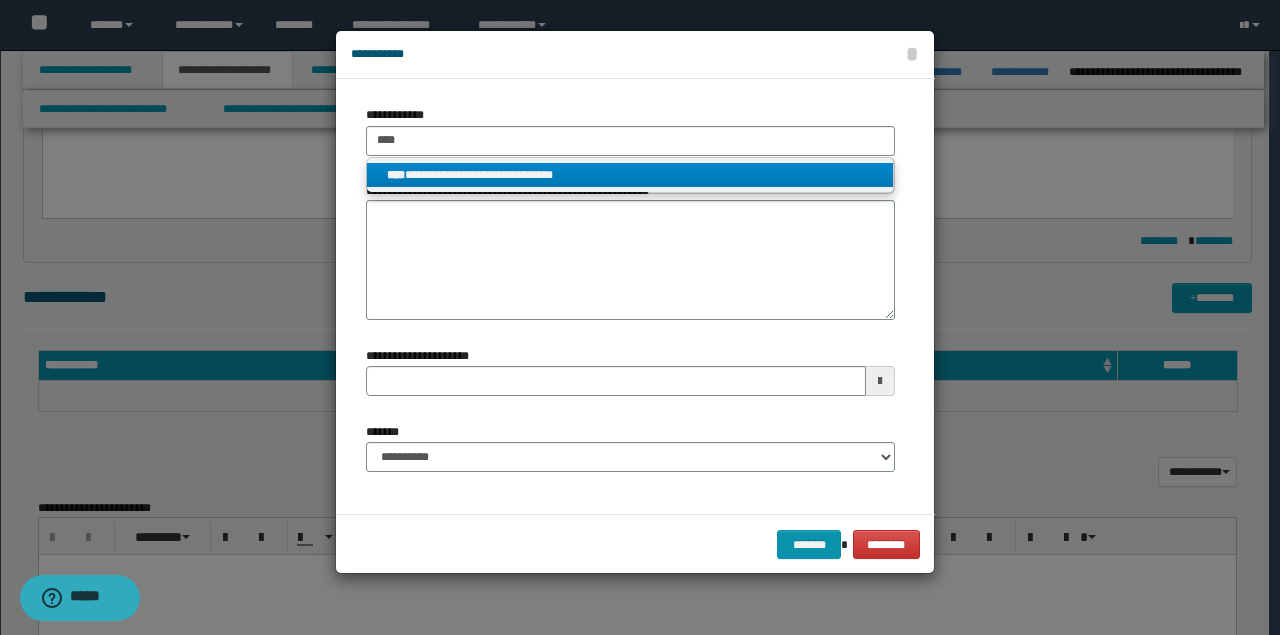click on "**********" at bounding box center (630, 175) 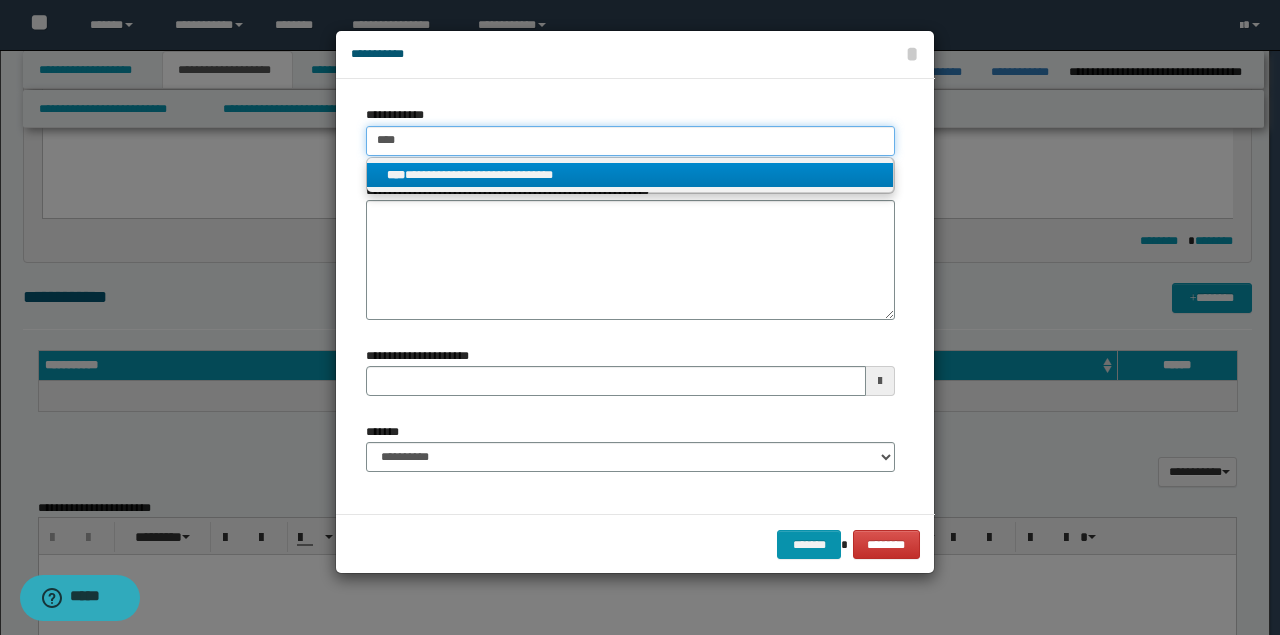 type 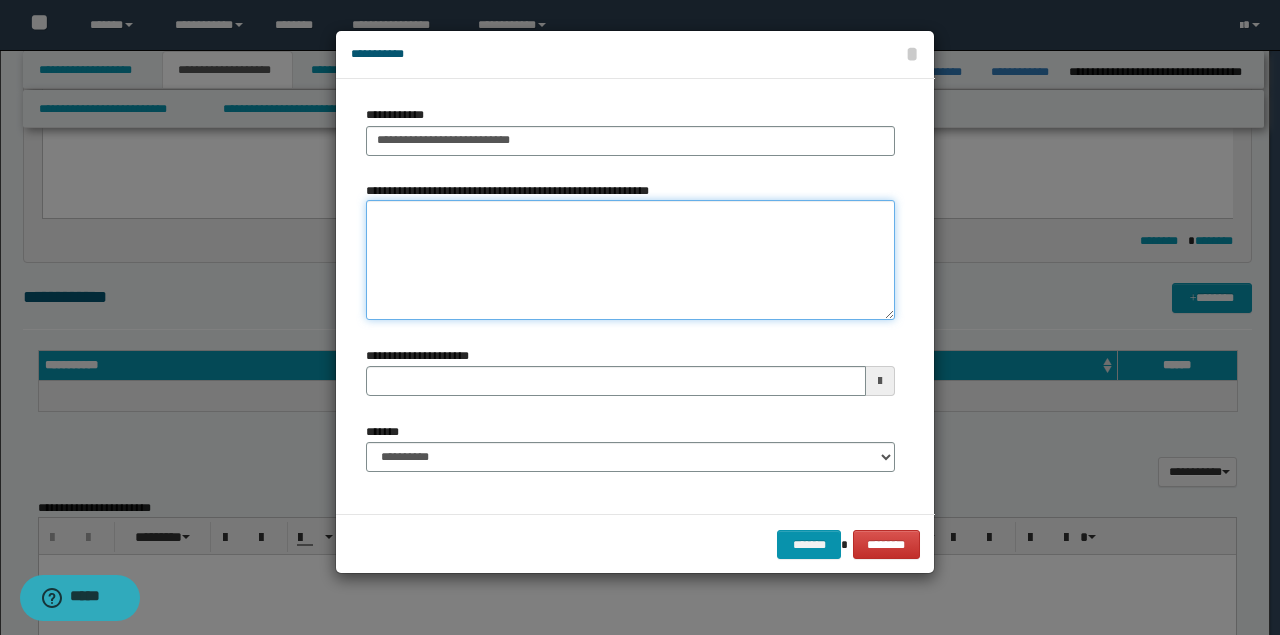 click on "**********" at bounding box center (630, 260) 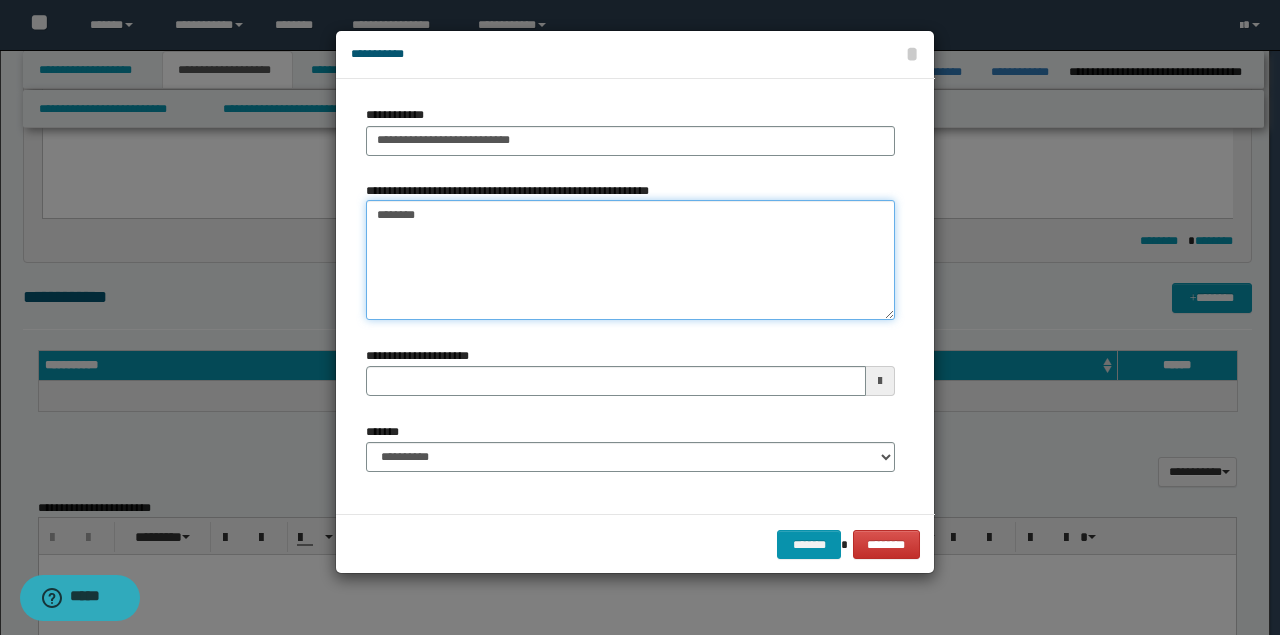 type on "*********" 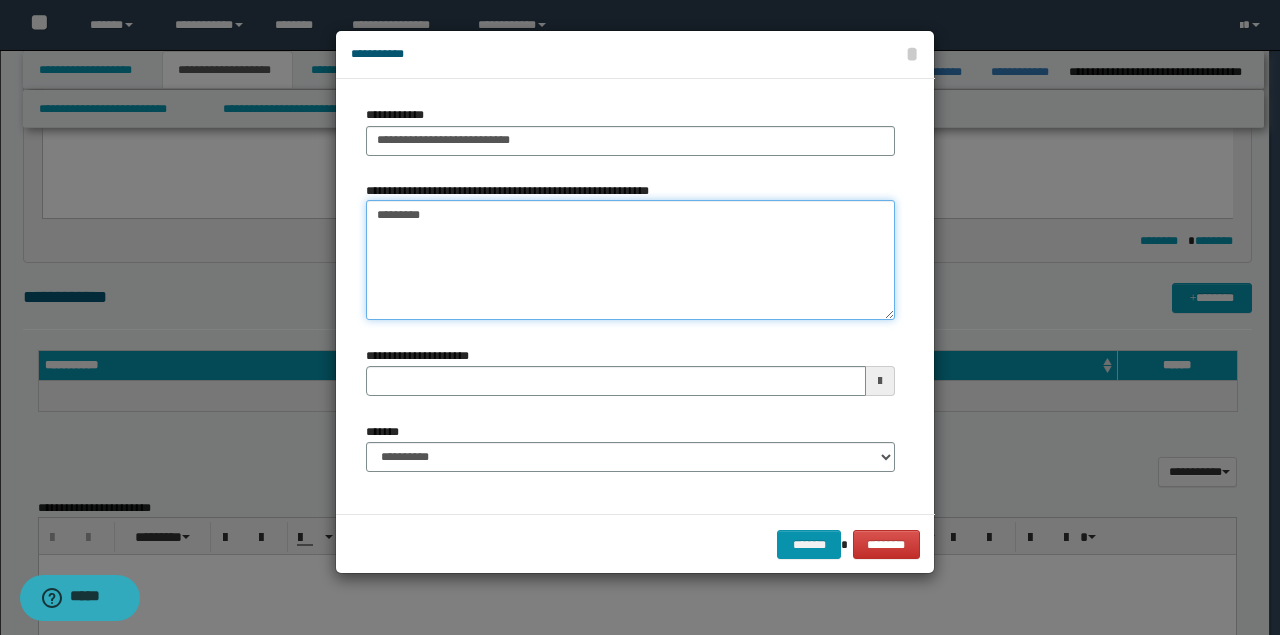 type 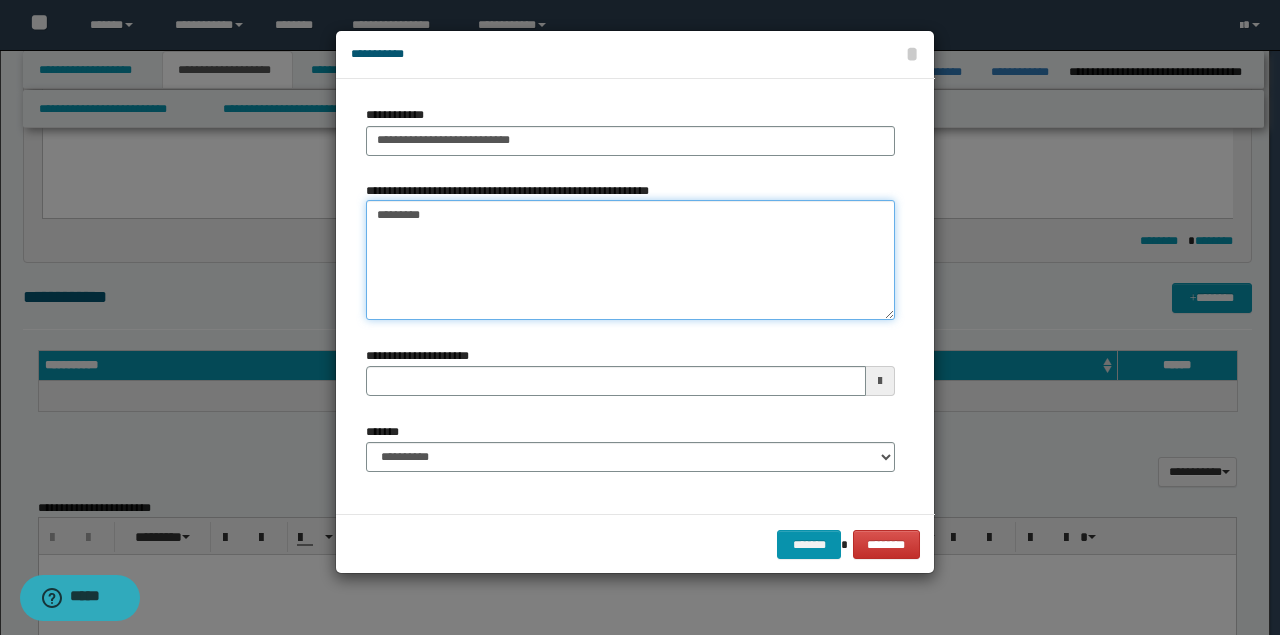 type on "*********" 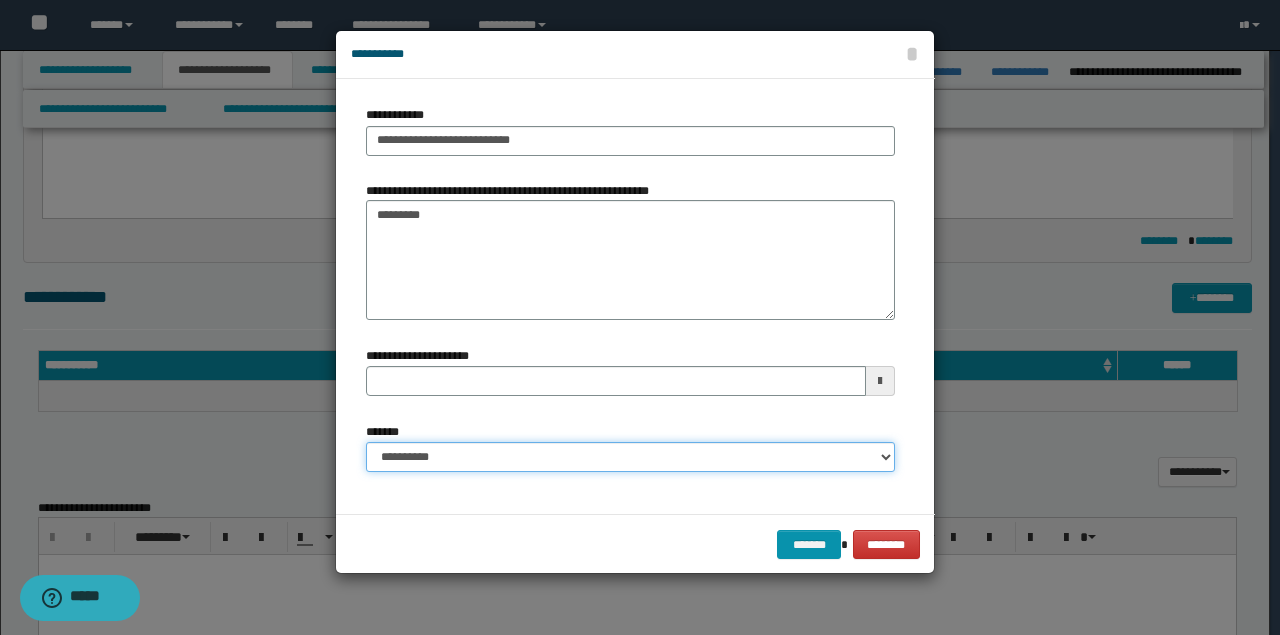 click on "**********" at bounding box center (630, 457) 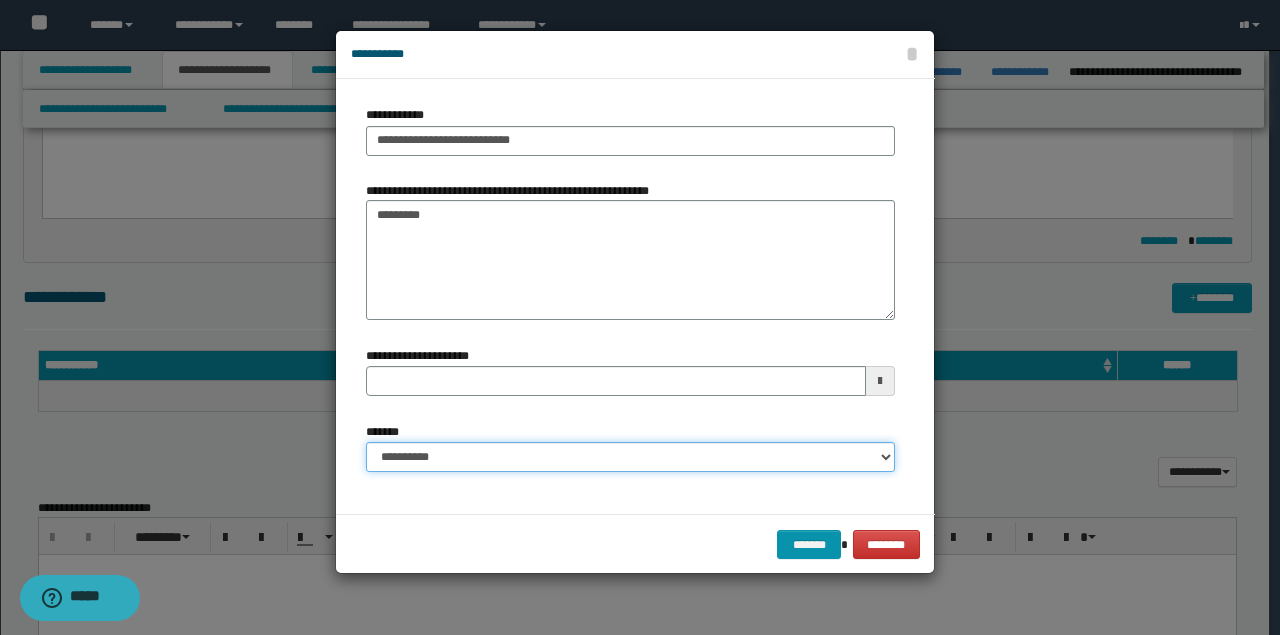 select on "*" 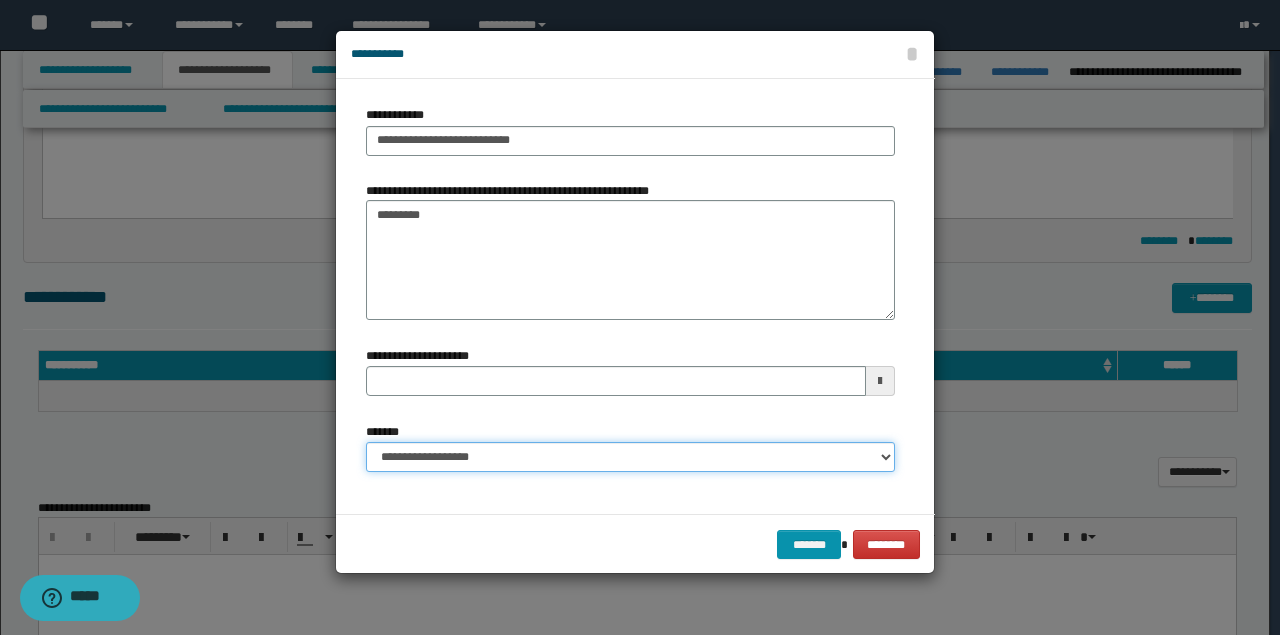 type 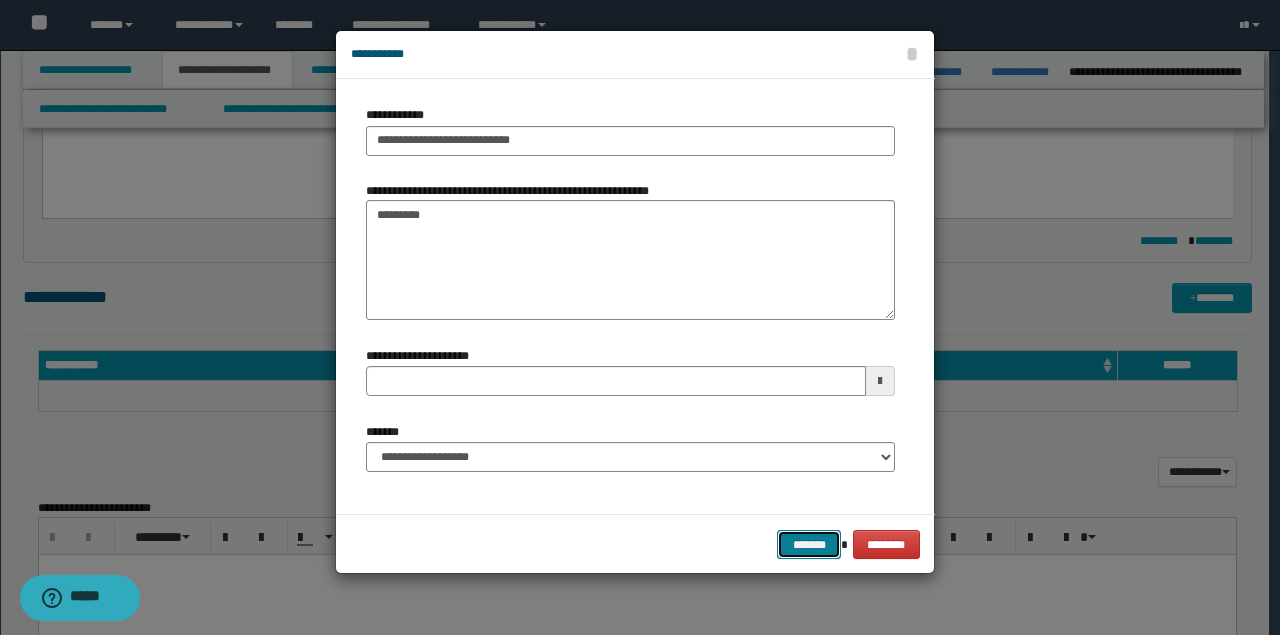 click on "*******" at bounding box center [809, 544] 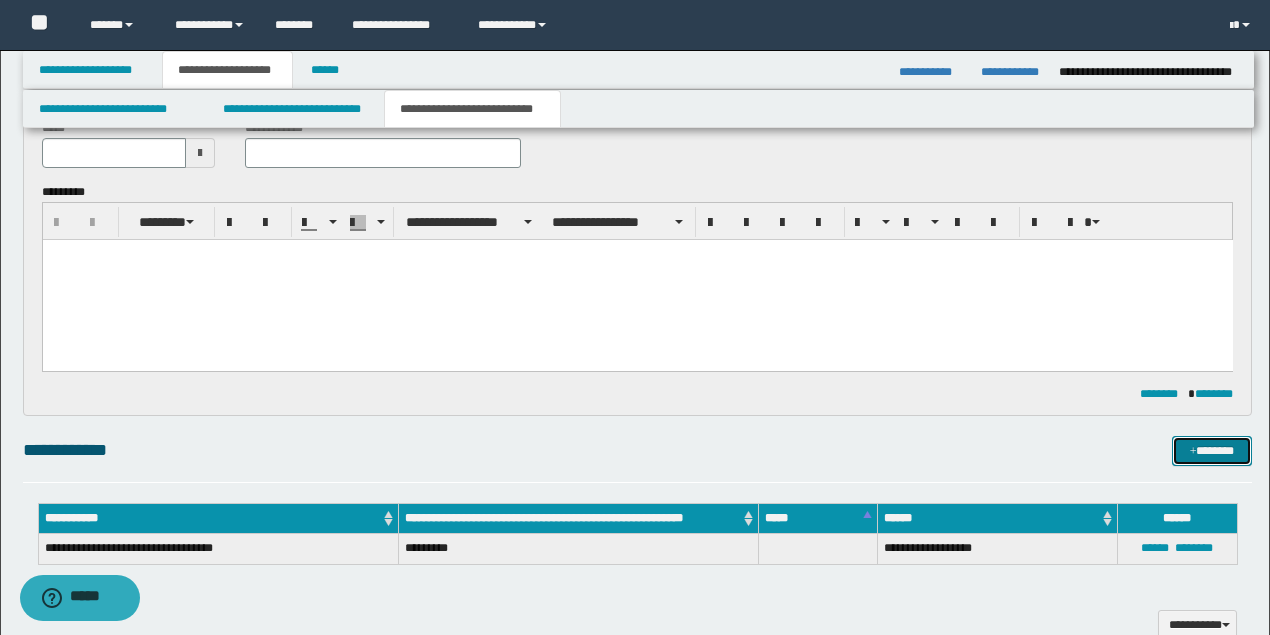 scroll, scrollTop: 0, scrollLeft: 0, axis: both 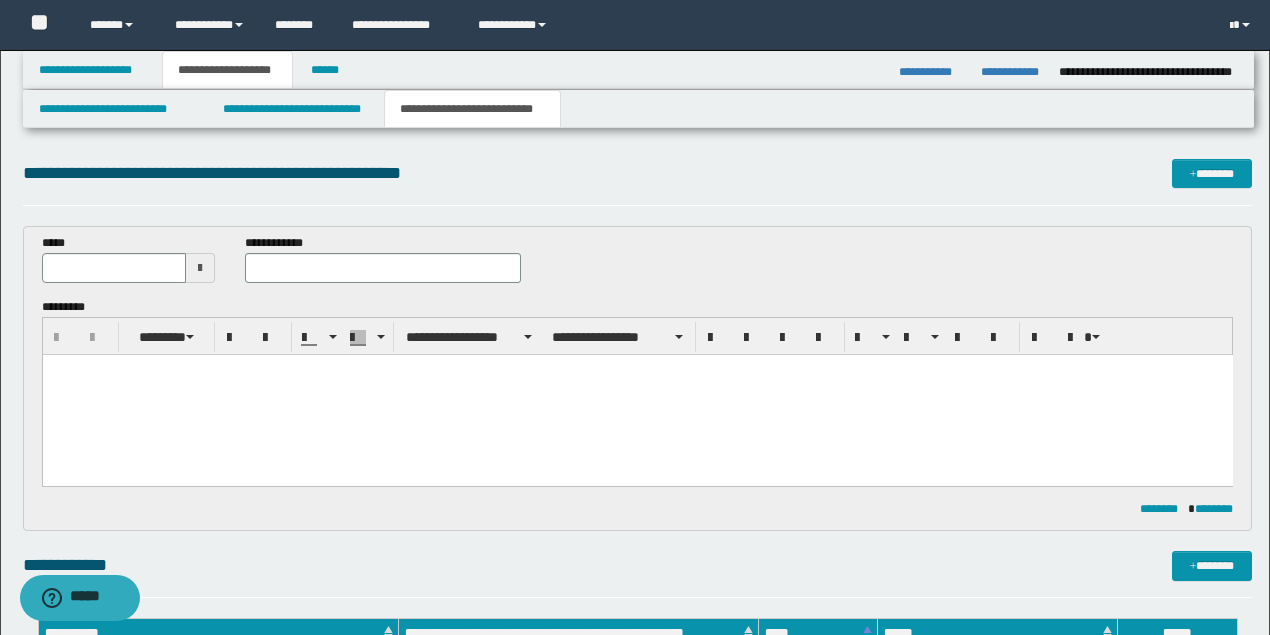 click at bounding box center [200, 268] 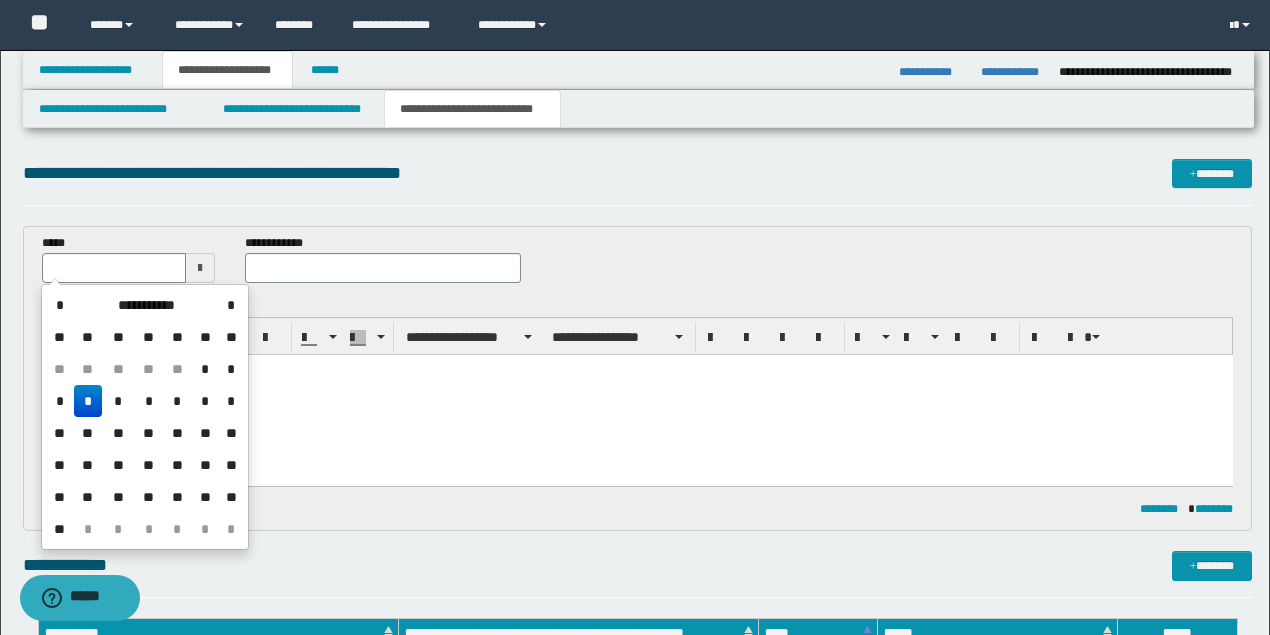 click on "*" at bounding box center [88, 401] 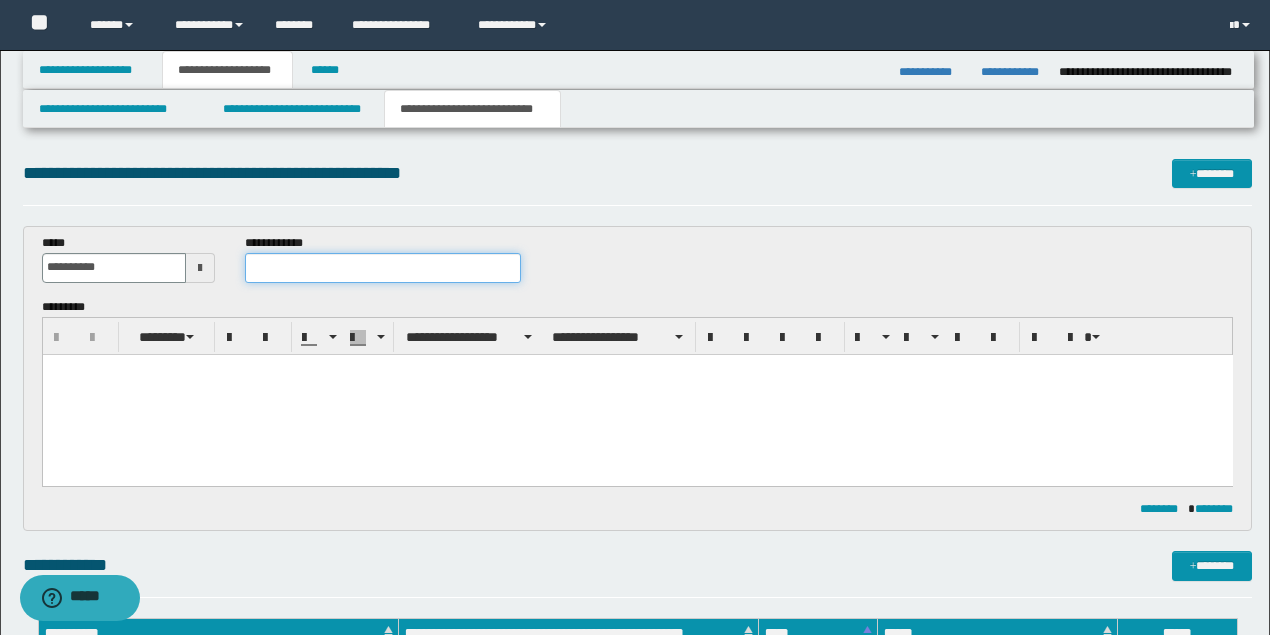 click at bounding box center [382, 268] 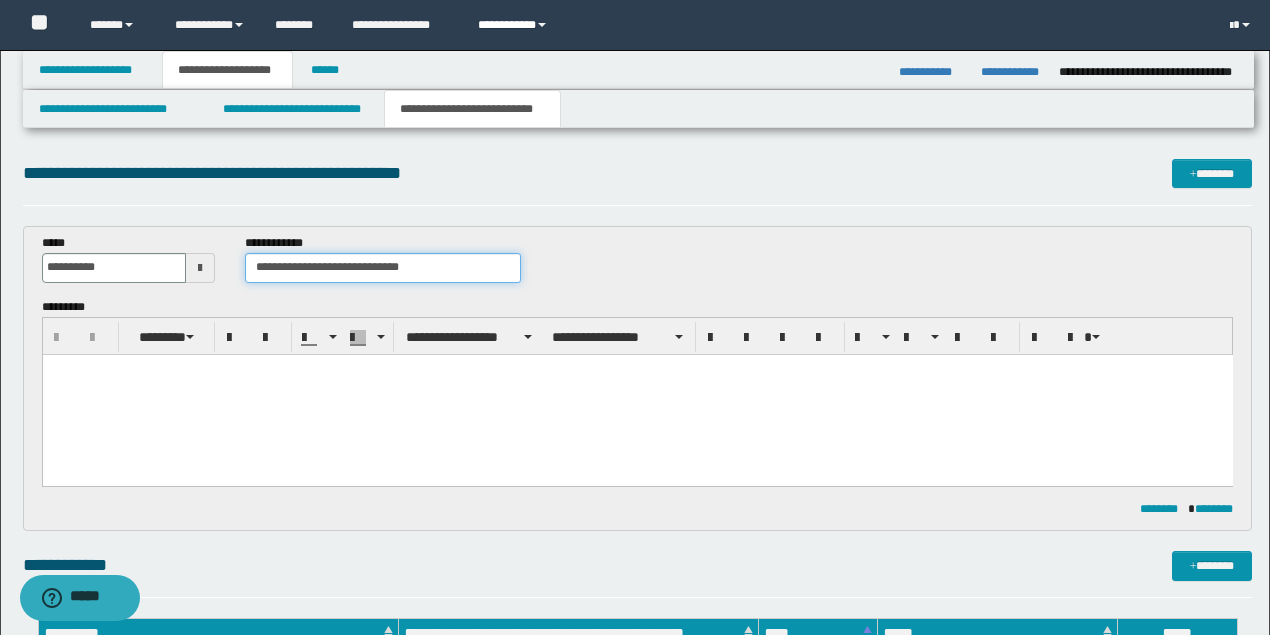 type on "**********" 